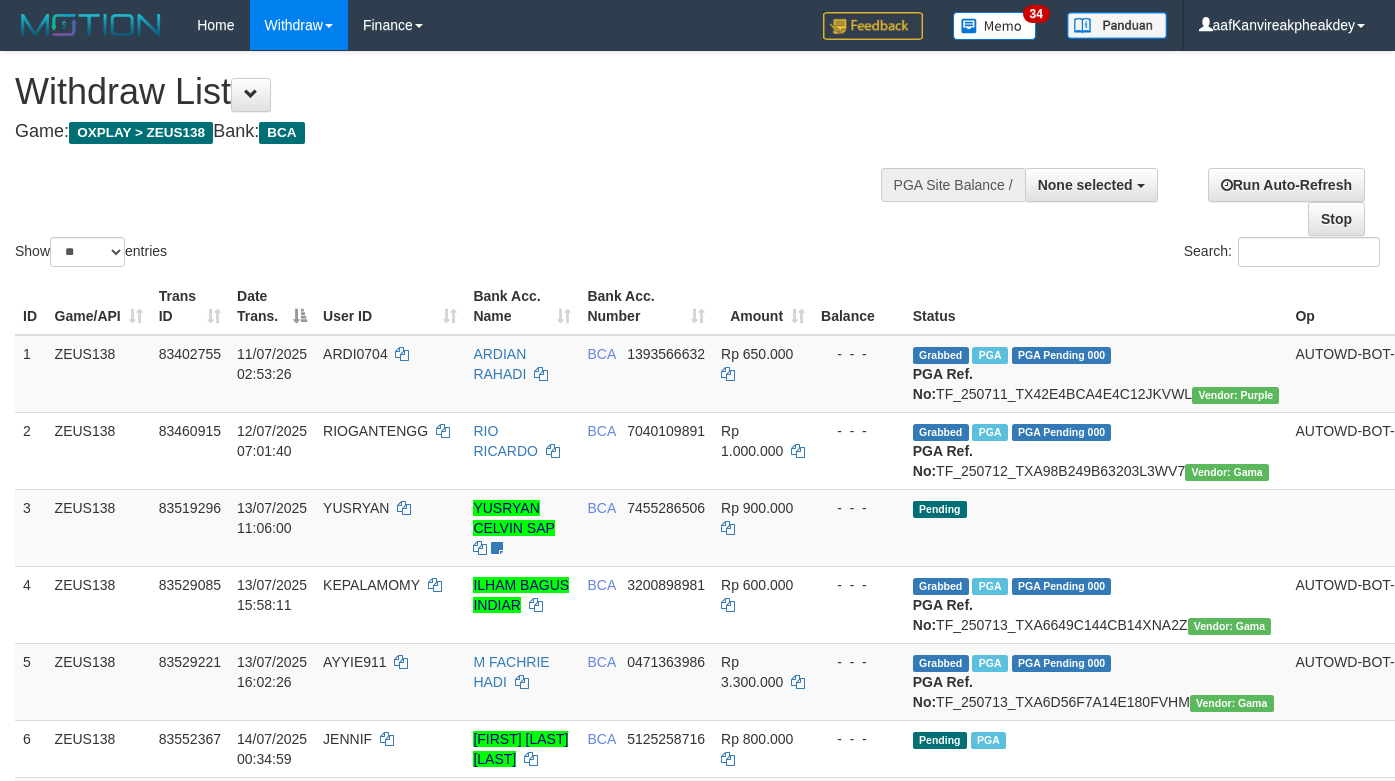select 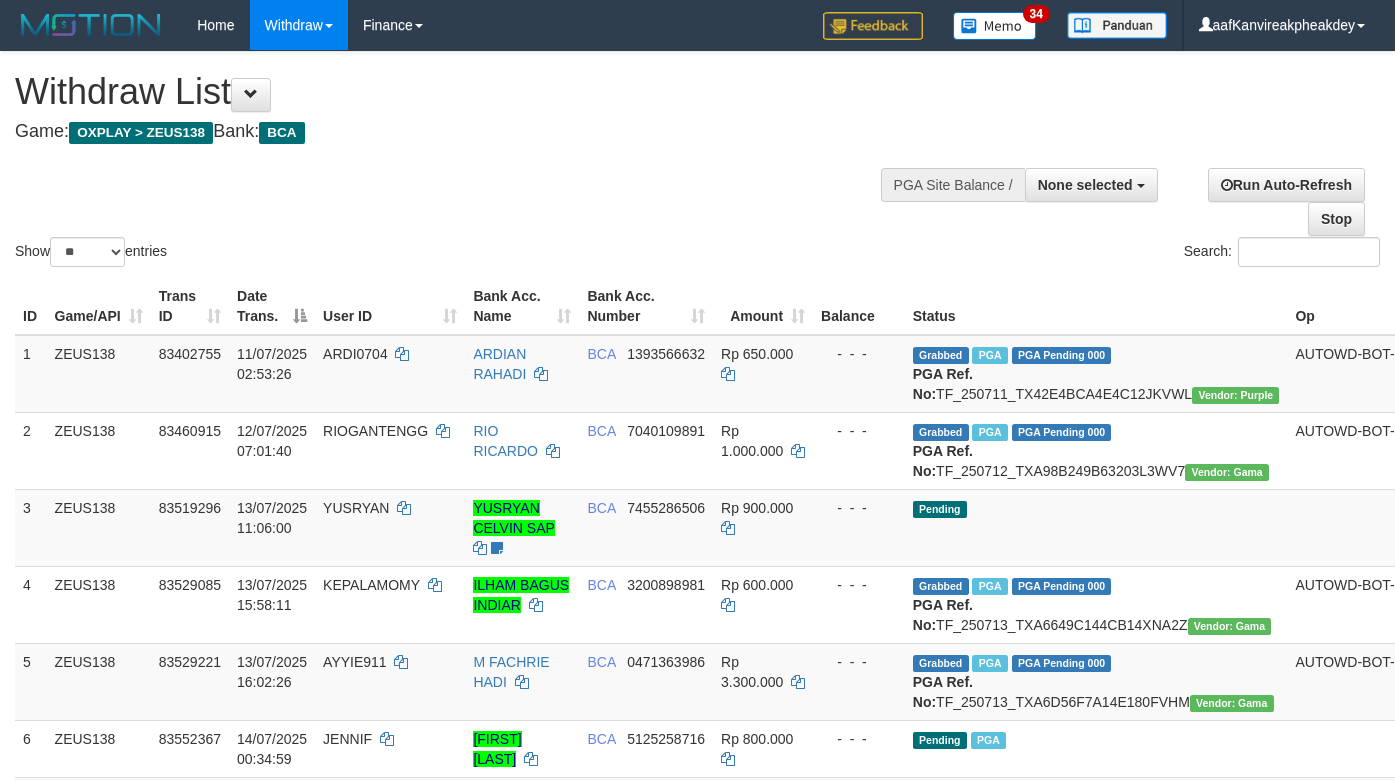 select 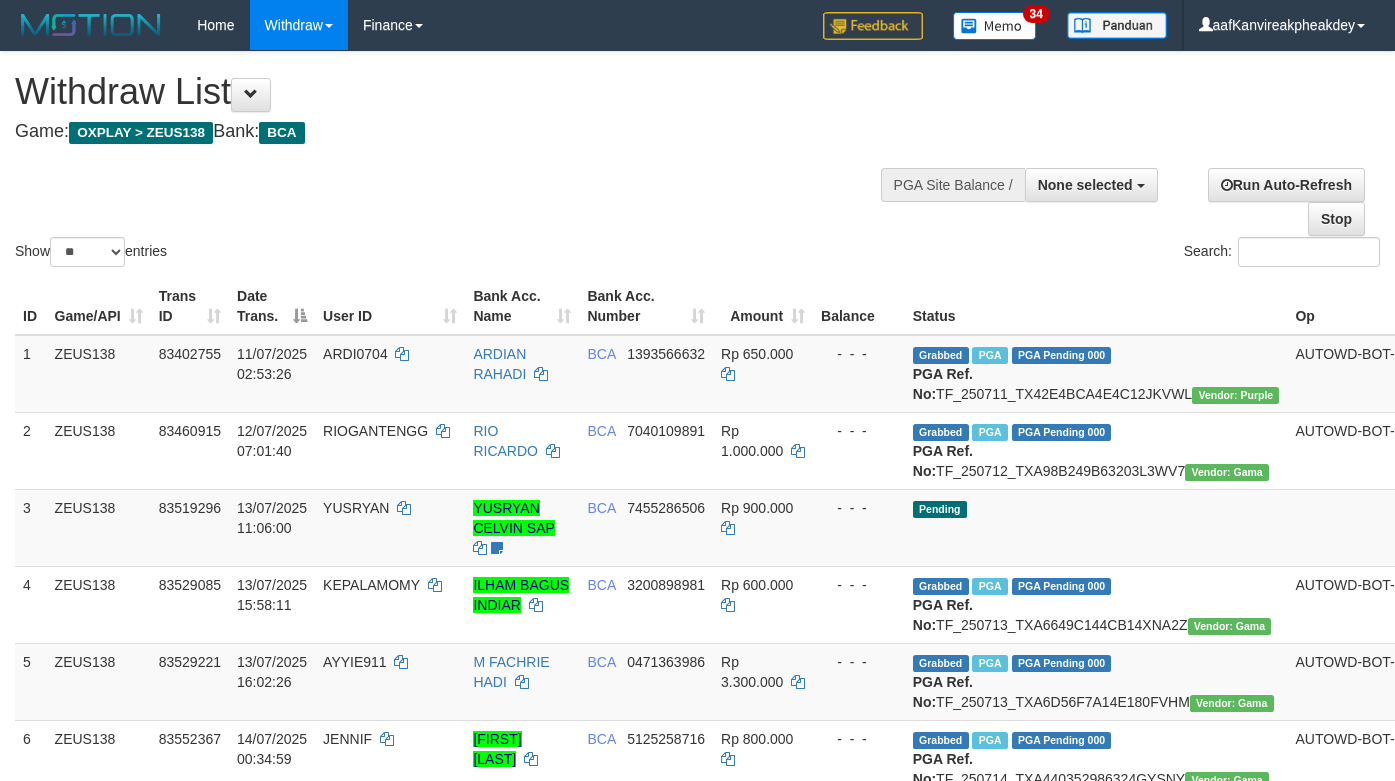 select 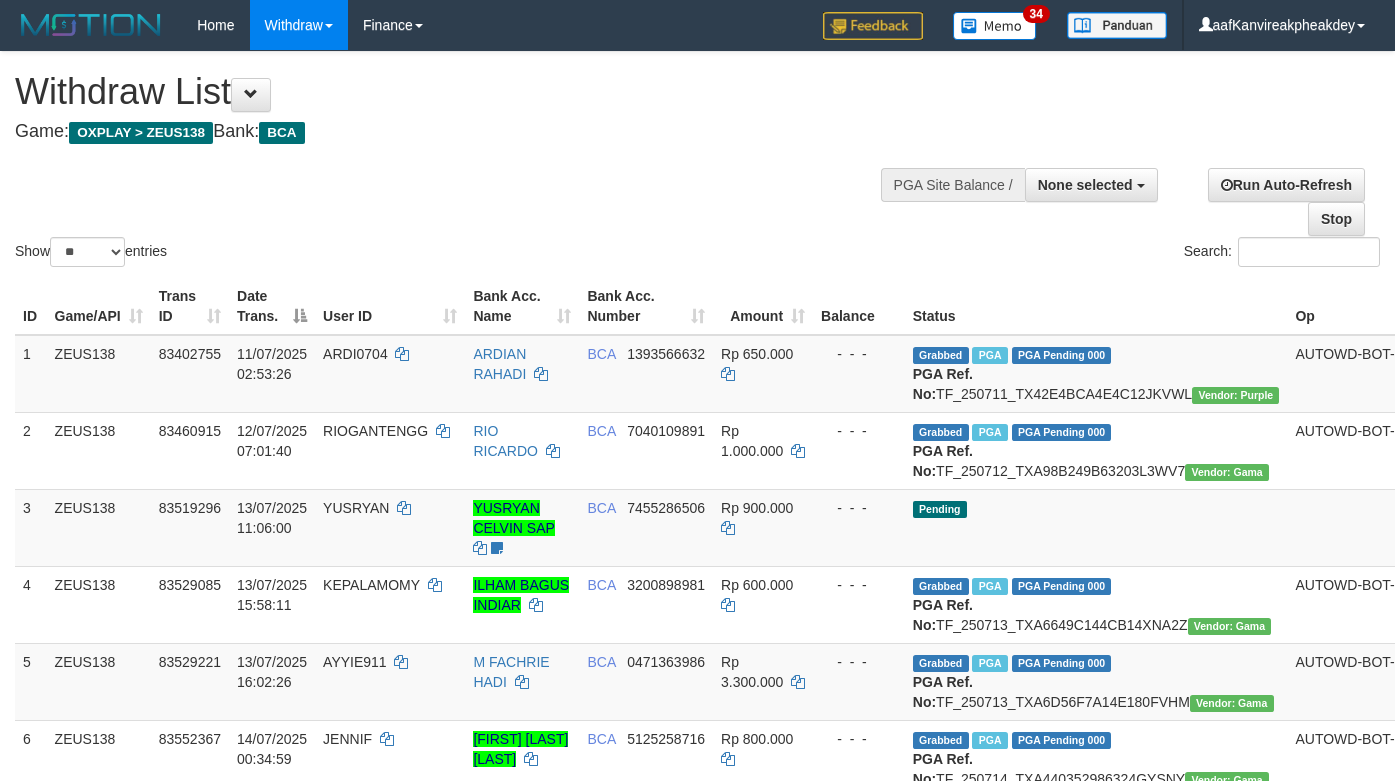 select 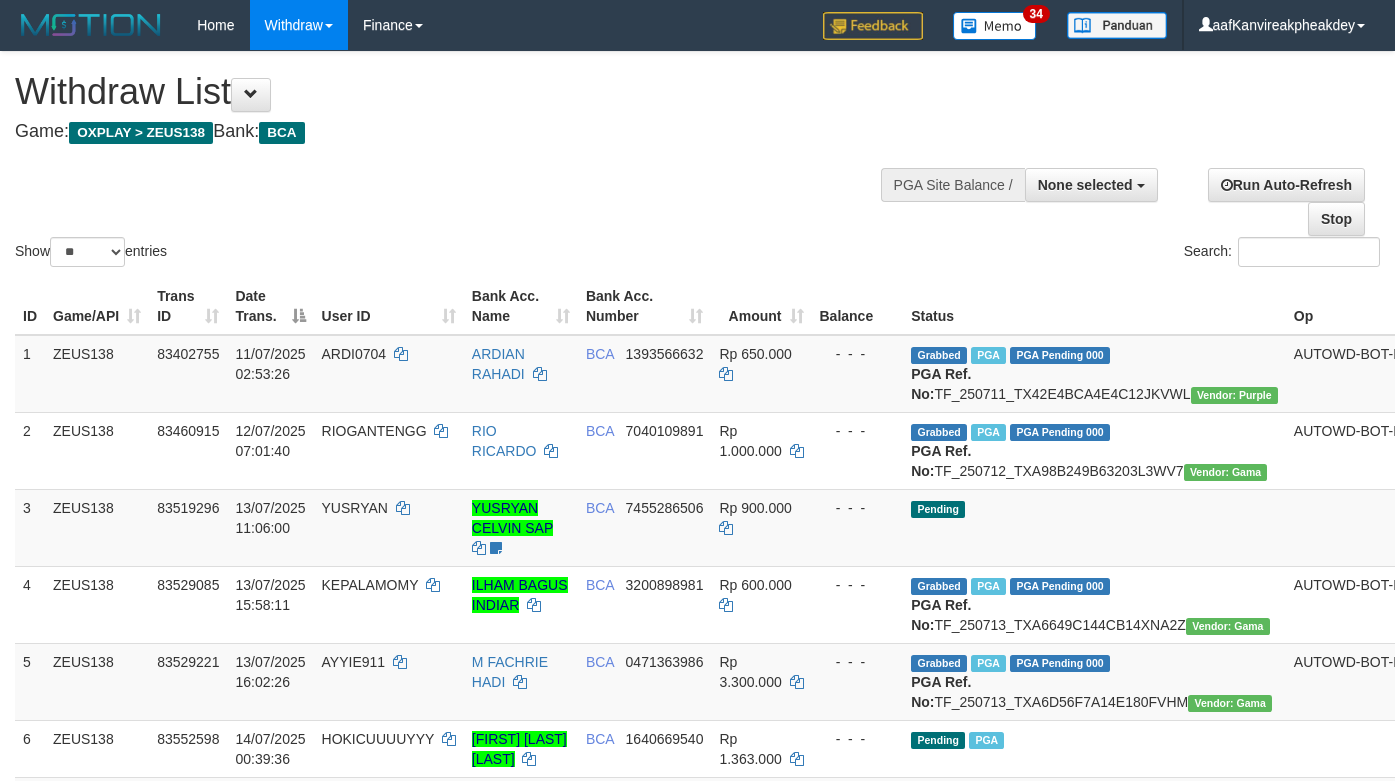 select 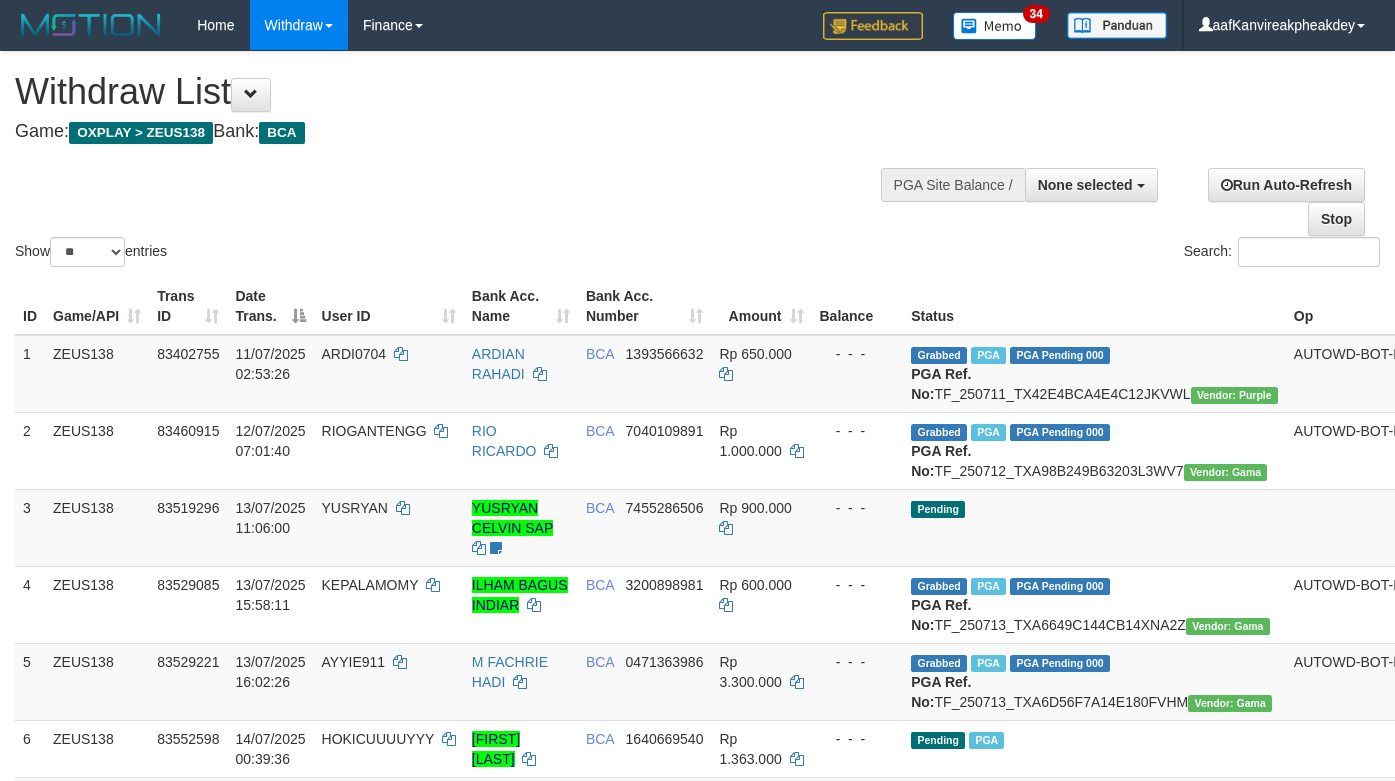 select 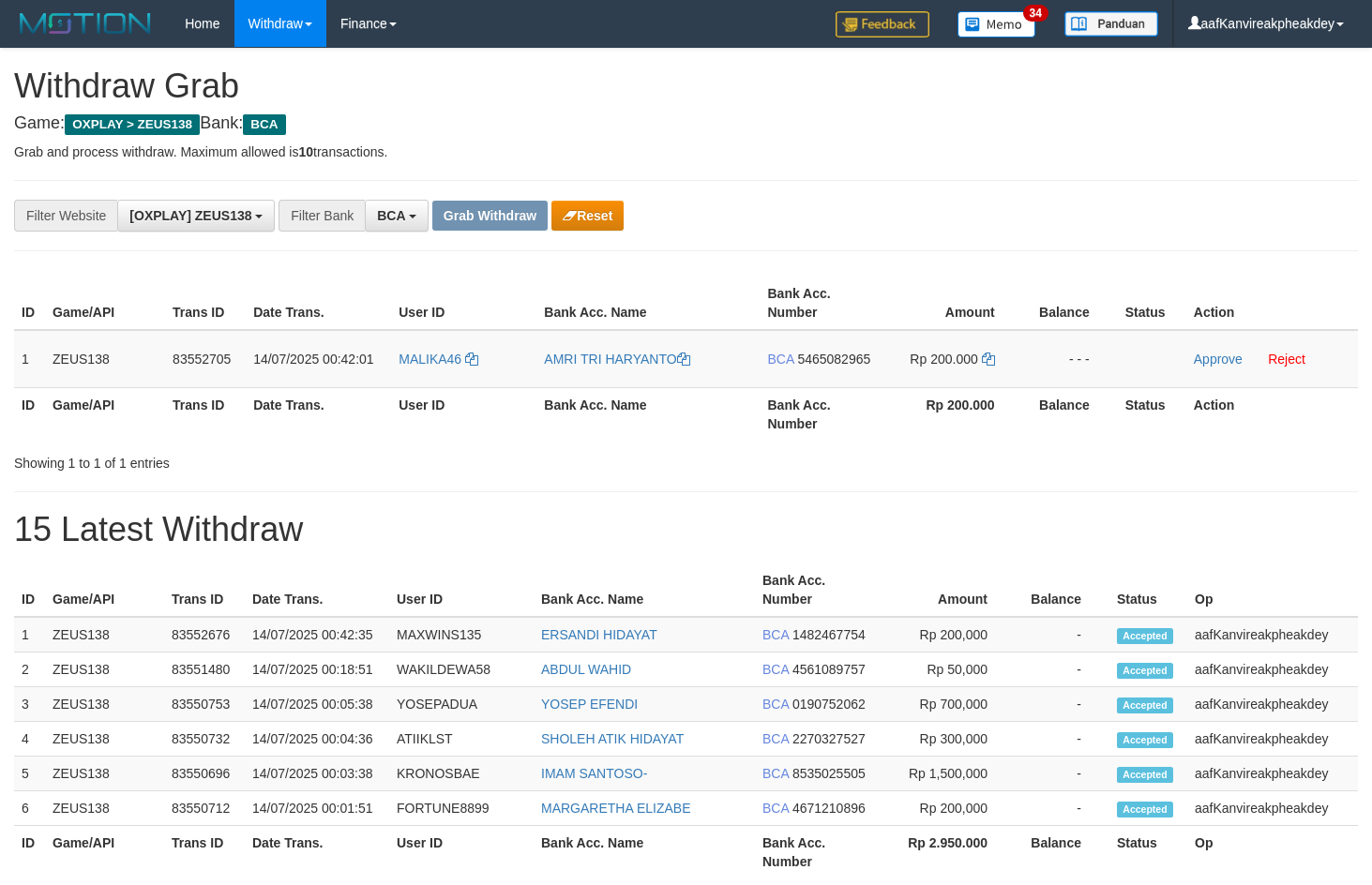 scroll, scrollTop: 0, scrollLeft: 0, axis: both 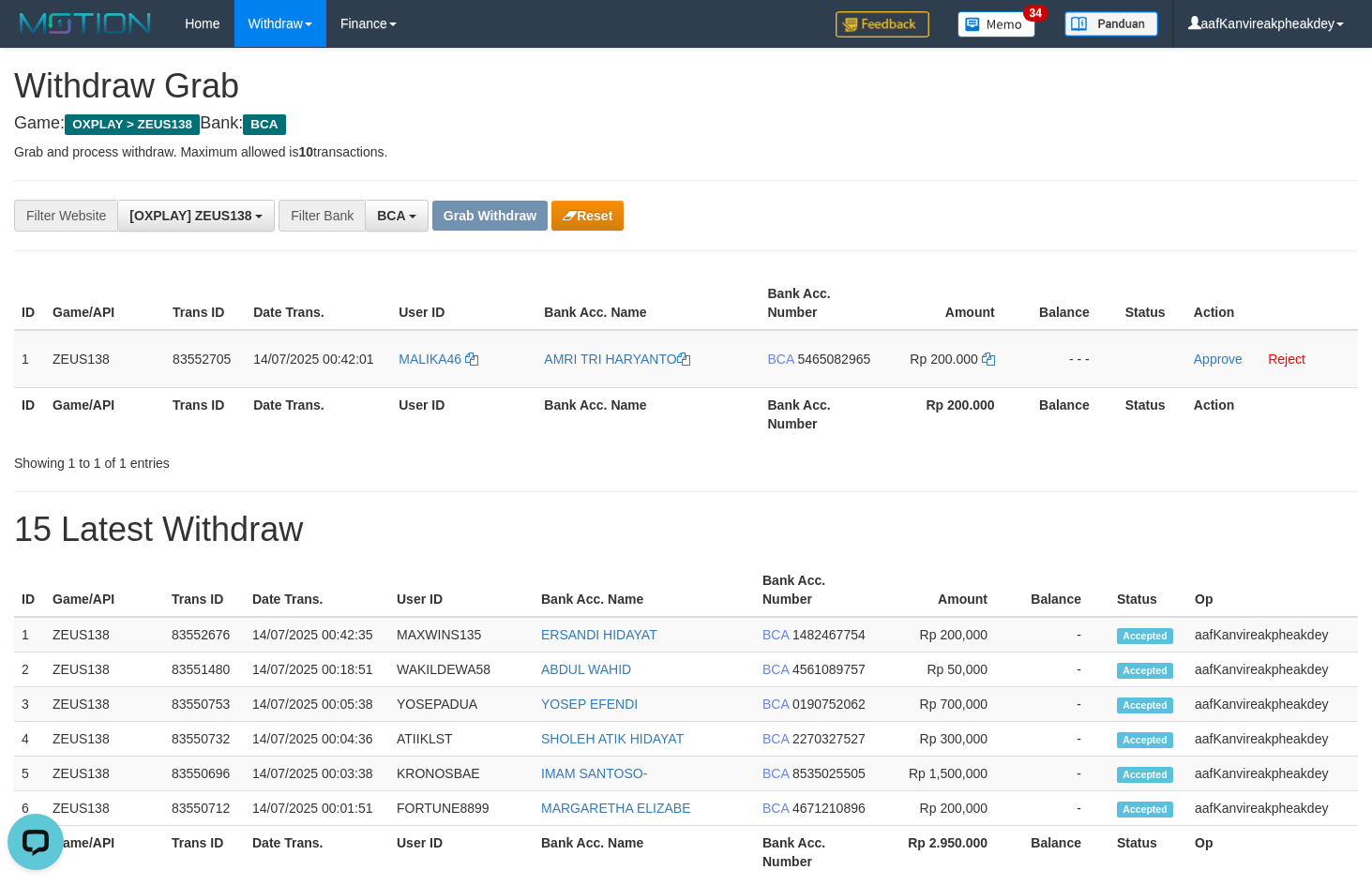 click on "**********" at bounding box center (686, 479) 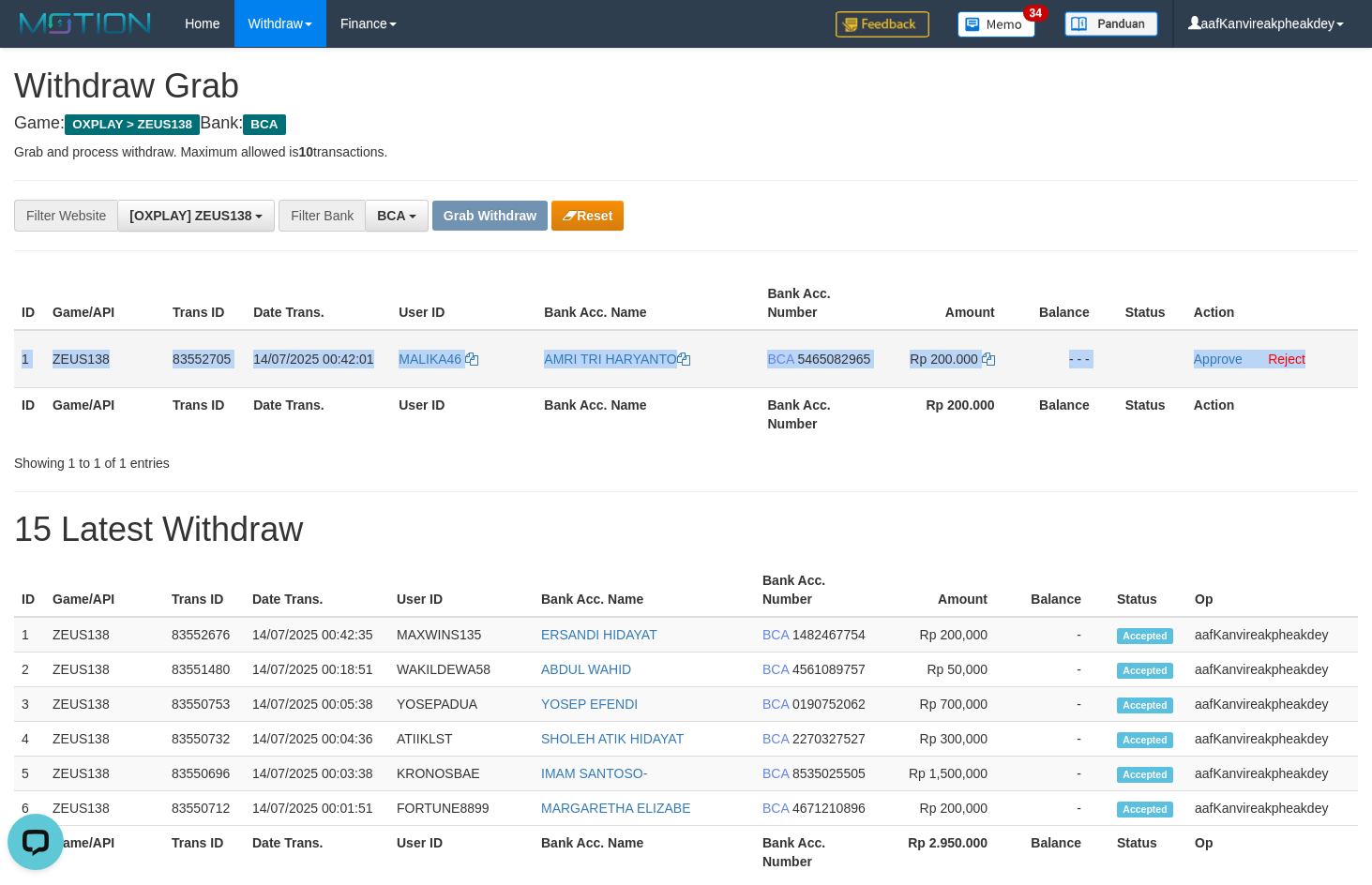 drag, startPoint x: 22, startPoint y: 354, endPoint x: 1323, endPoint y: 361, distance: 1301.0188 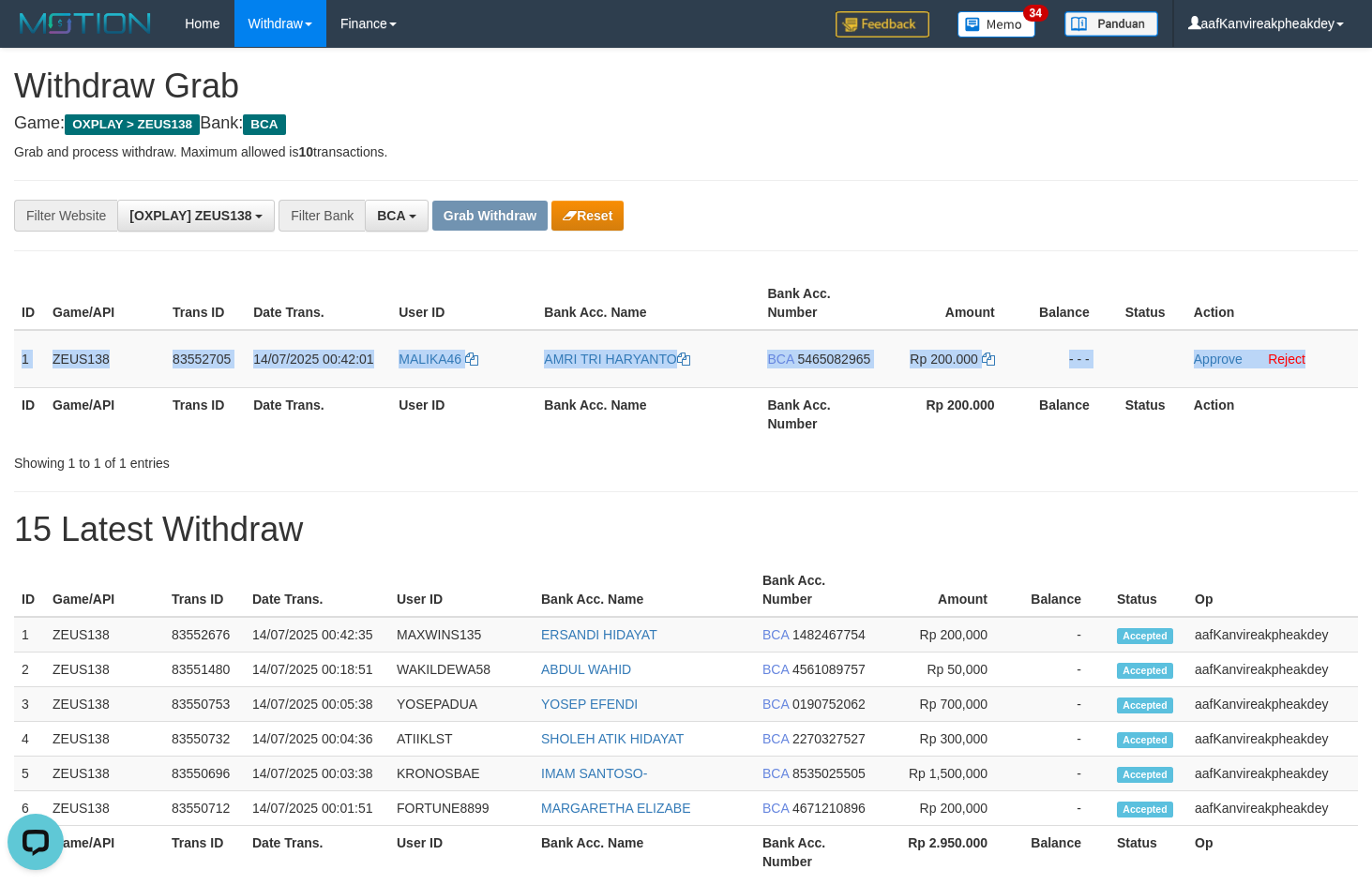 copy on "1
ZEUS138
83552705
14/07/2025 00:42:01
MALIKA46
AMRI TRI HARYANTO
BCA
5465082965
Rp 200.000
- - -
Approve
Reject" 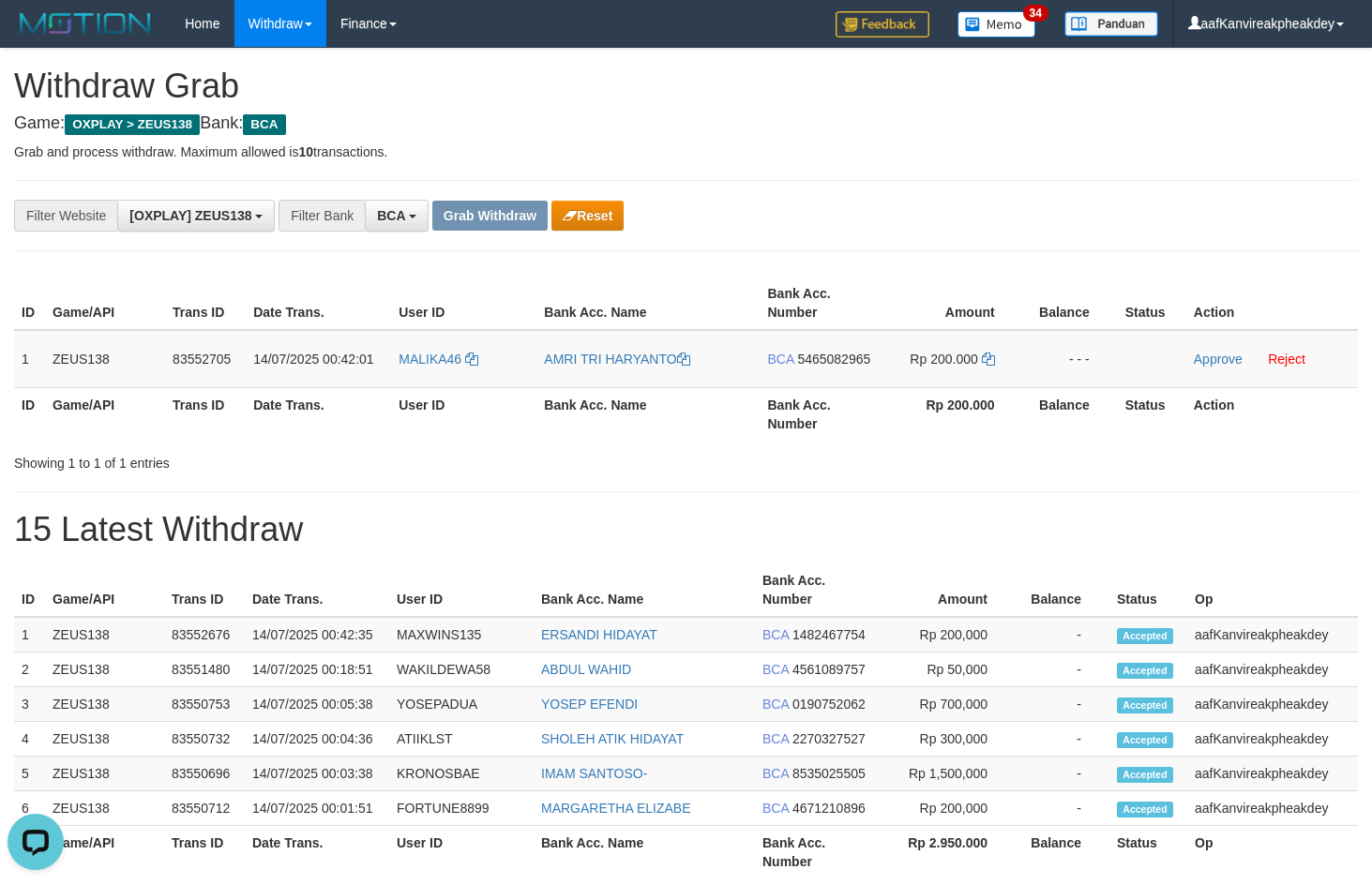 drag, startPoint x: 1275, startPoint y: 238, endPoint x: 1378, endPoint y: 224, distance: 103.9471 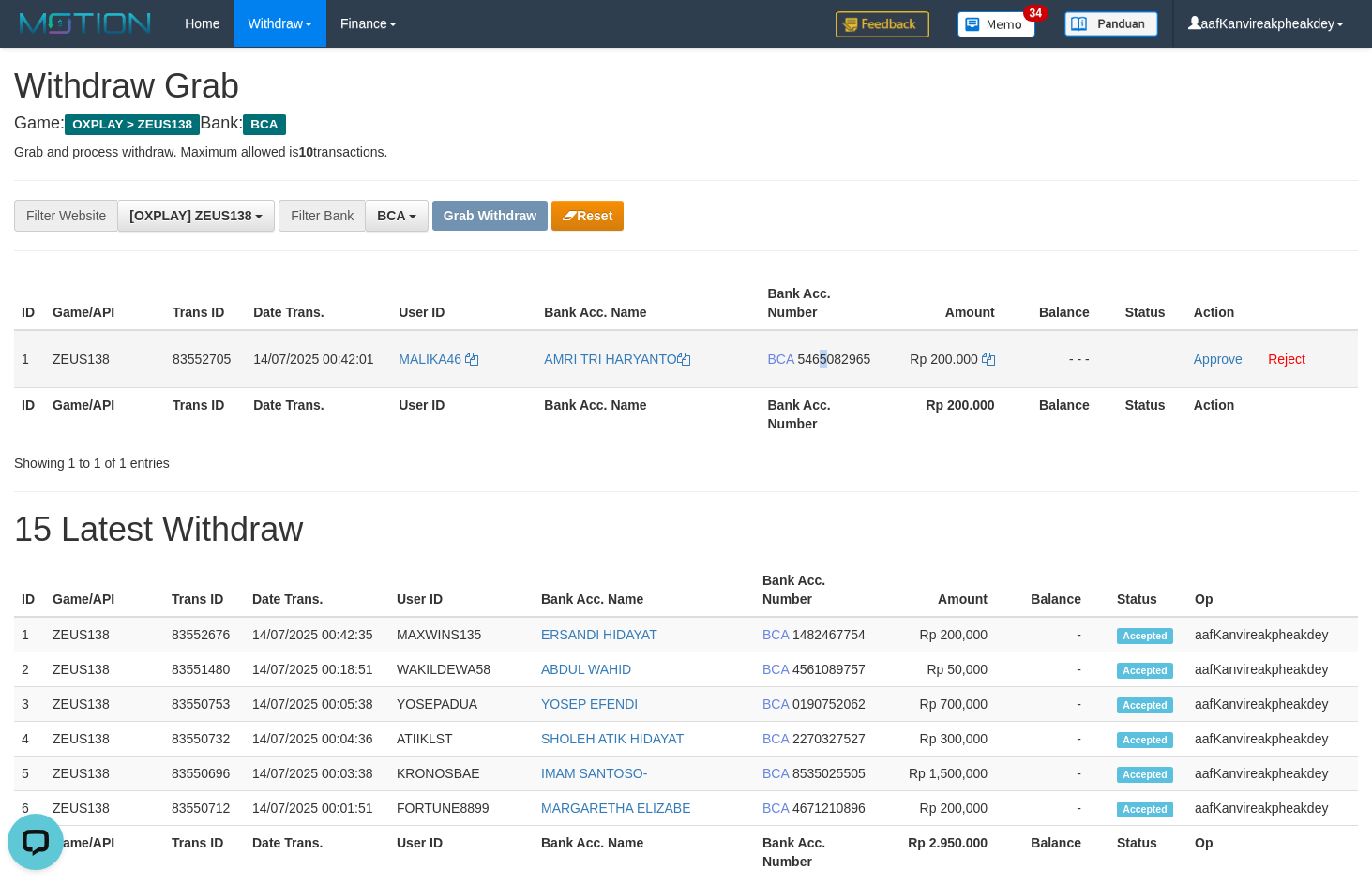 click on "BCA
5465082965" at bounding box center [820, 359] 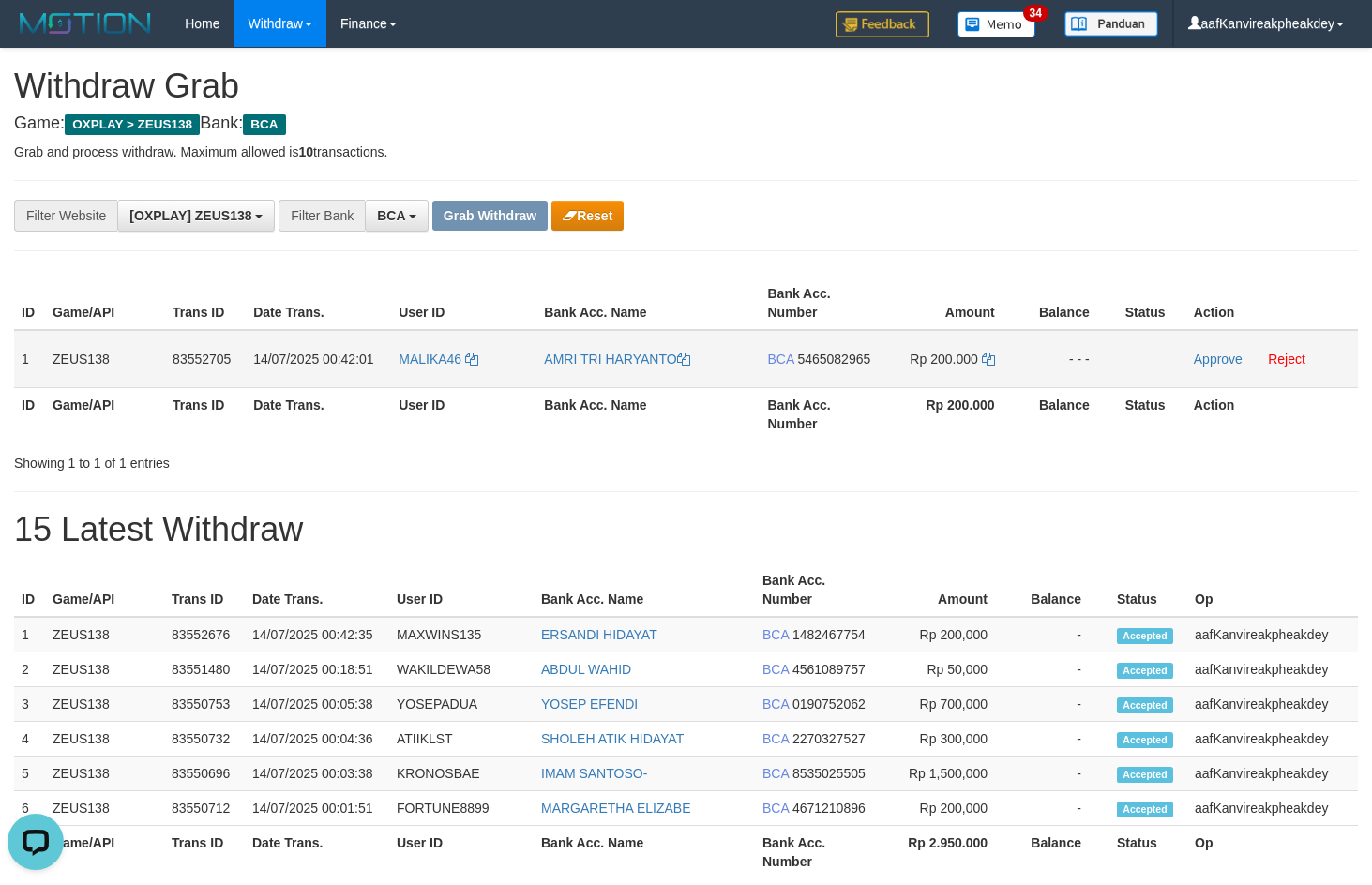 click on "5465082965" at bounding box center (834, 359) 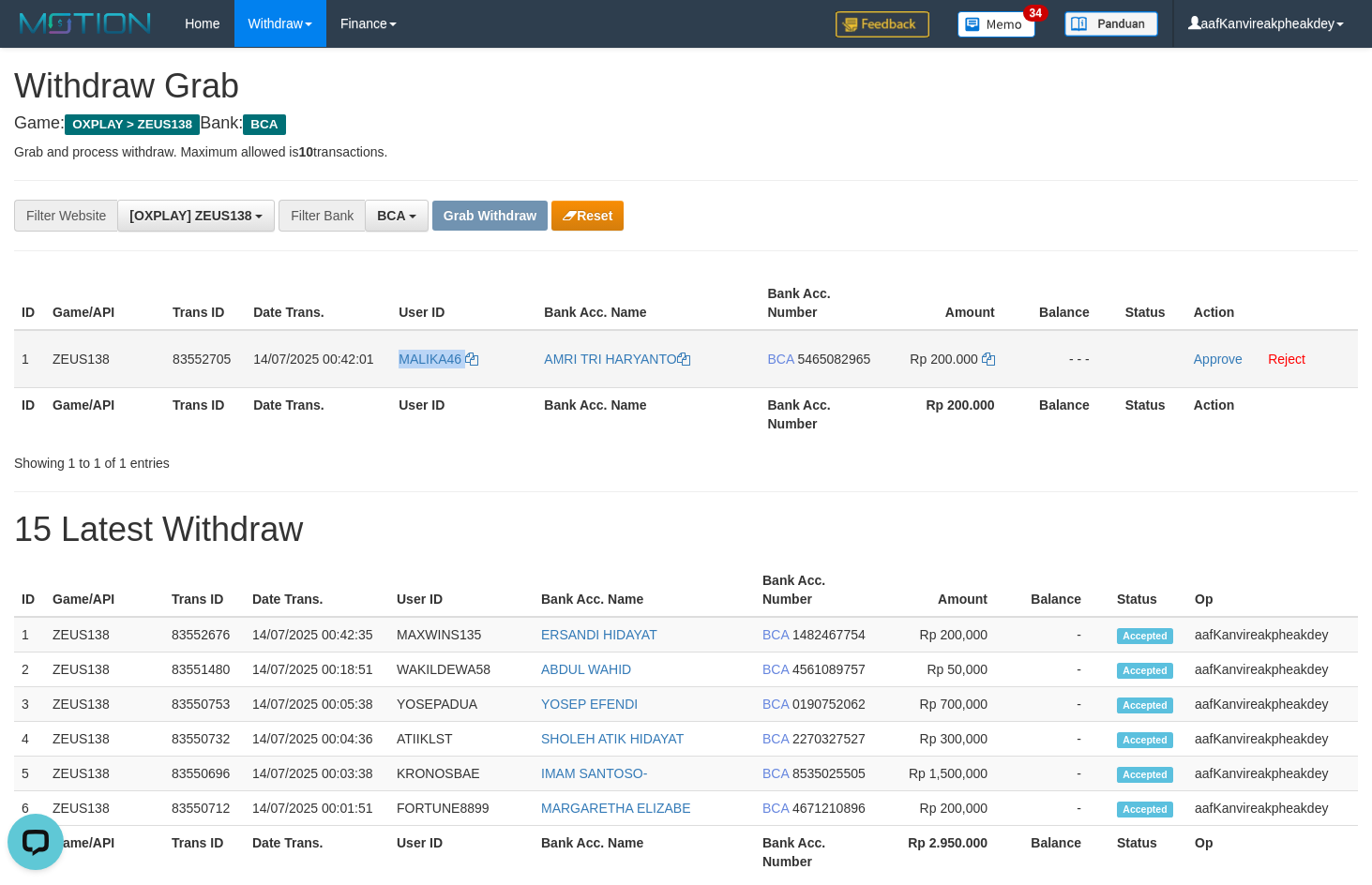 click on "MALIKA46" at bounding box center [463, 359] 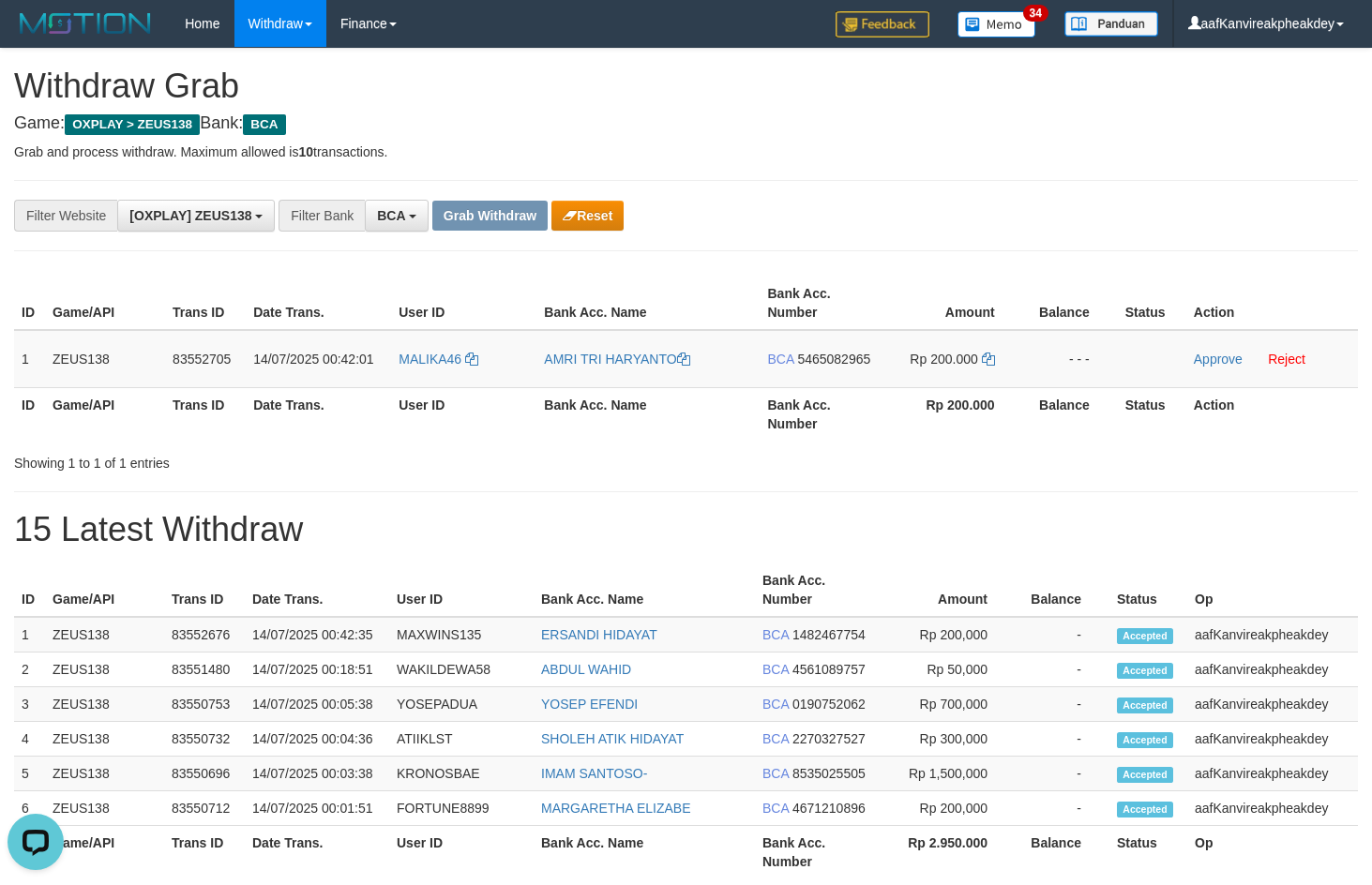 drag, startPoint x: 935, startPoint y: 129, endPoint x: 1385, endPoint y: 264, distance: 469.8138 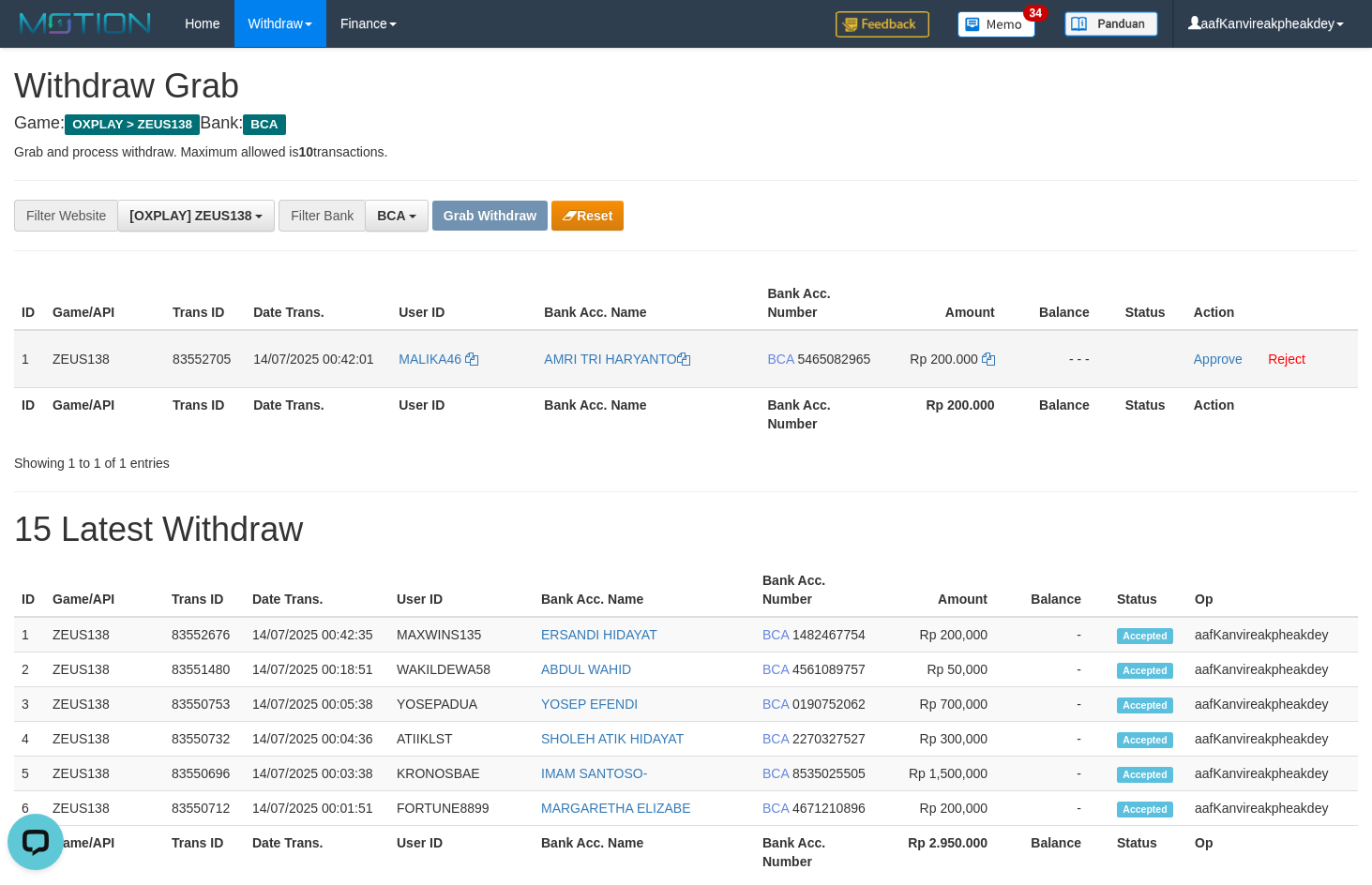 click on "5465082965" at bounding box center [834, 359] 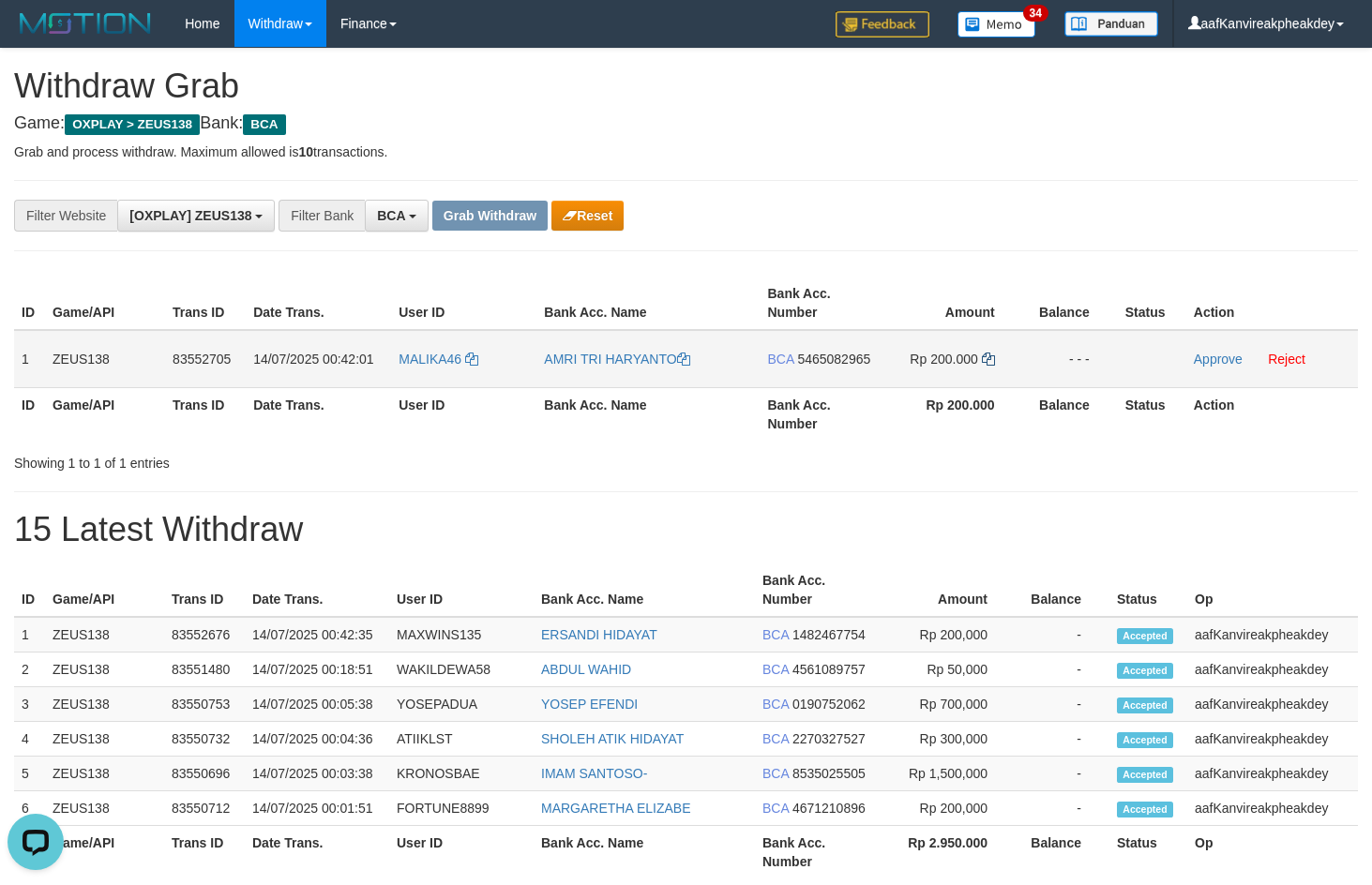 click on "Rp 200.000" at bounding box center [952, 359] 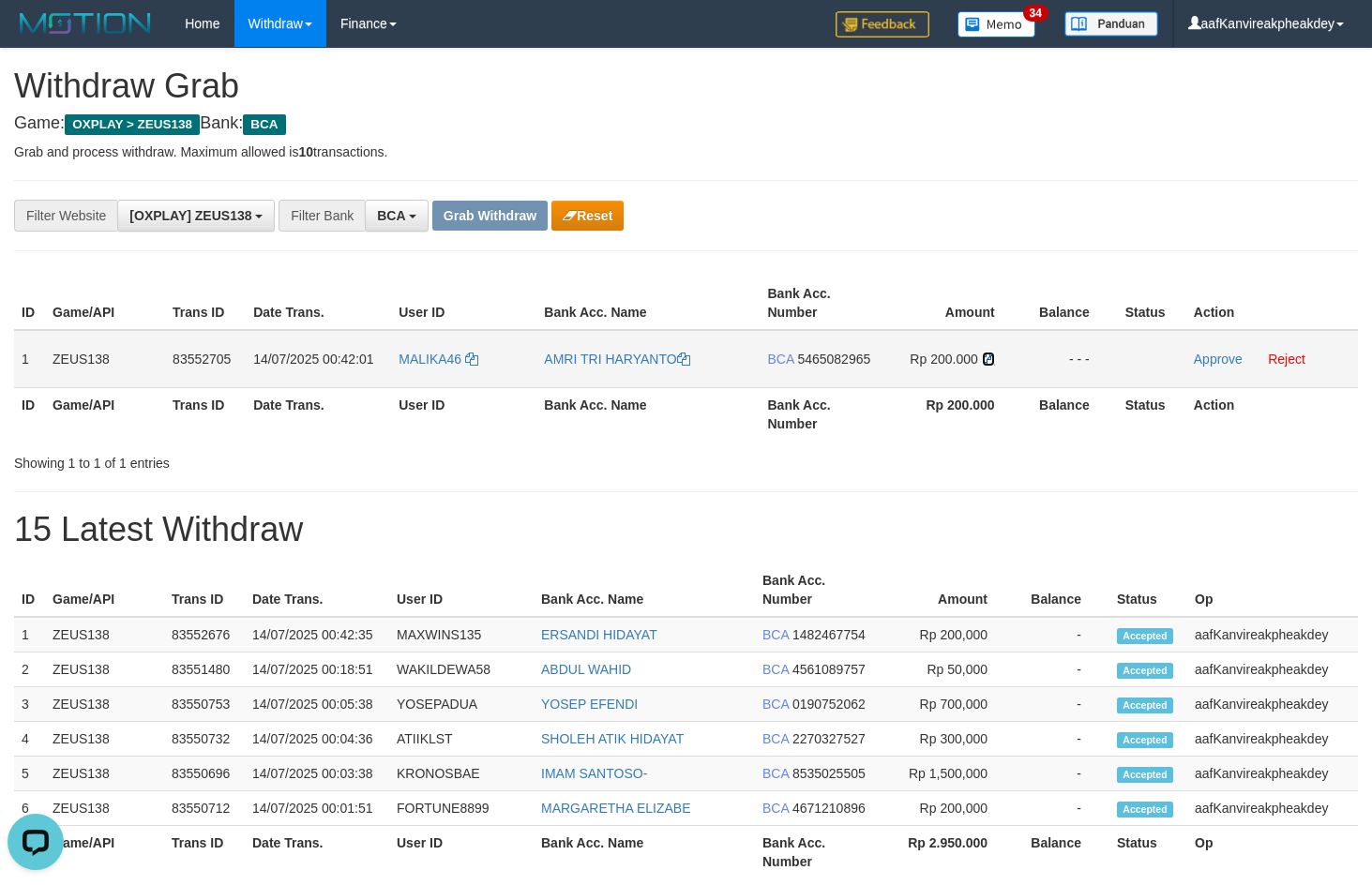 click at bounding box center [988, 359] 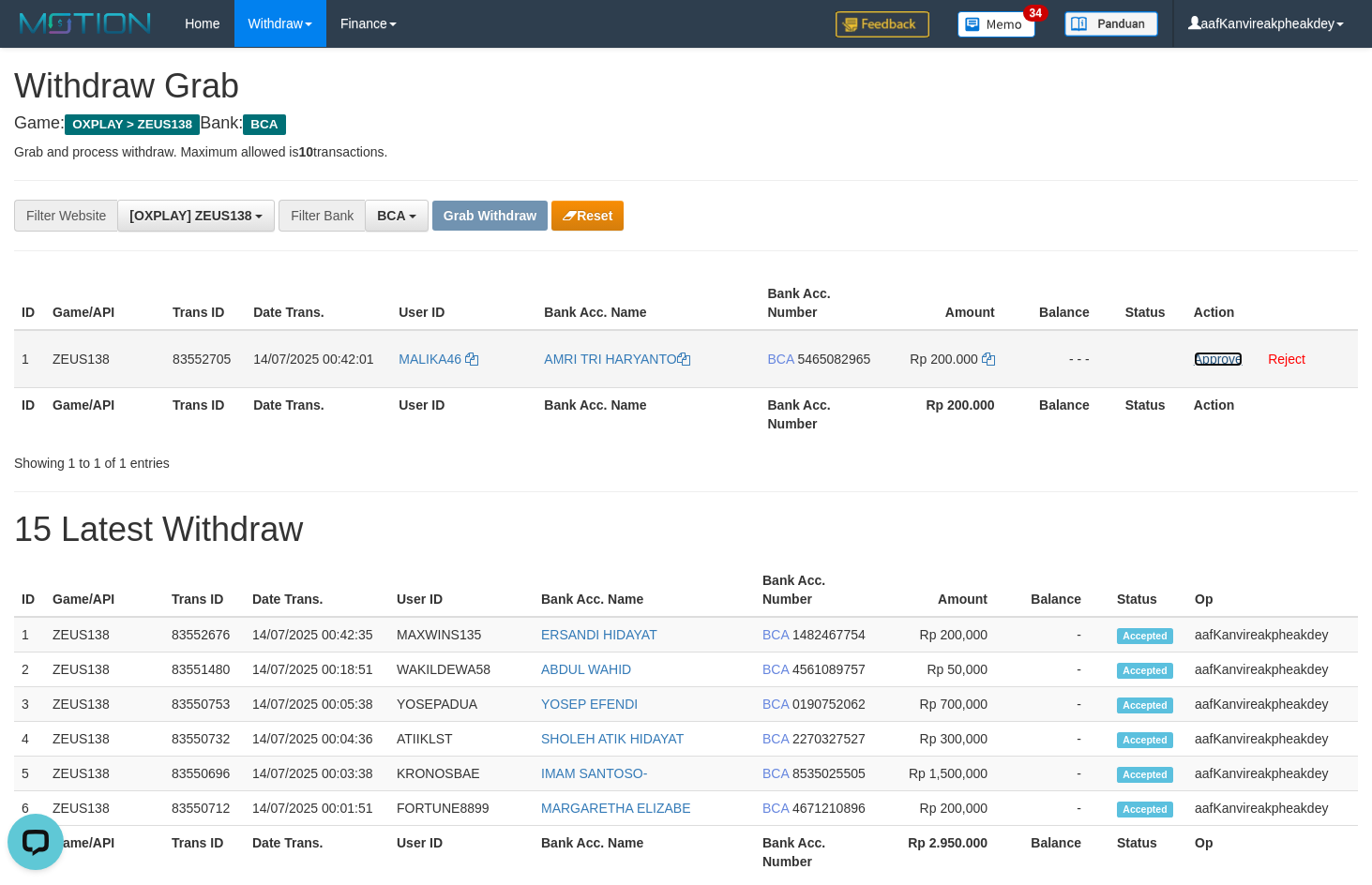 drag, startPoint x: 1202, startPoint y: 355, endPoint x: 1179, endPoint y: 347, distance: 24.35159 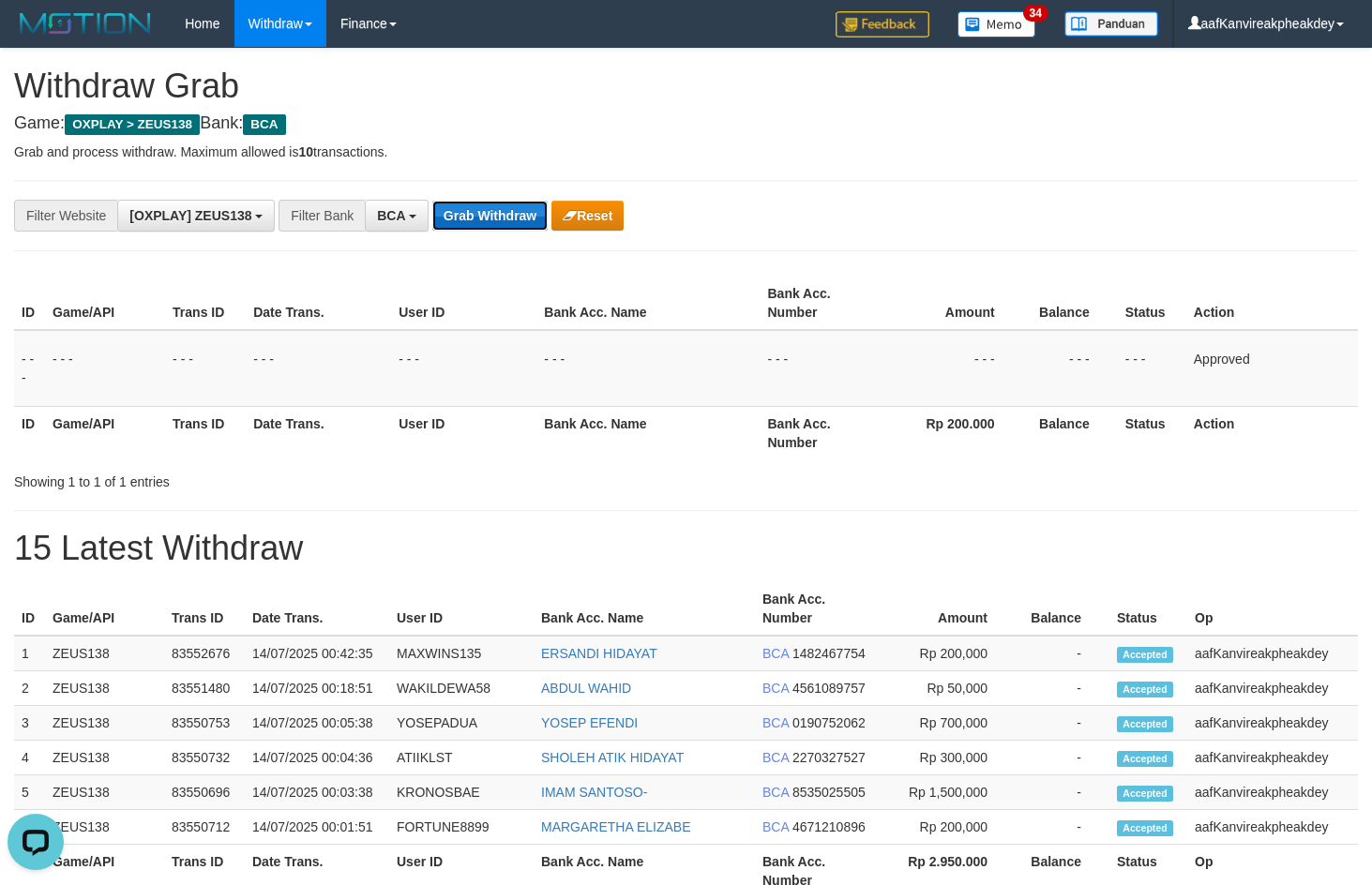 click on "Grab Withdraw" at bounding box center (490, 216) 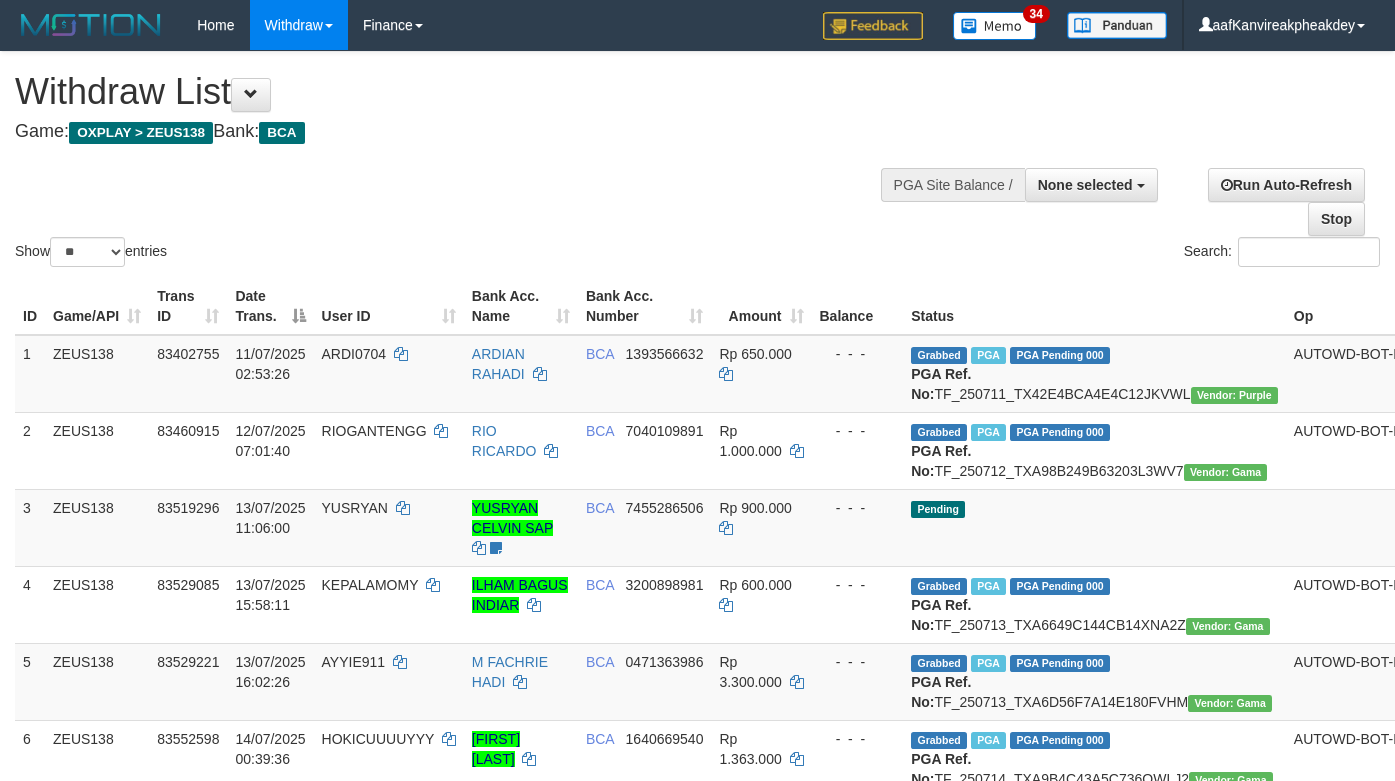 select 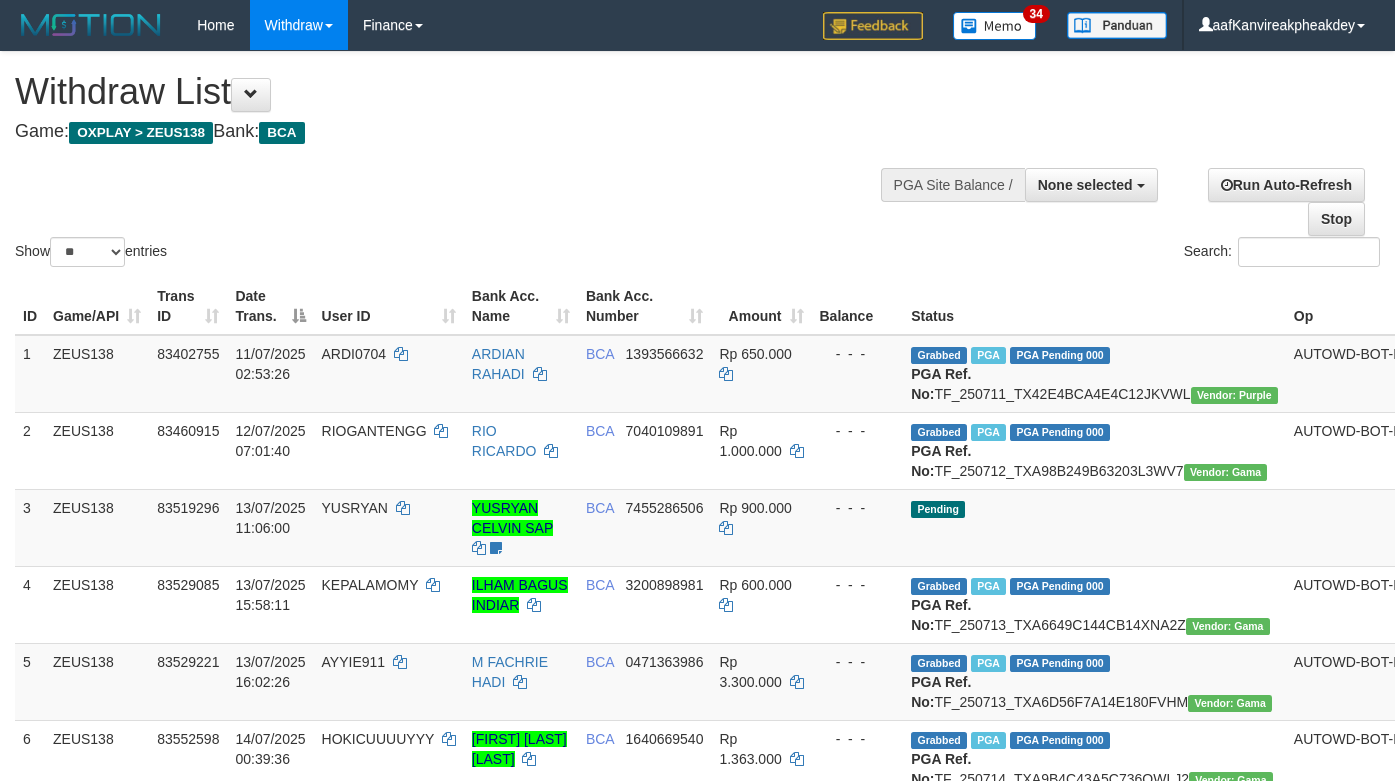 select 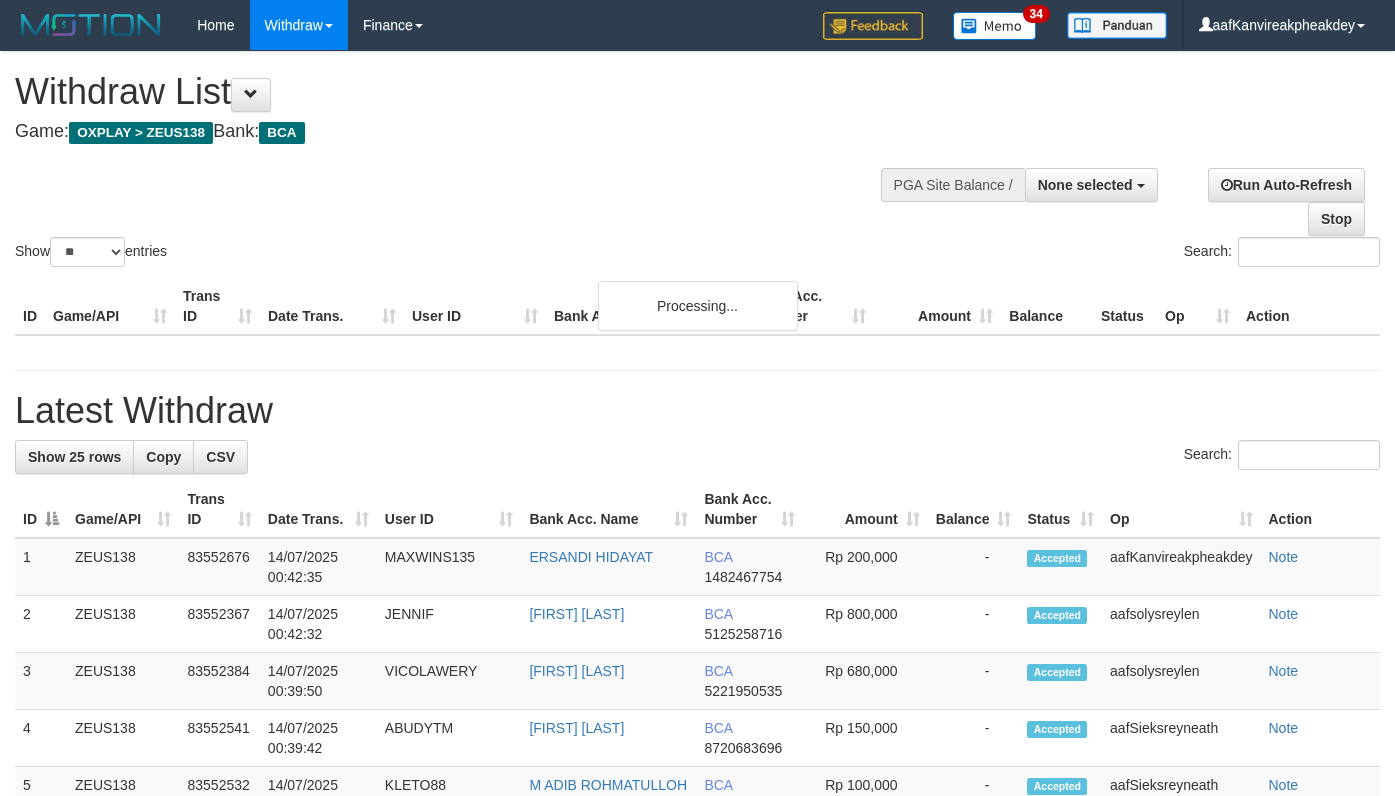 select 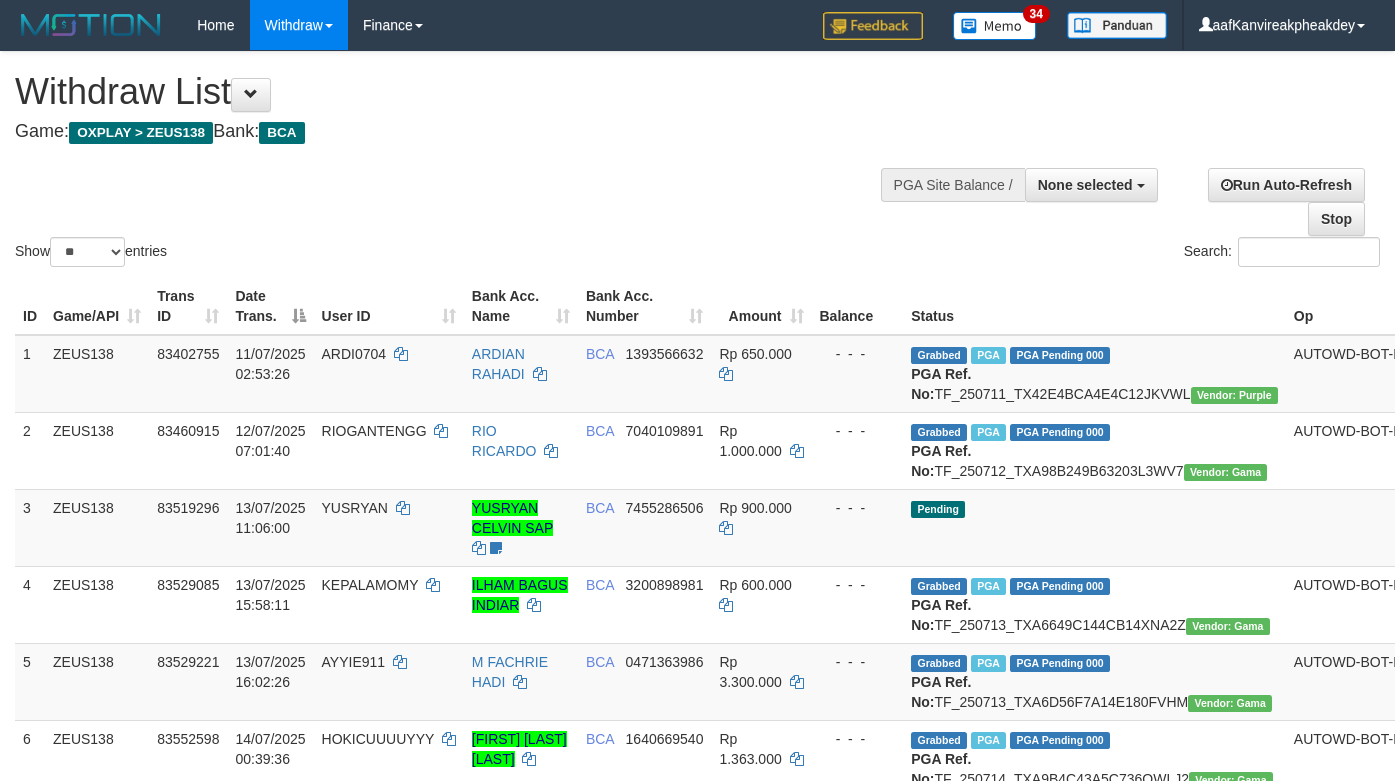 select 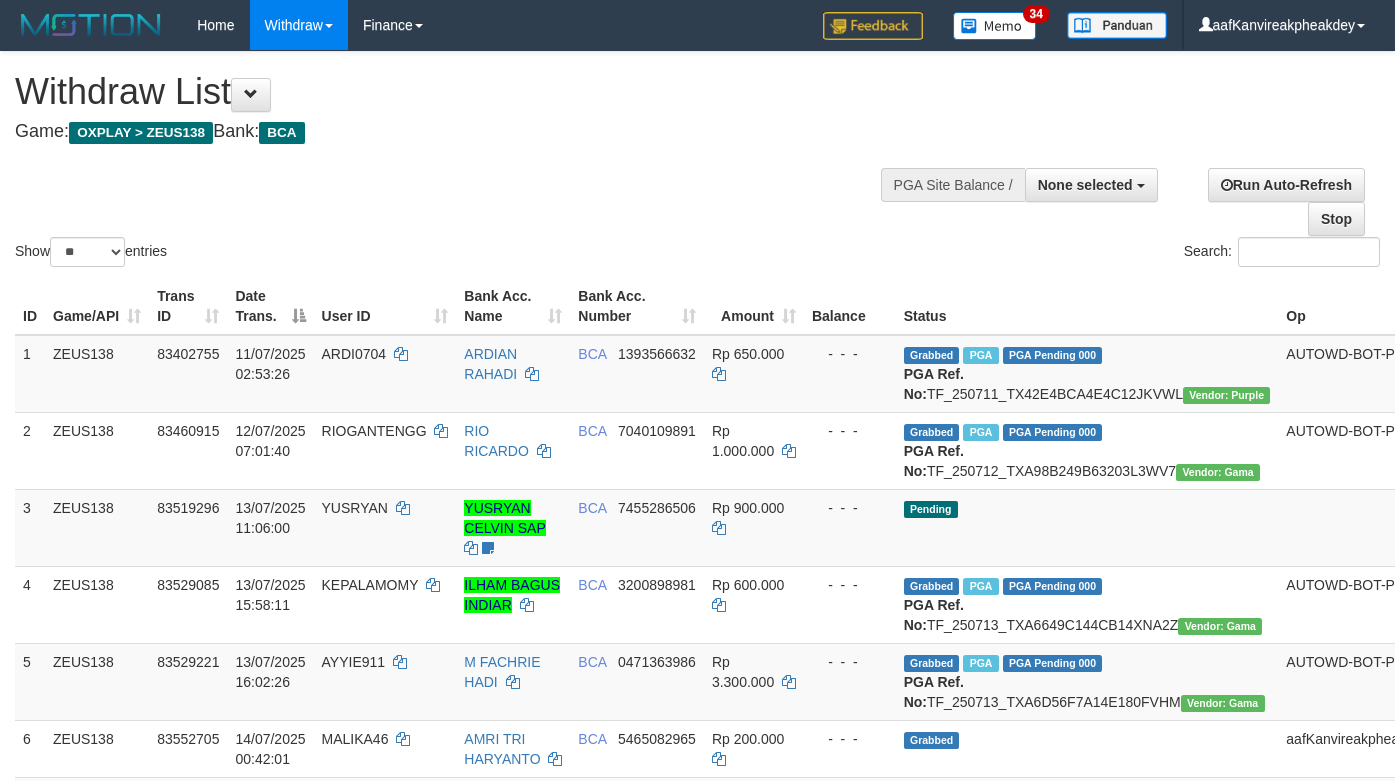 select 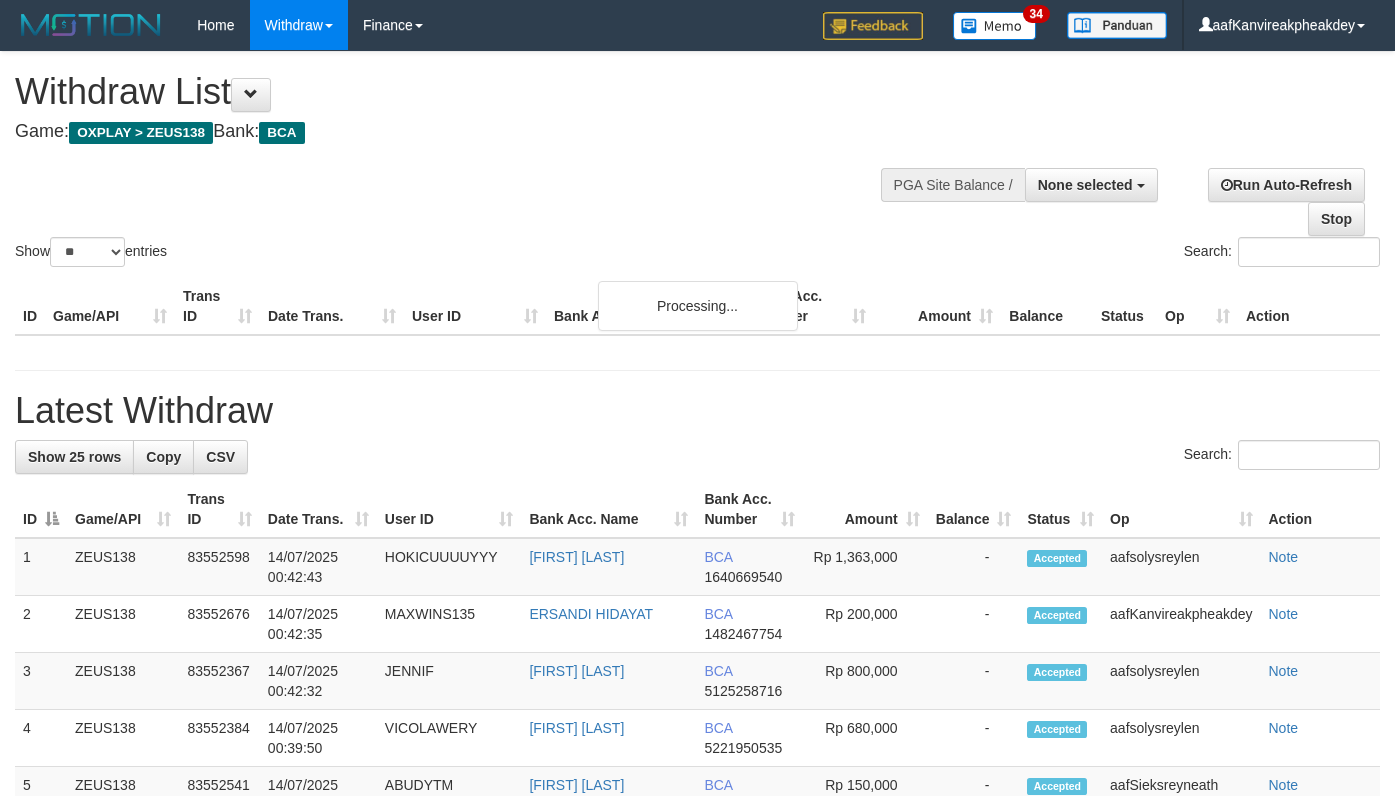 select 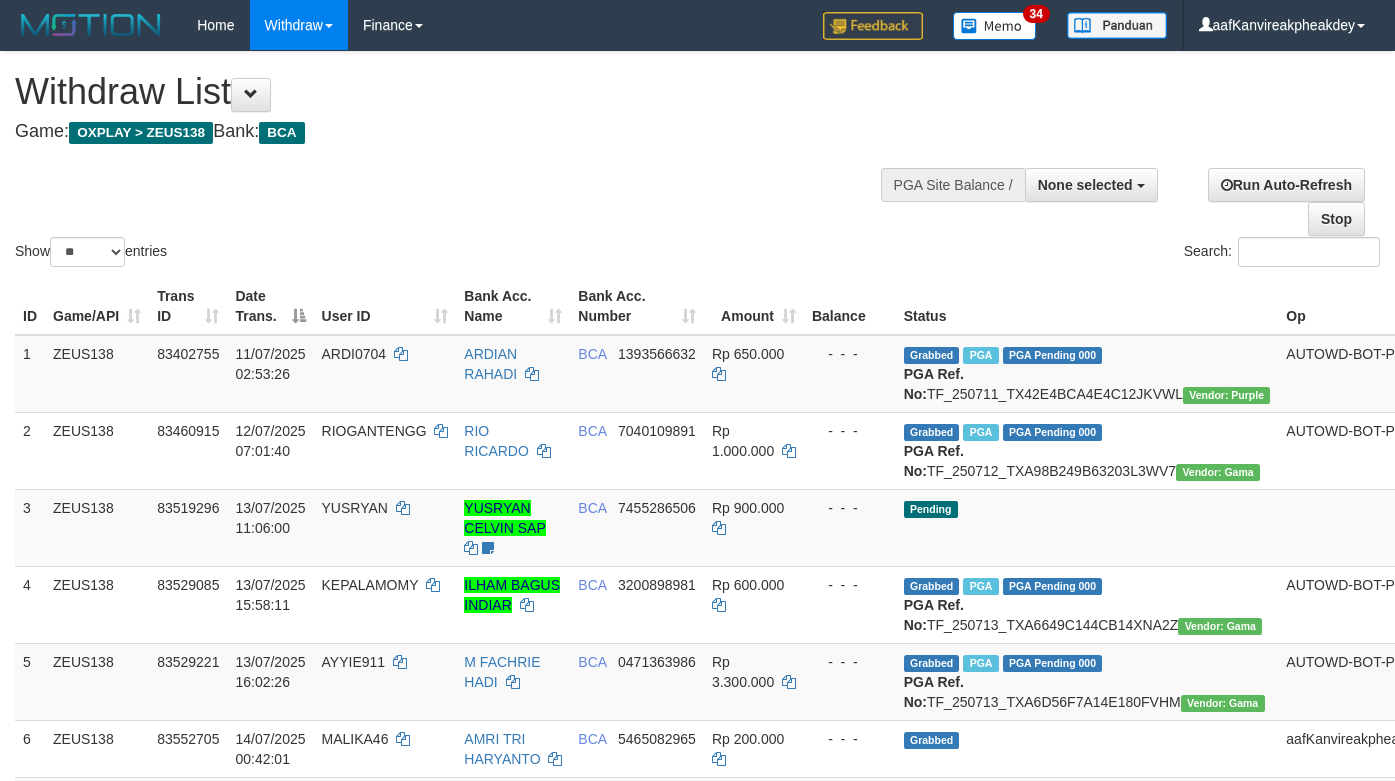 select 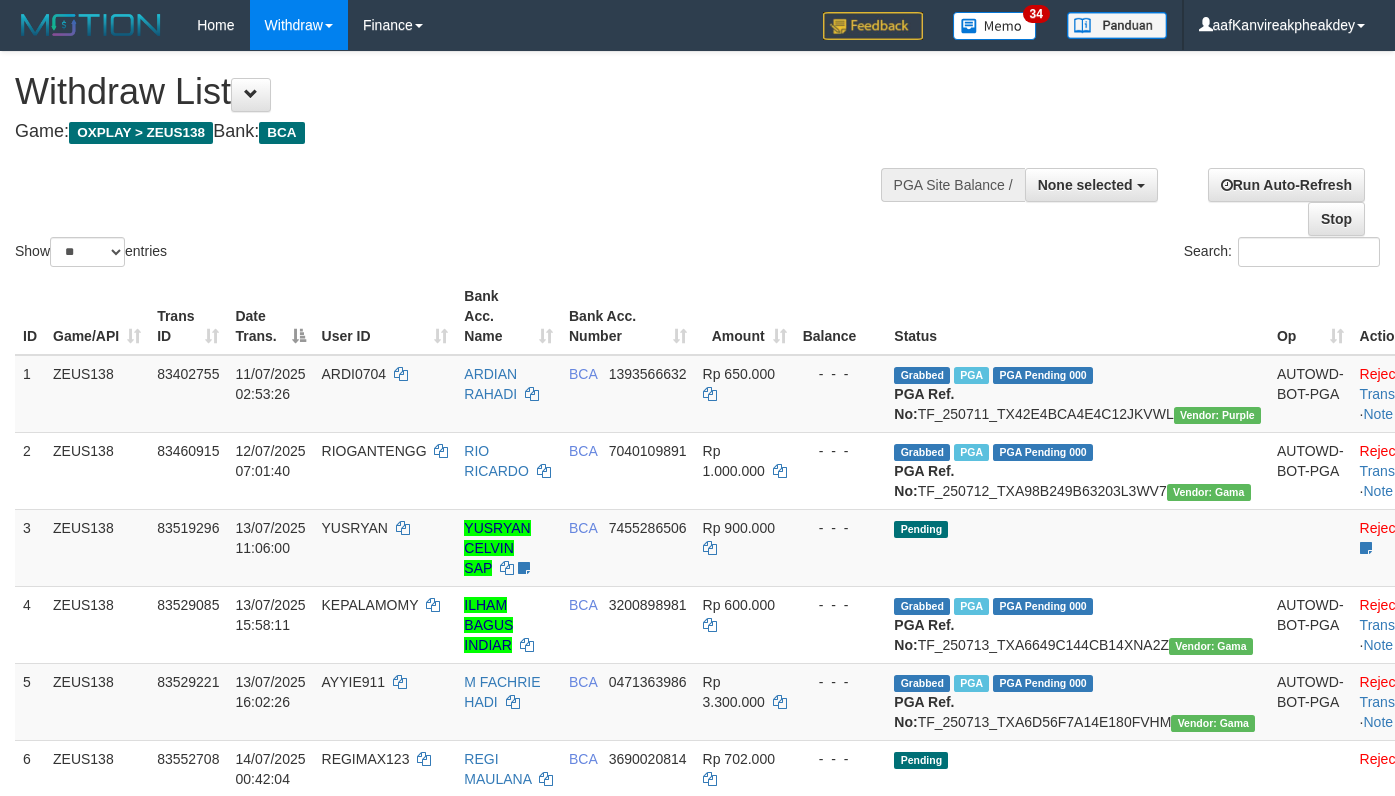 select 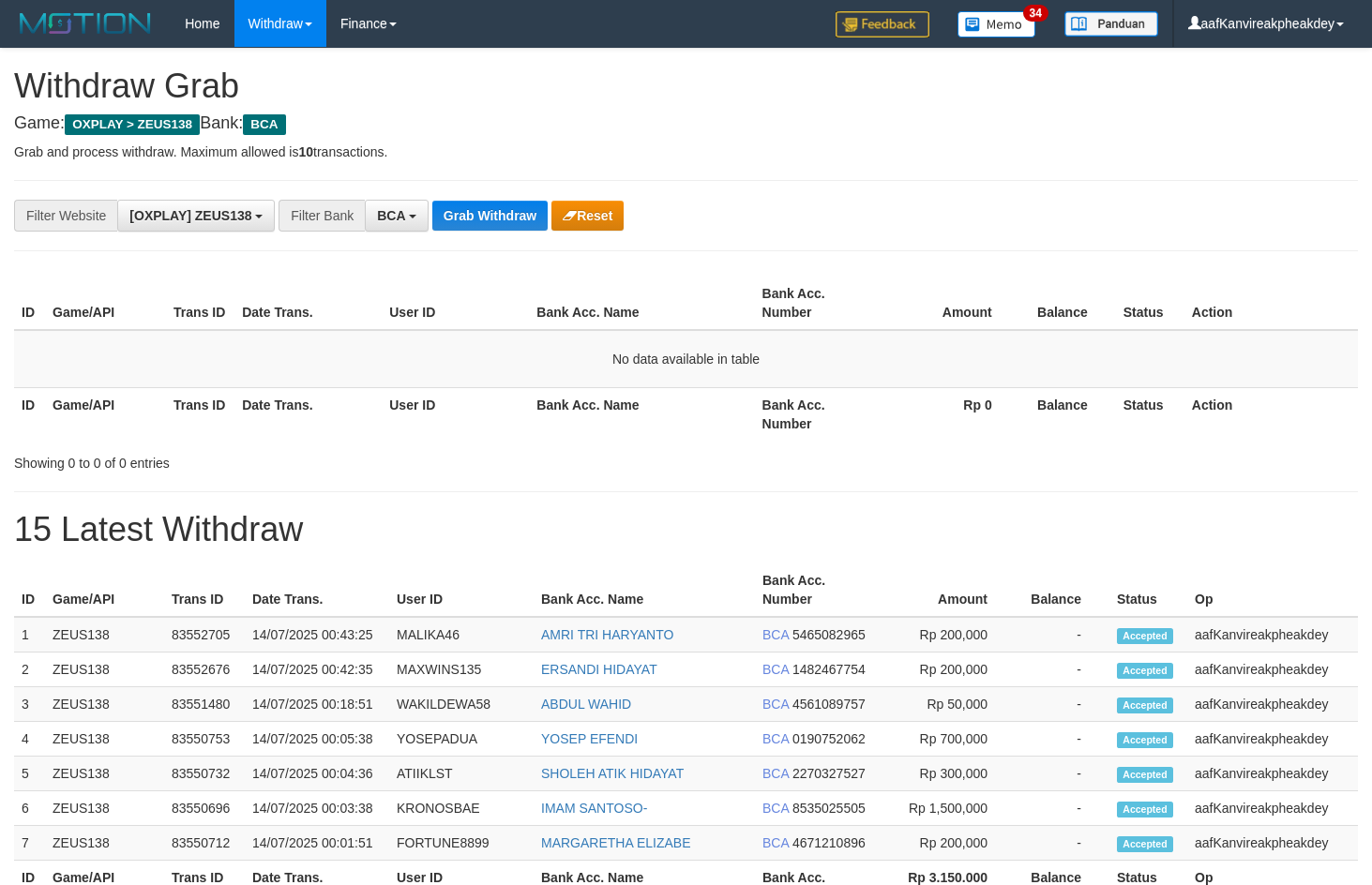 scroll, scrollTop: 0, scrollLeft: 0, axis: both 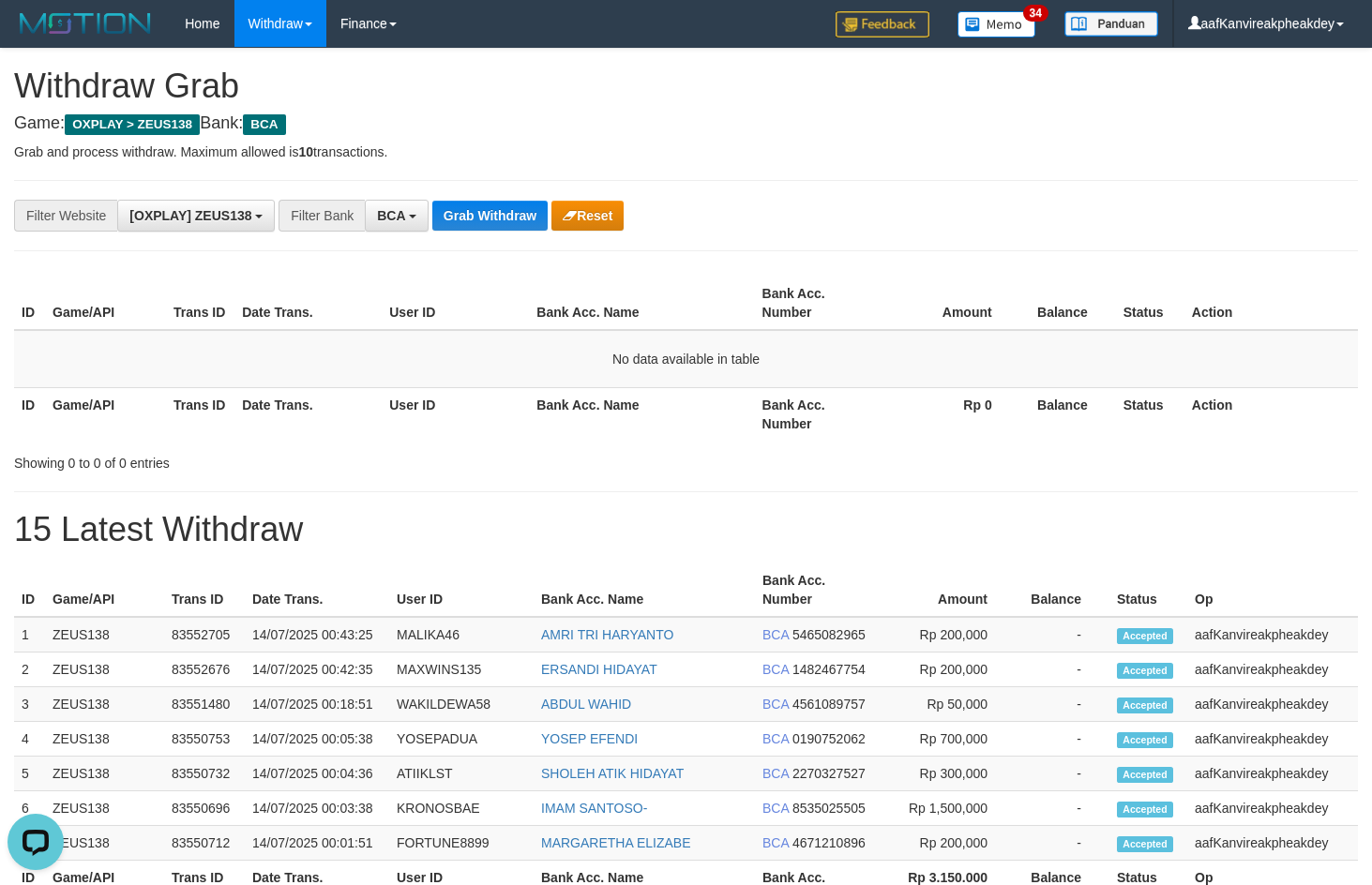 click on "Balance" at bounding box center [1068, 303] 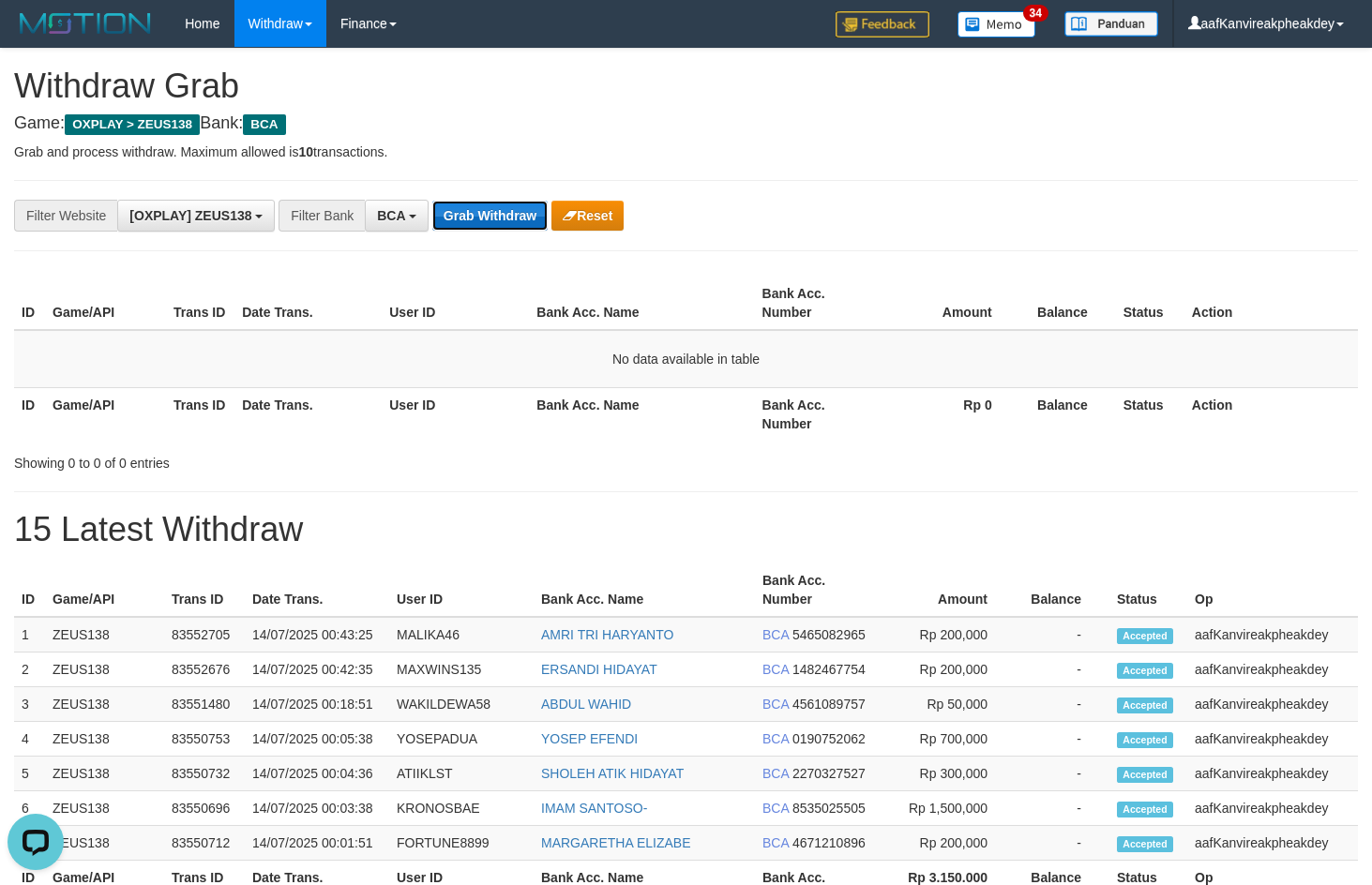 click on "Grab Withdraw" at bounding box center [490, 216] 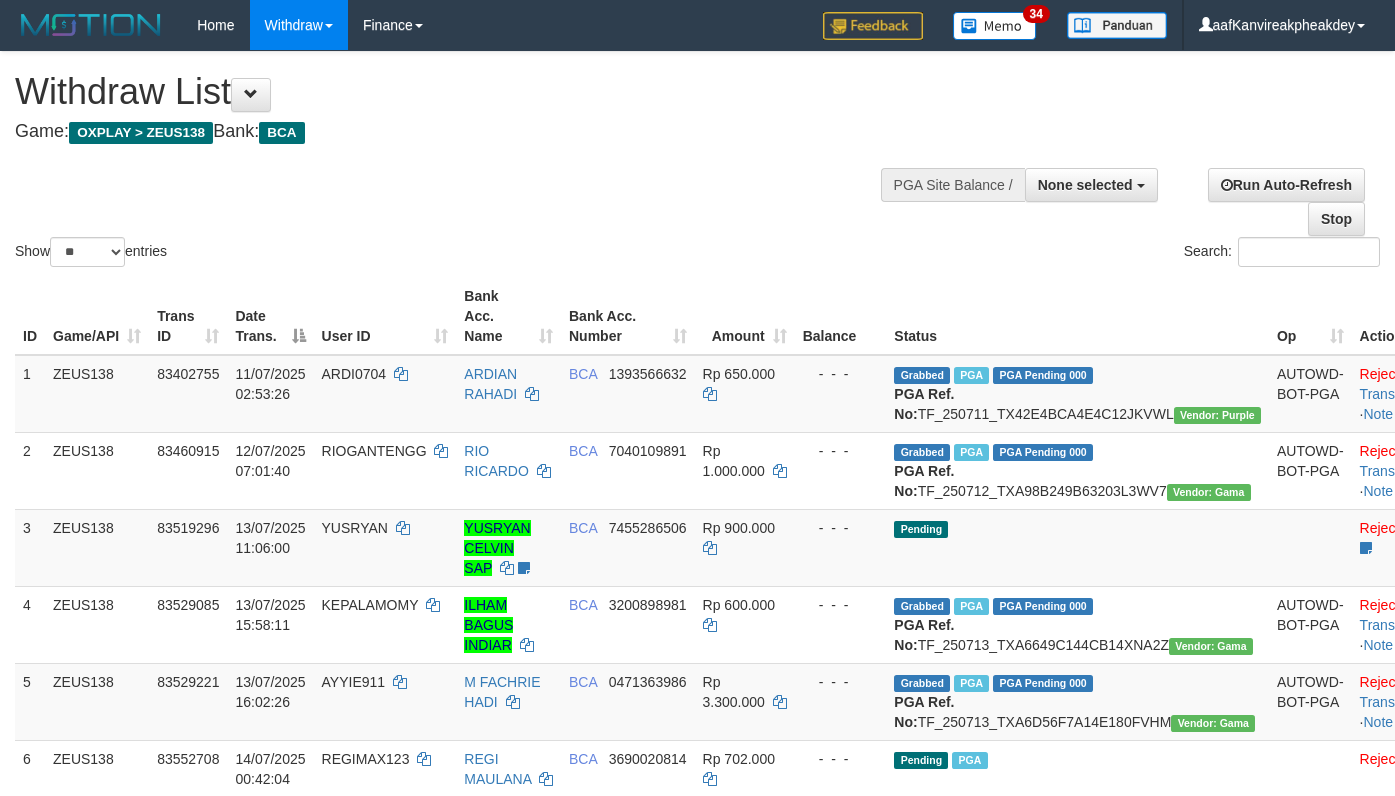 select 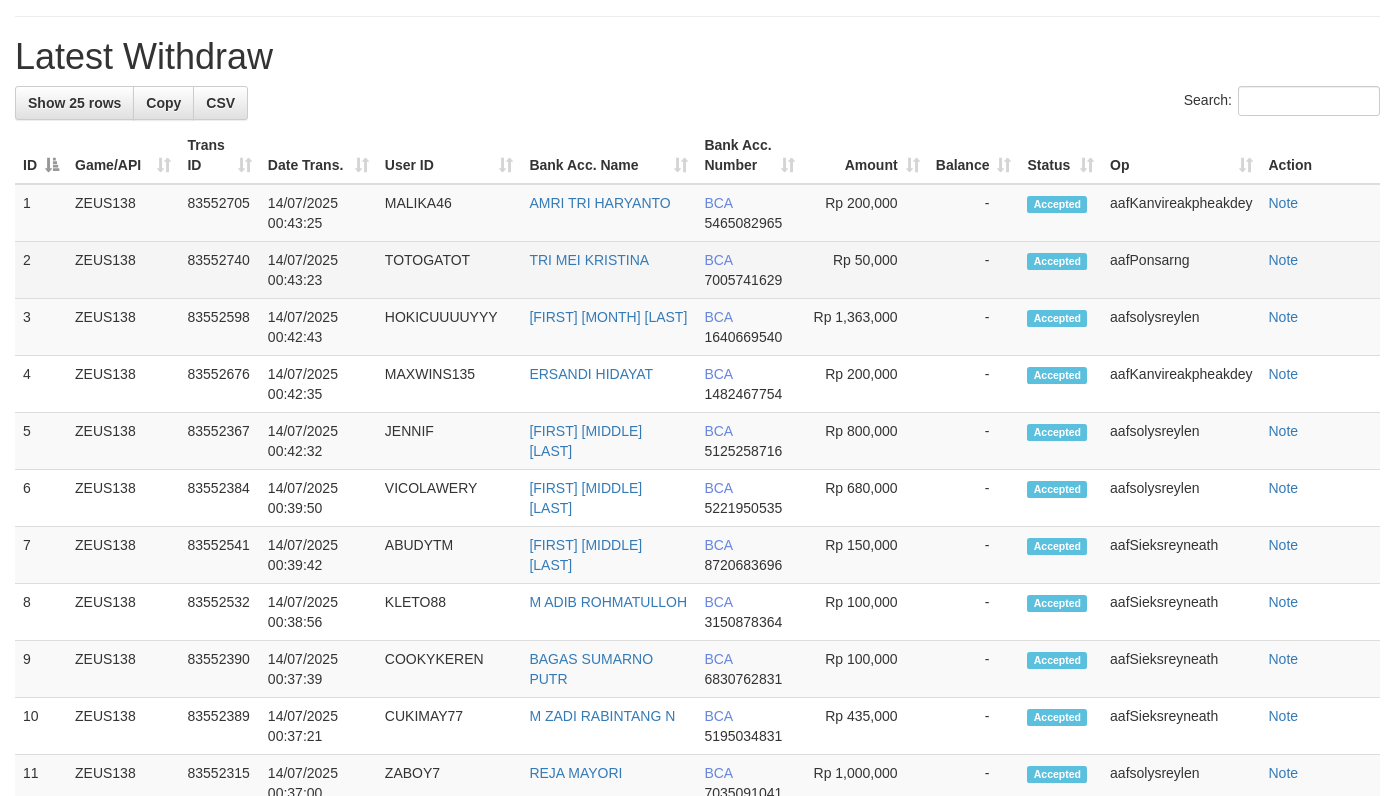 scroll, scrollTop: 827, scrollLeft: 0, axis: vertical 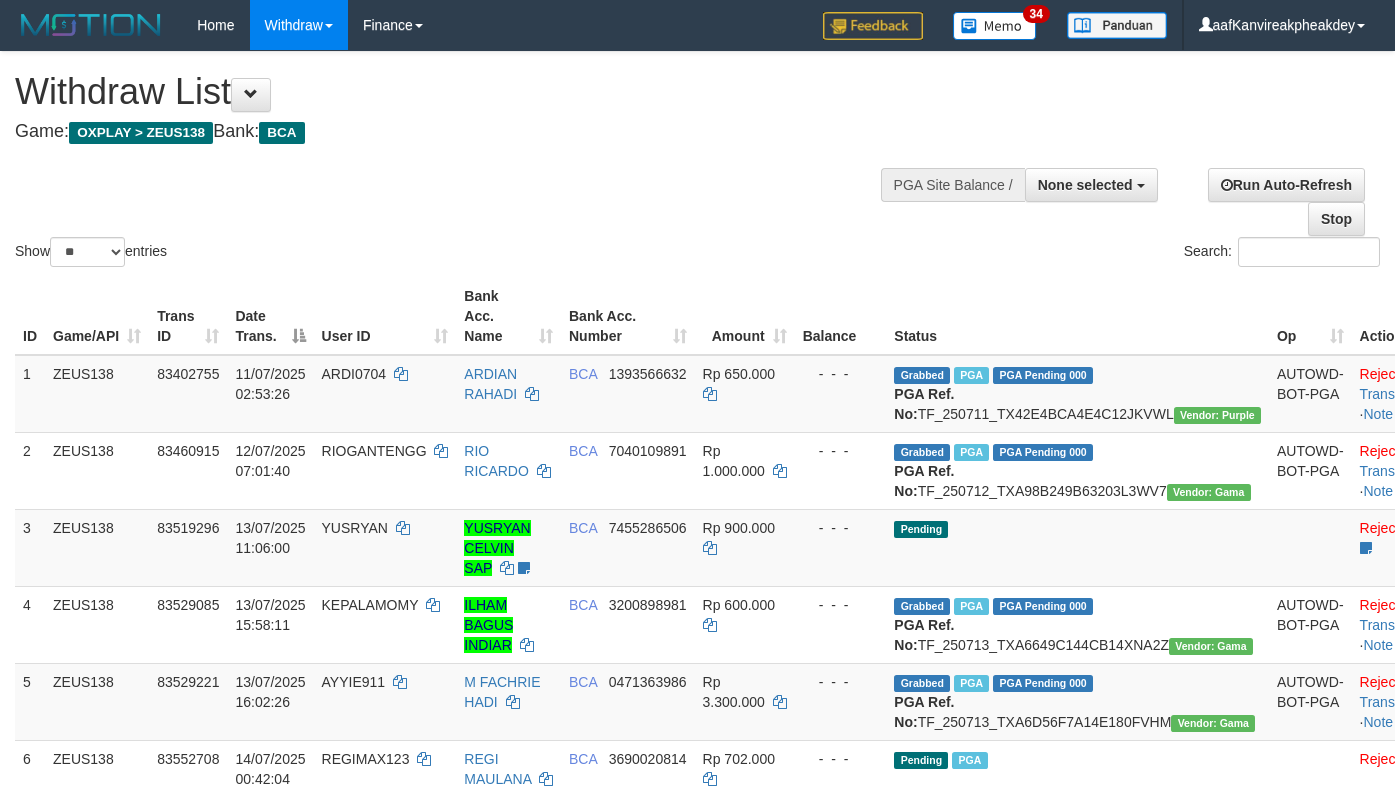 select 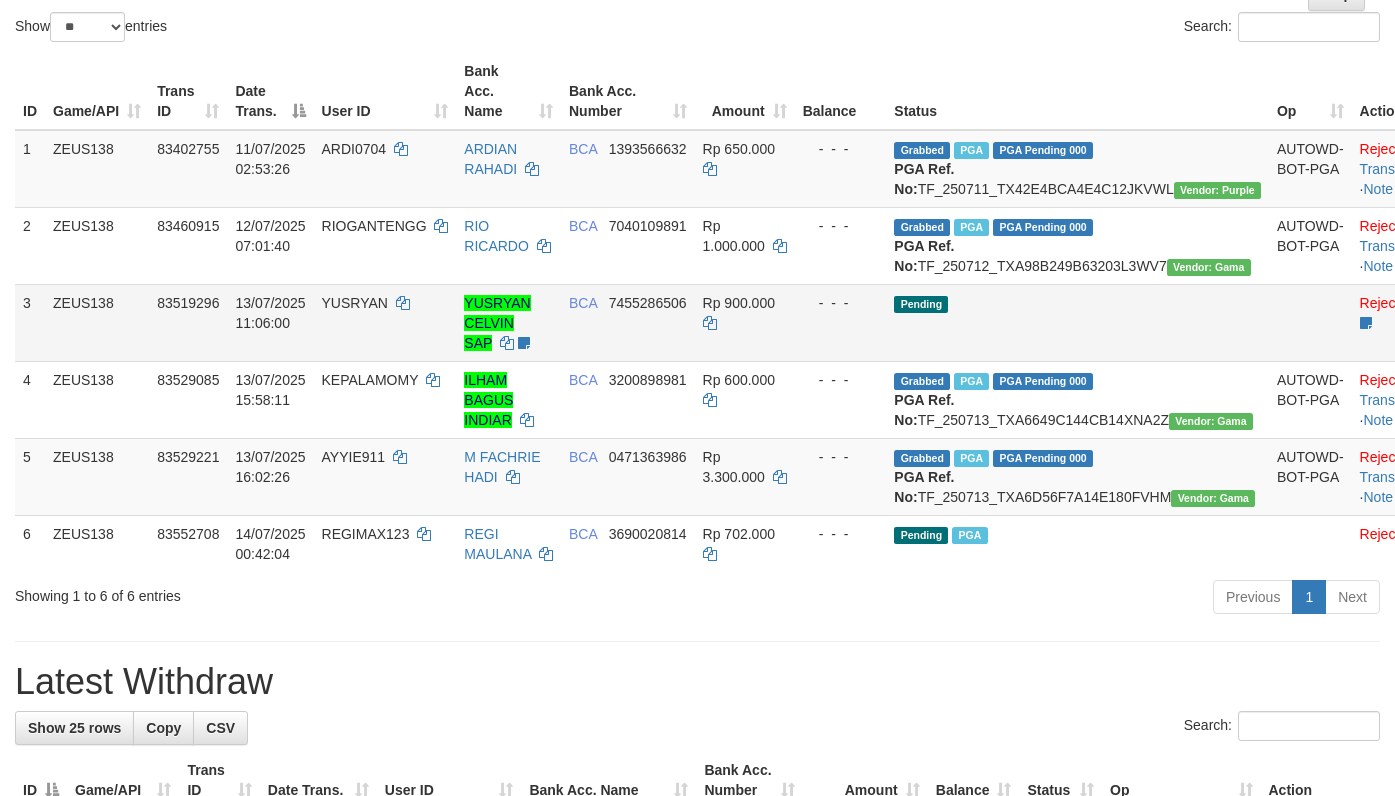 scroll, scrollTop: 215, scrollLeft: 0, axis: vertical 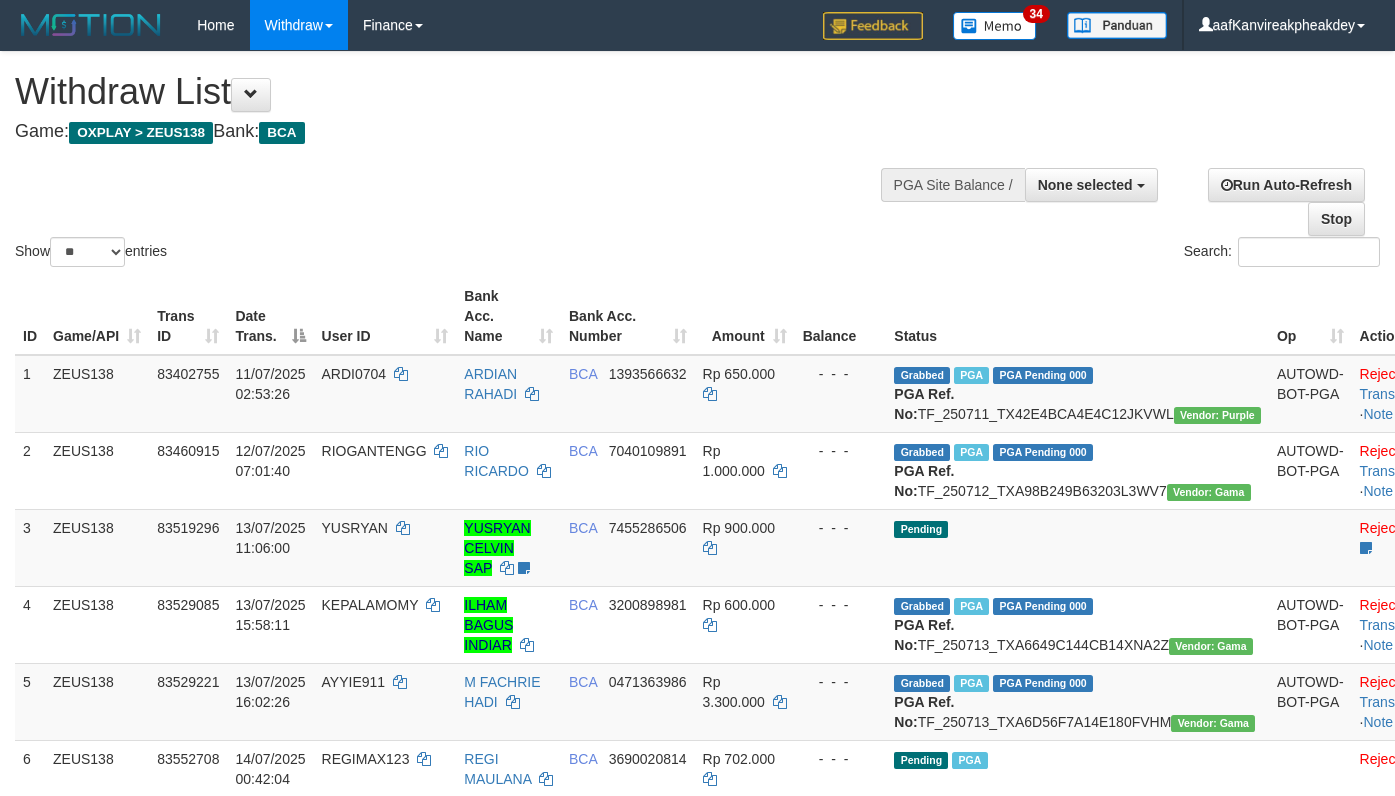 select 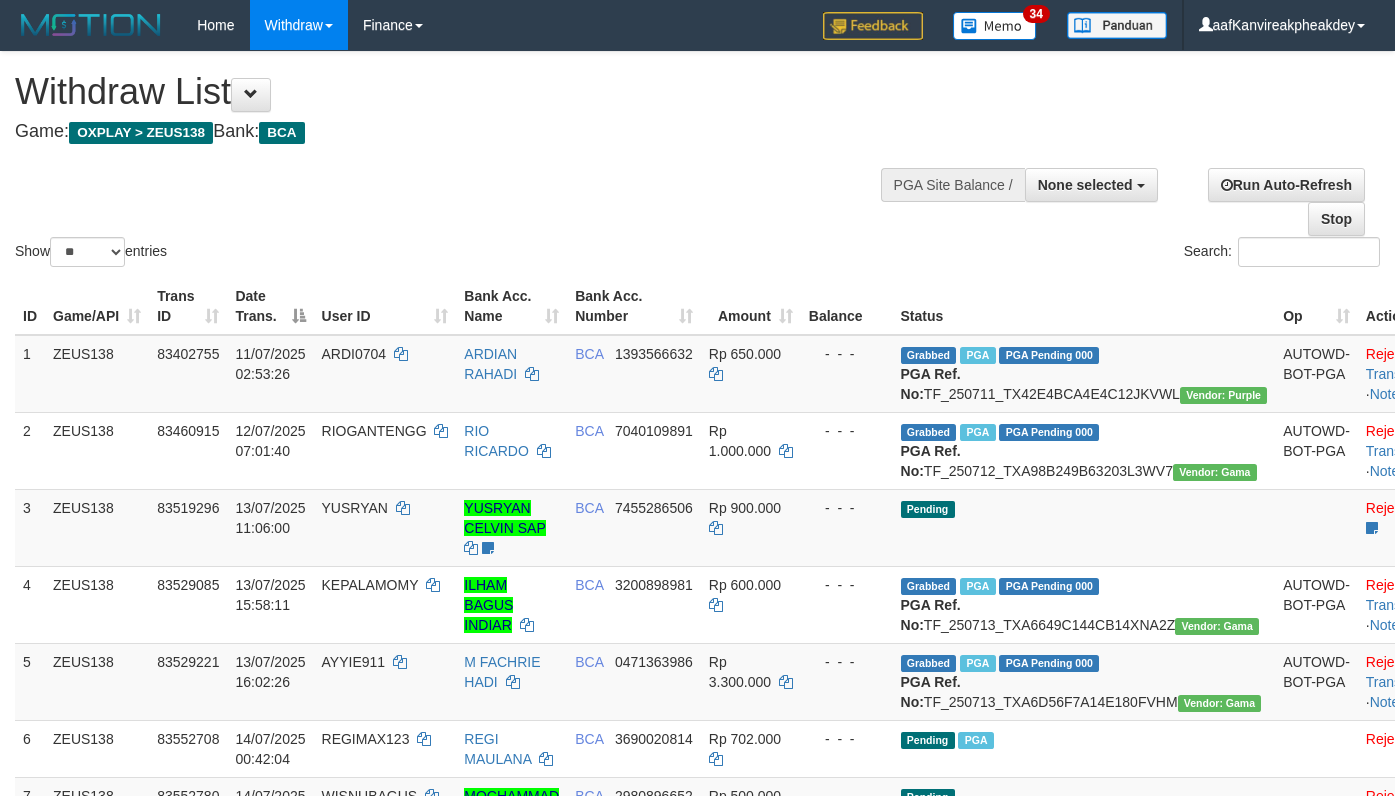 select 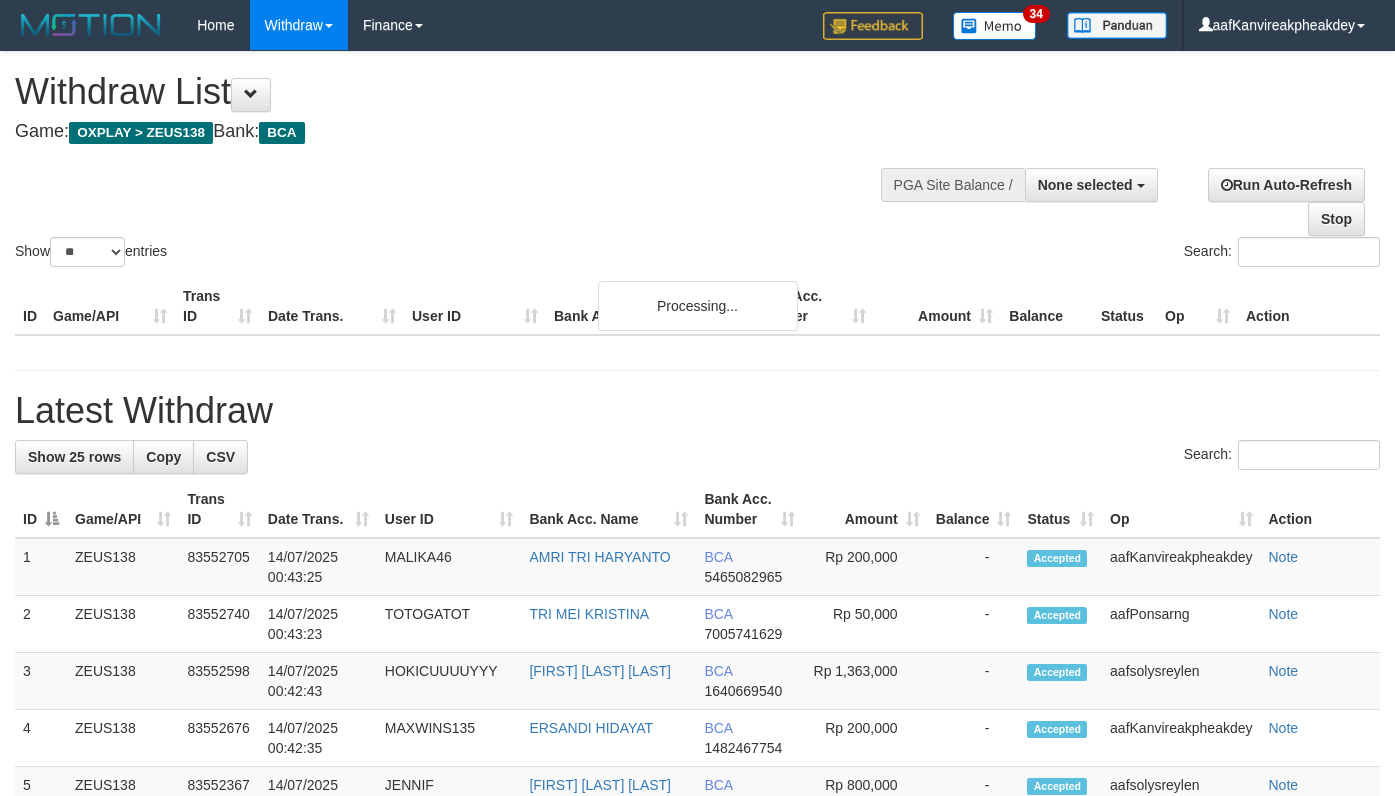 select 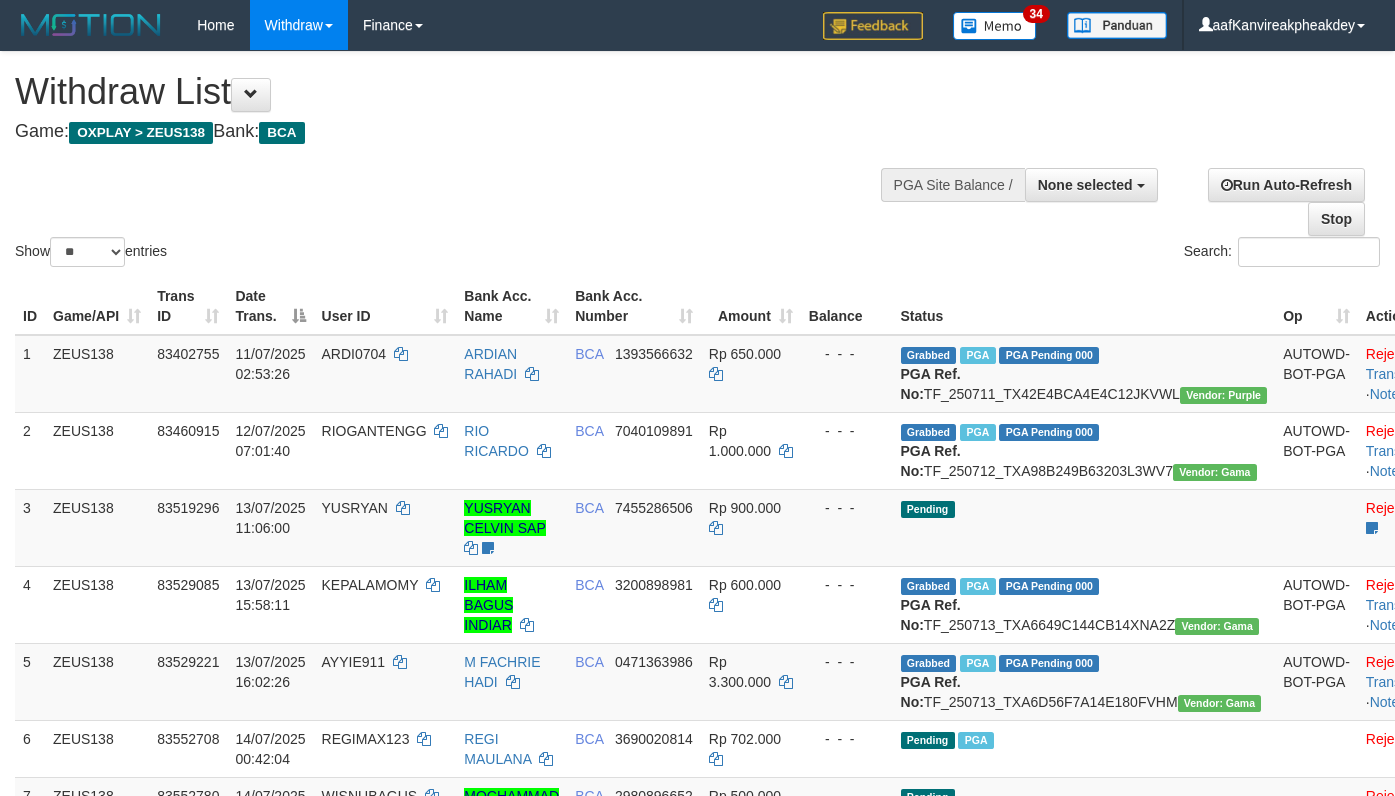 select 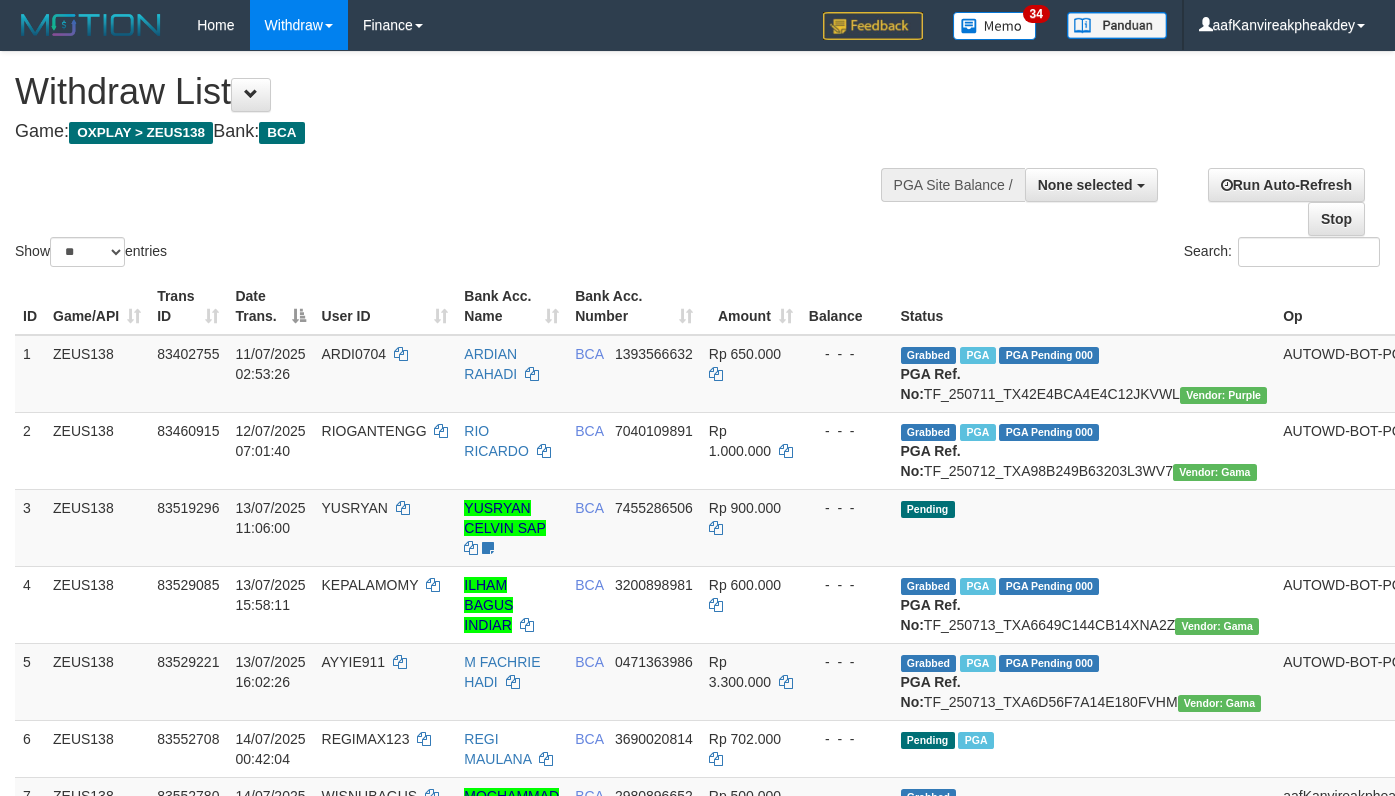 select 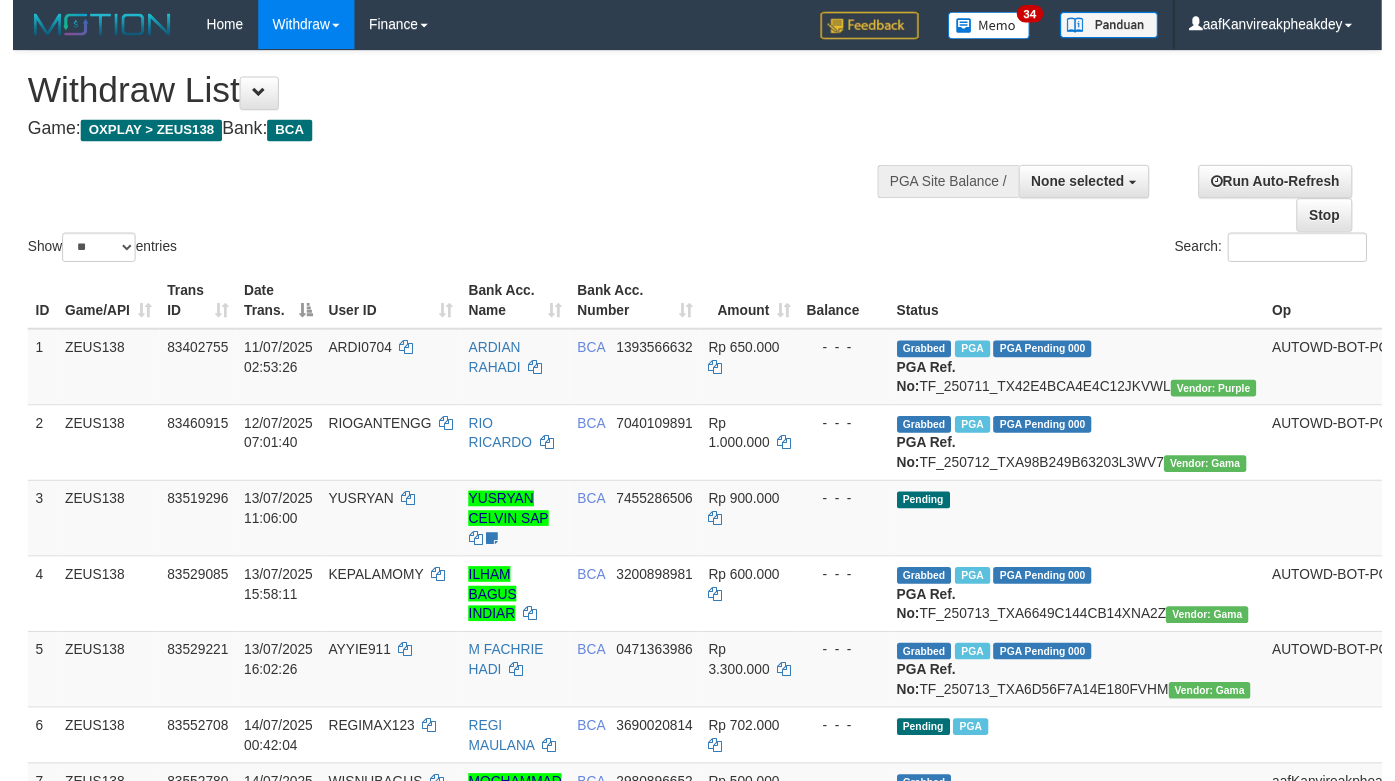 scroll, scrollTop: 255, scrollLeft: 0, axis: vertical 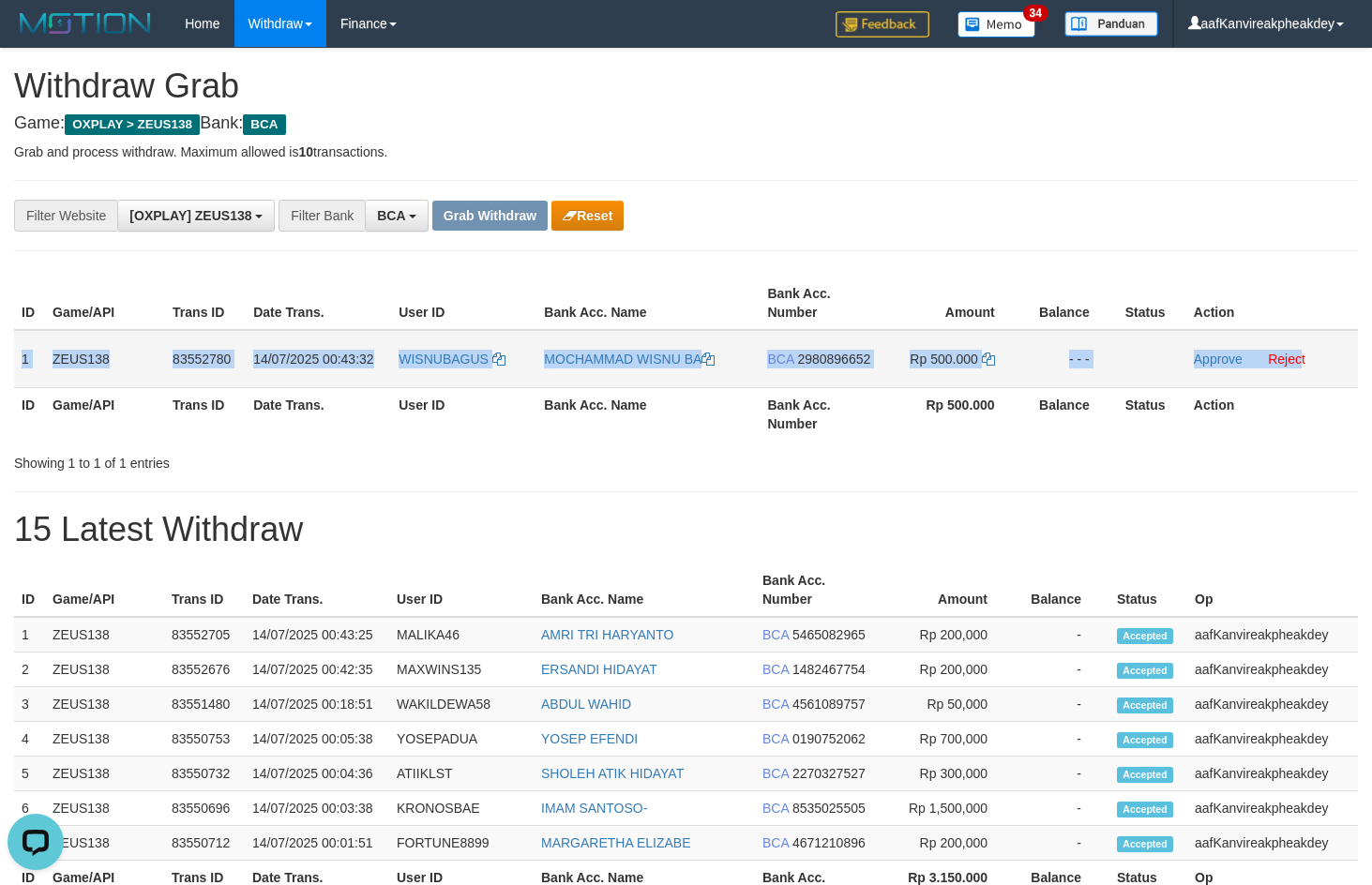copy on "1
ZEUS138
83552780
14/07/2025 00:43:32
WISNUBAGUS
MOCHAMMAD WISNU BA
BCA
2980896652
Rp 500.000
- - -
Approve
Rejec" 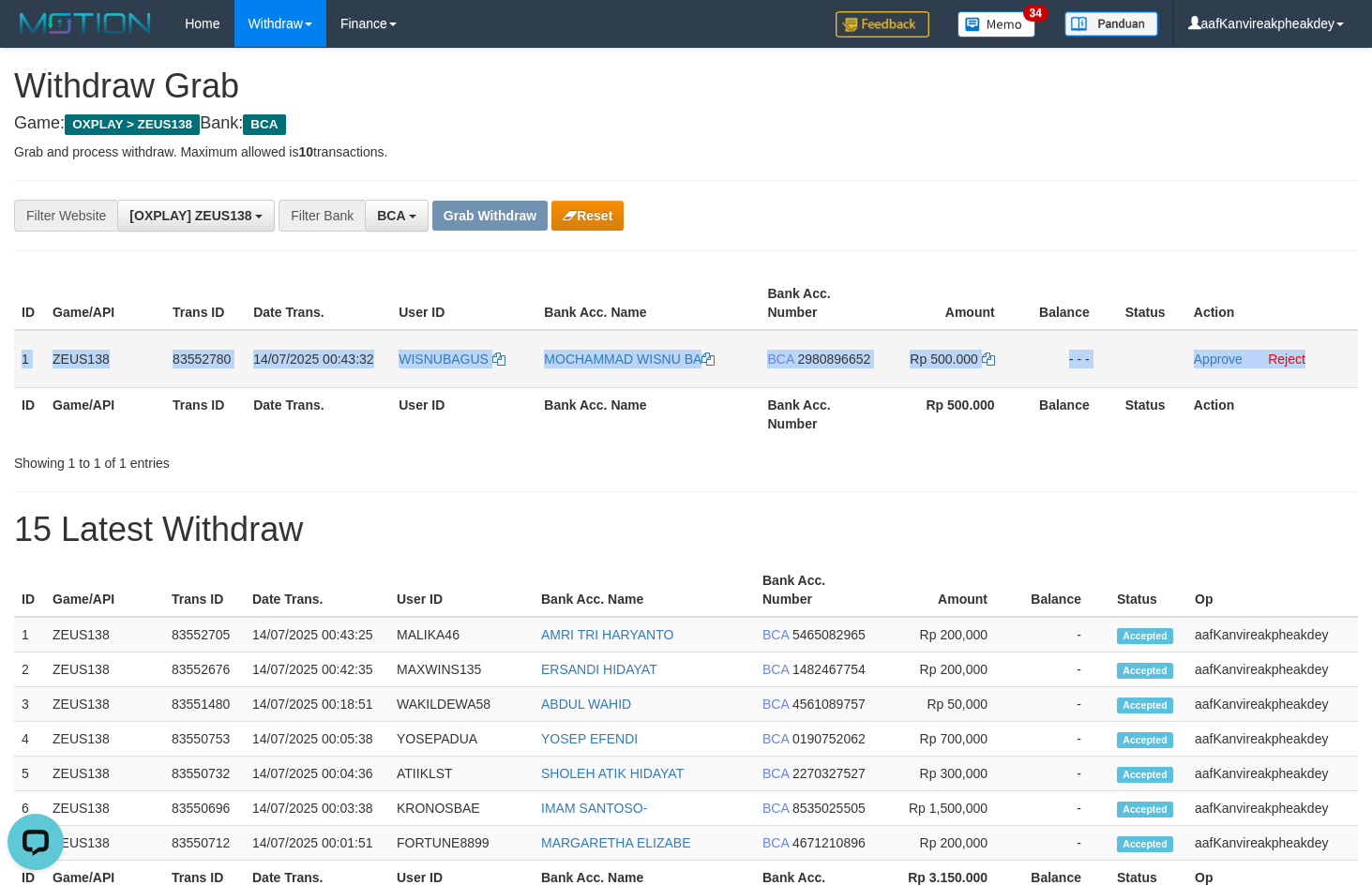 drag, startPoint x: 19, startPoint y: 355, endPoint x: 1319, endPoint y: 372, distance: 1300.1111 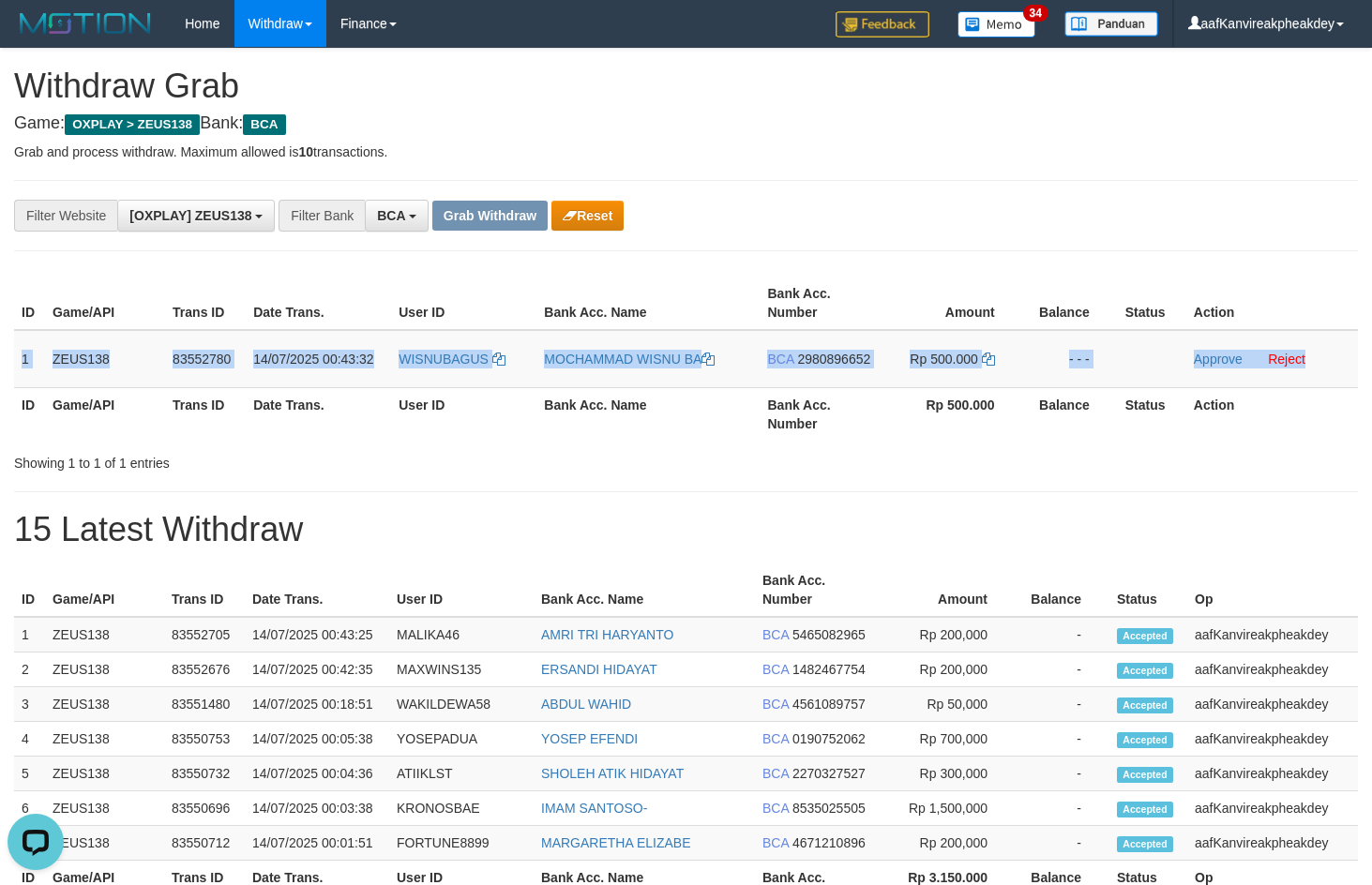 copy on "1
ZEUS138
83552780
14/07/2025 00:43:32
WISNUBAGUS
MOCHAMMAD WISNU BA
BCA
2980896652
Rp 500.000
- - -
Approve
Reject" 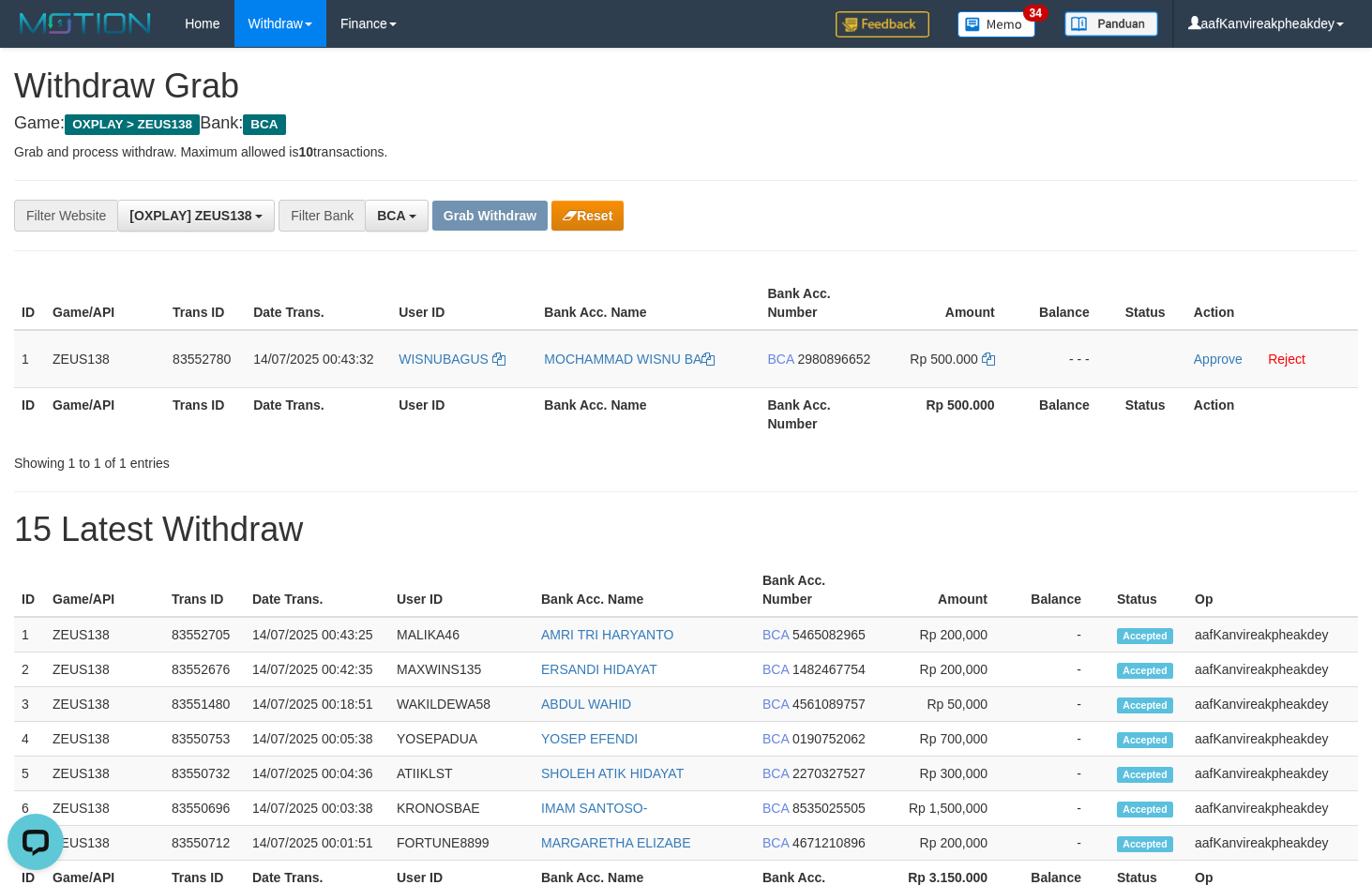click on "Balance" at bounding box center (1070, 303) 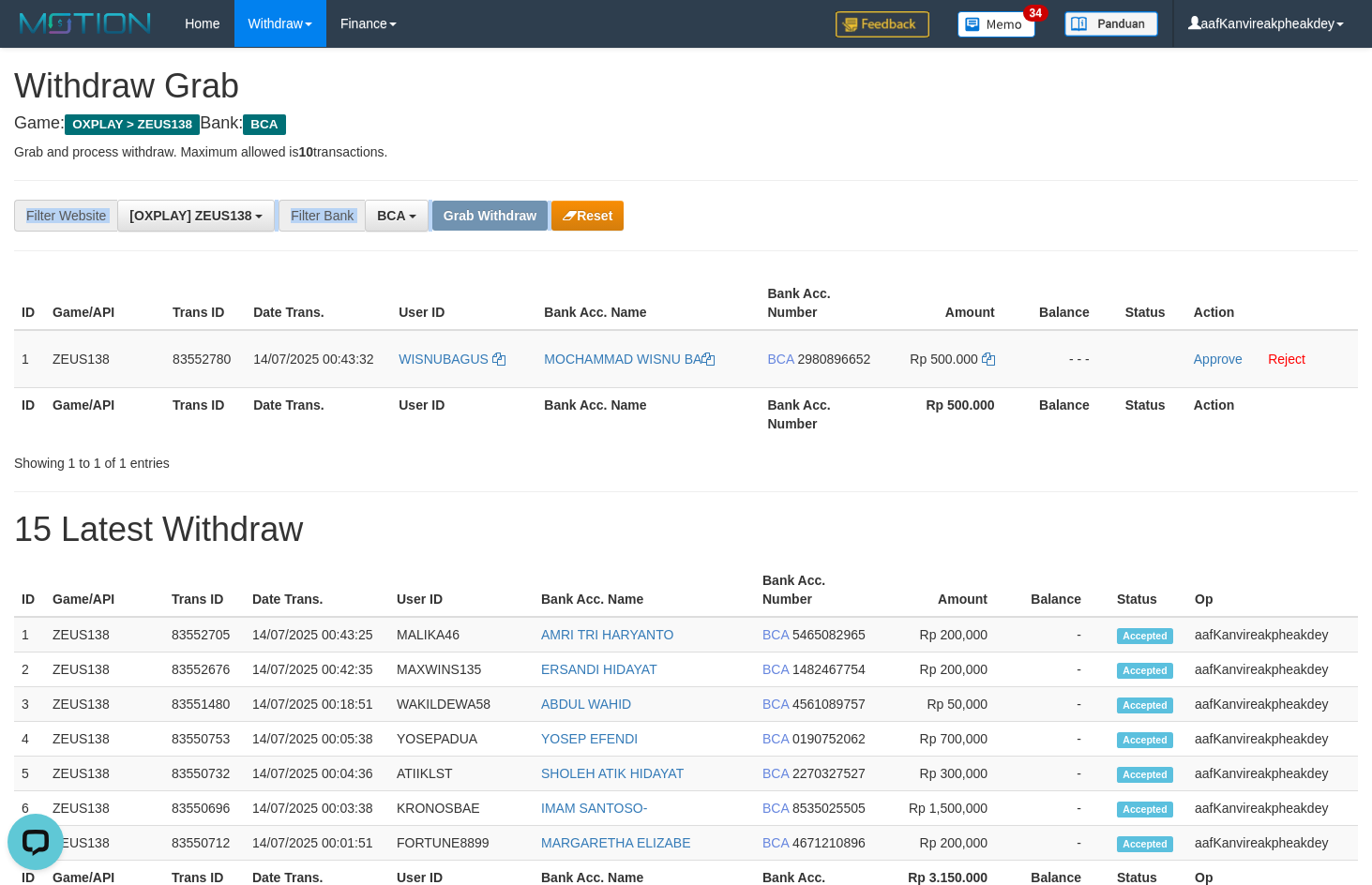 click on "**********" at bounding box center (686, 216) 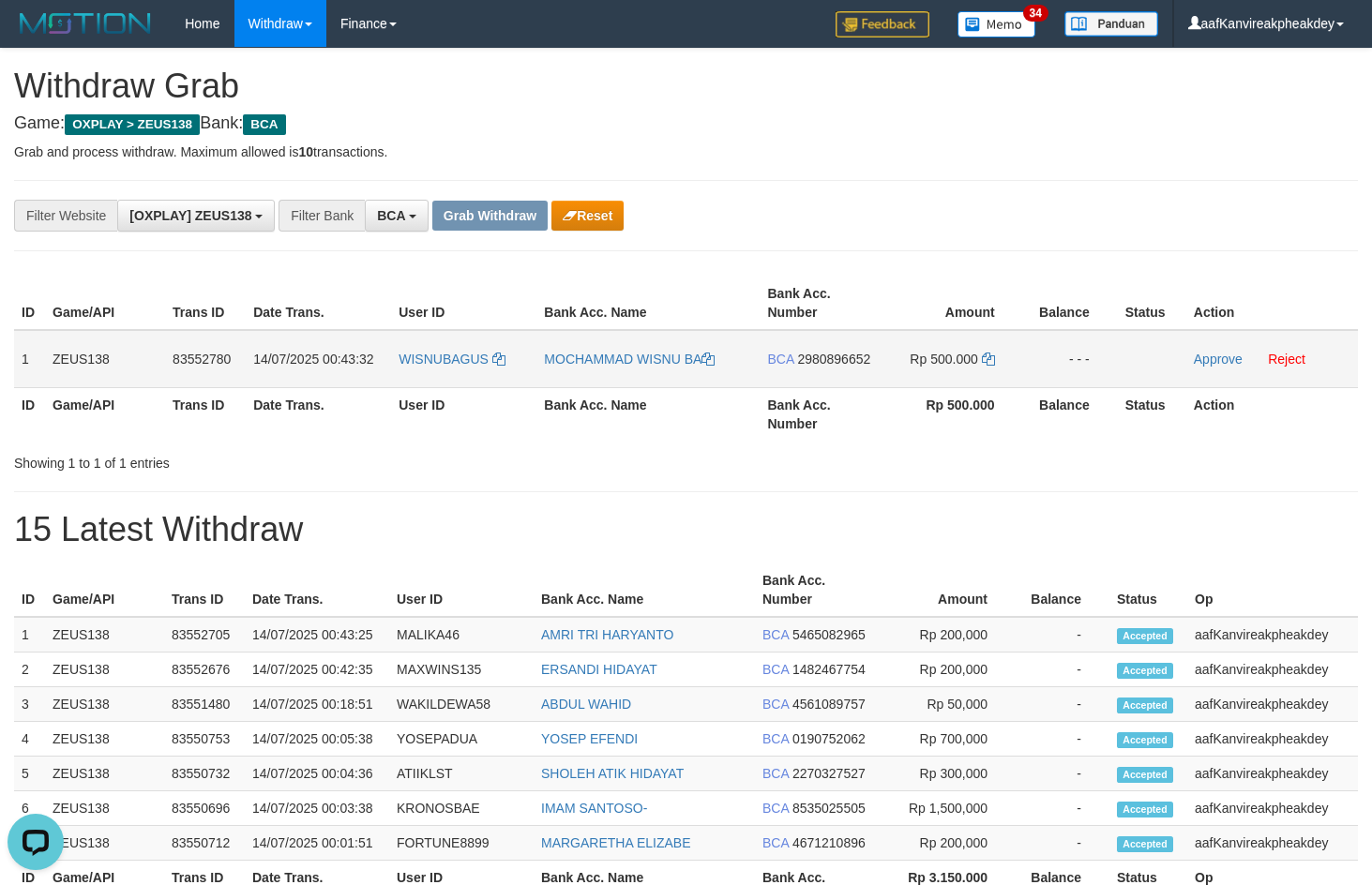 click on "2980896652" at bounding box center (834, 359) 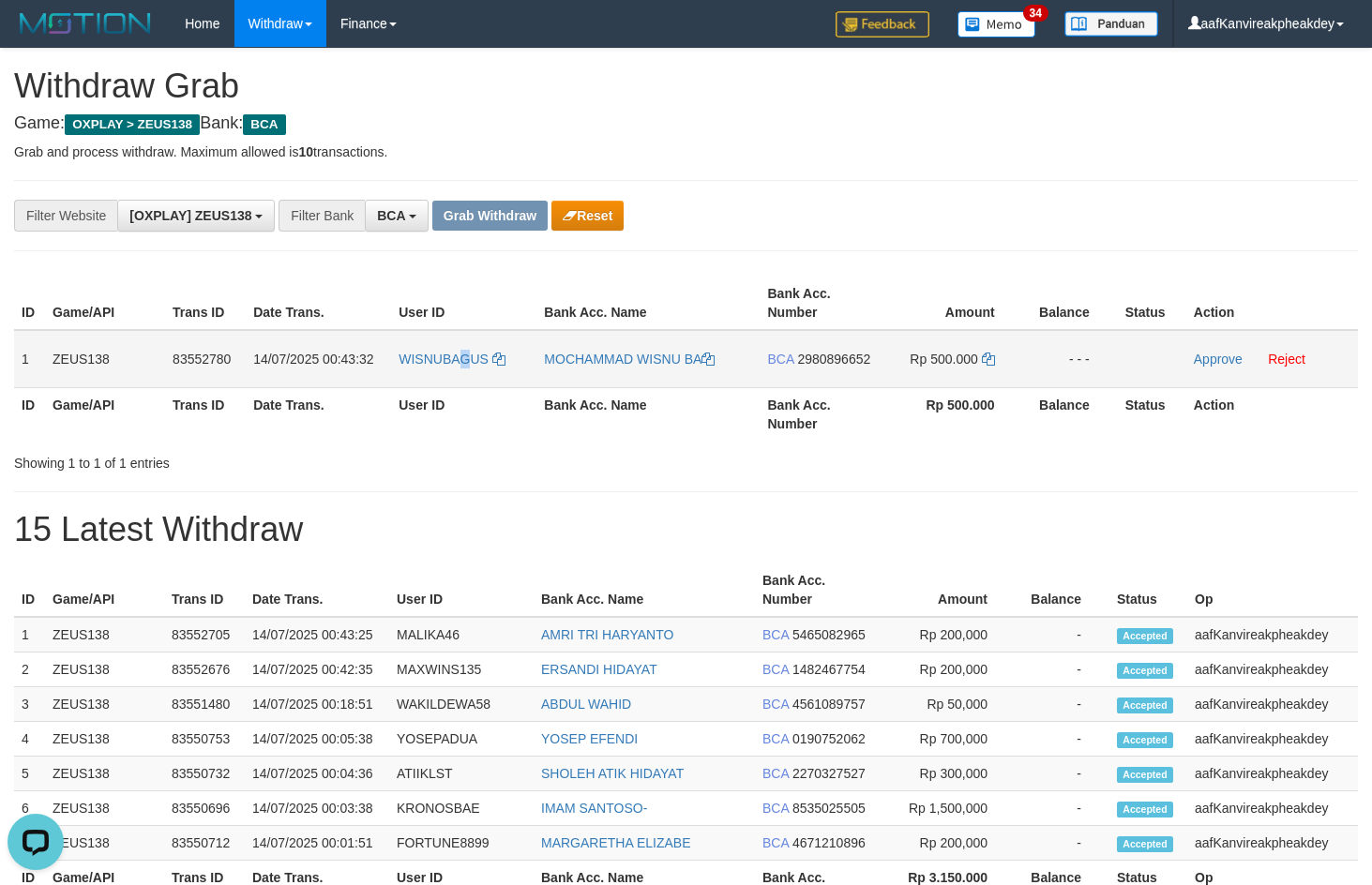 click on "WISNUBAGUS" at bounding box center (463, 359) 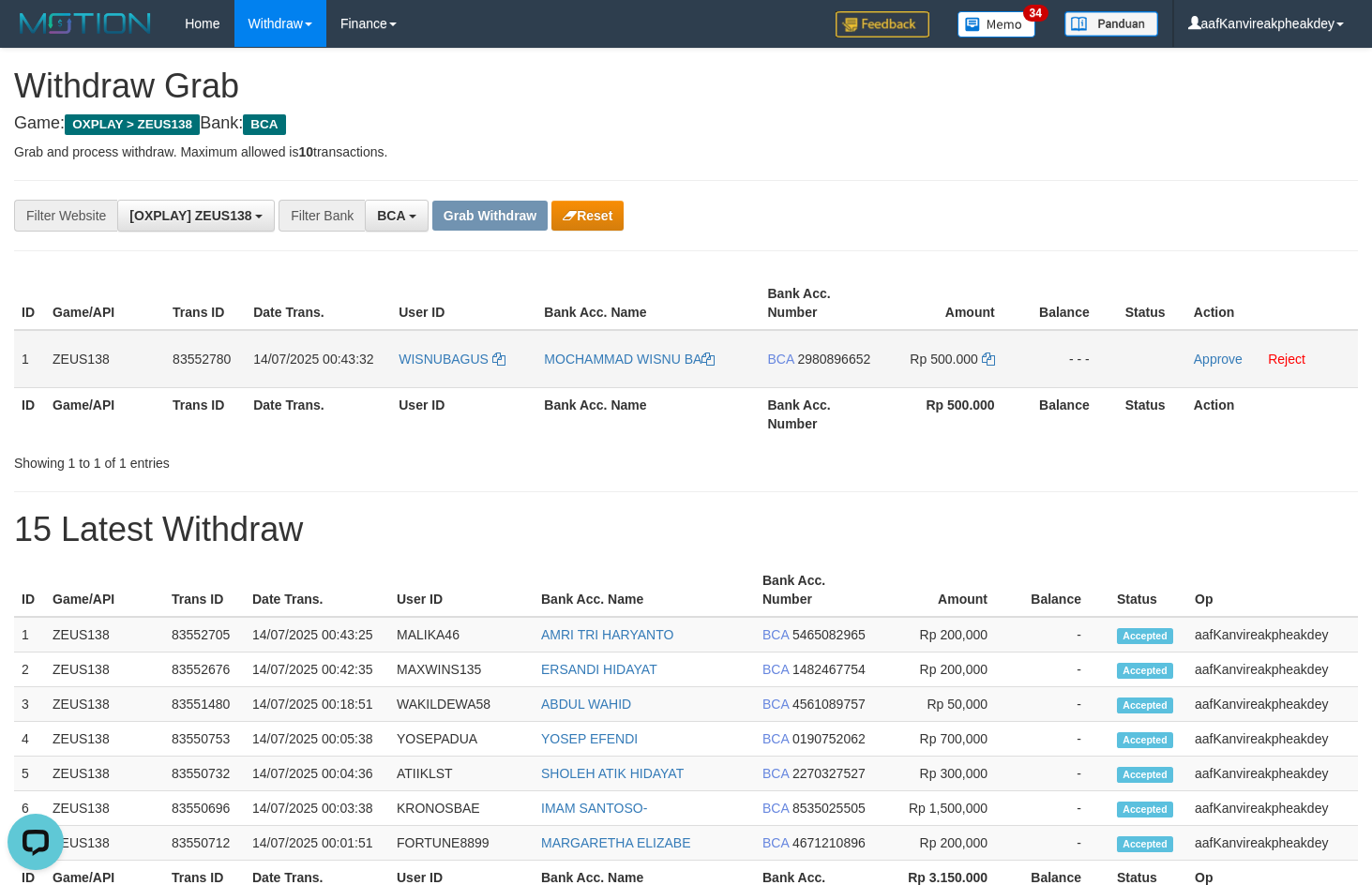 click on "WISNUBAGUS" at bounding box center [463, 359] 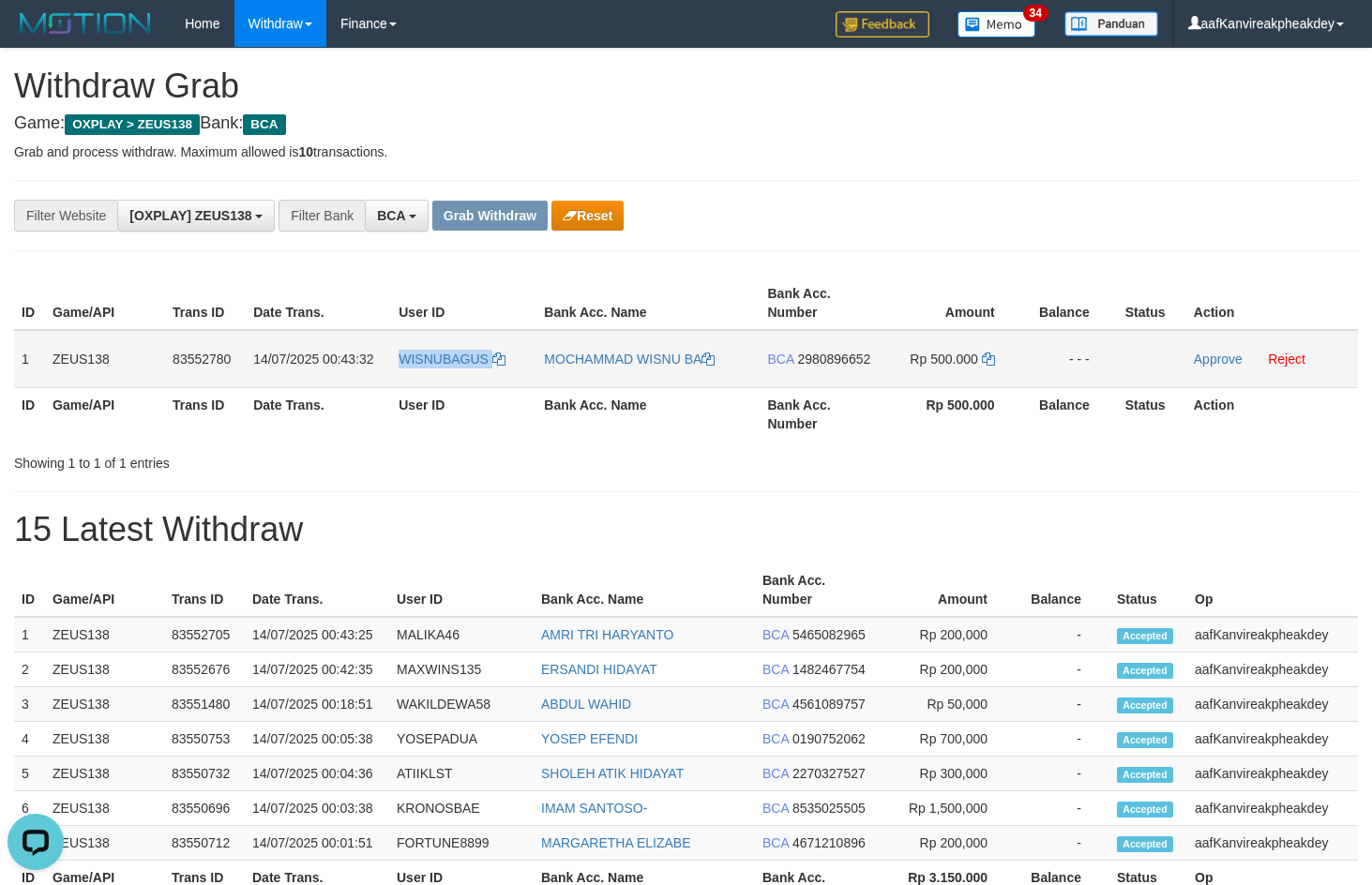 click on "WISNUBAGUS" at bounding box center [463, 359] 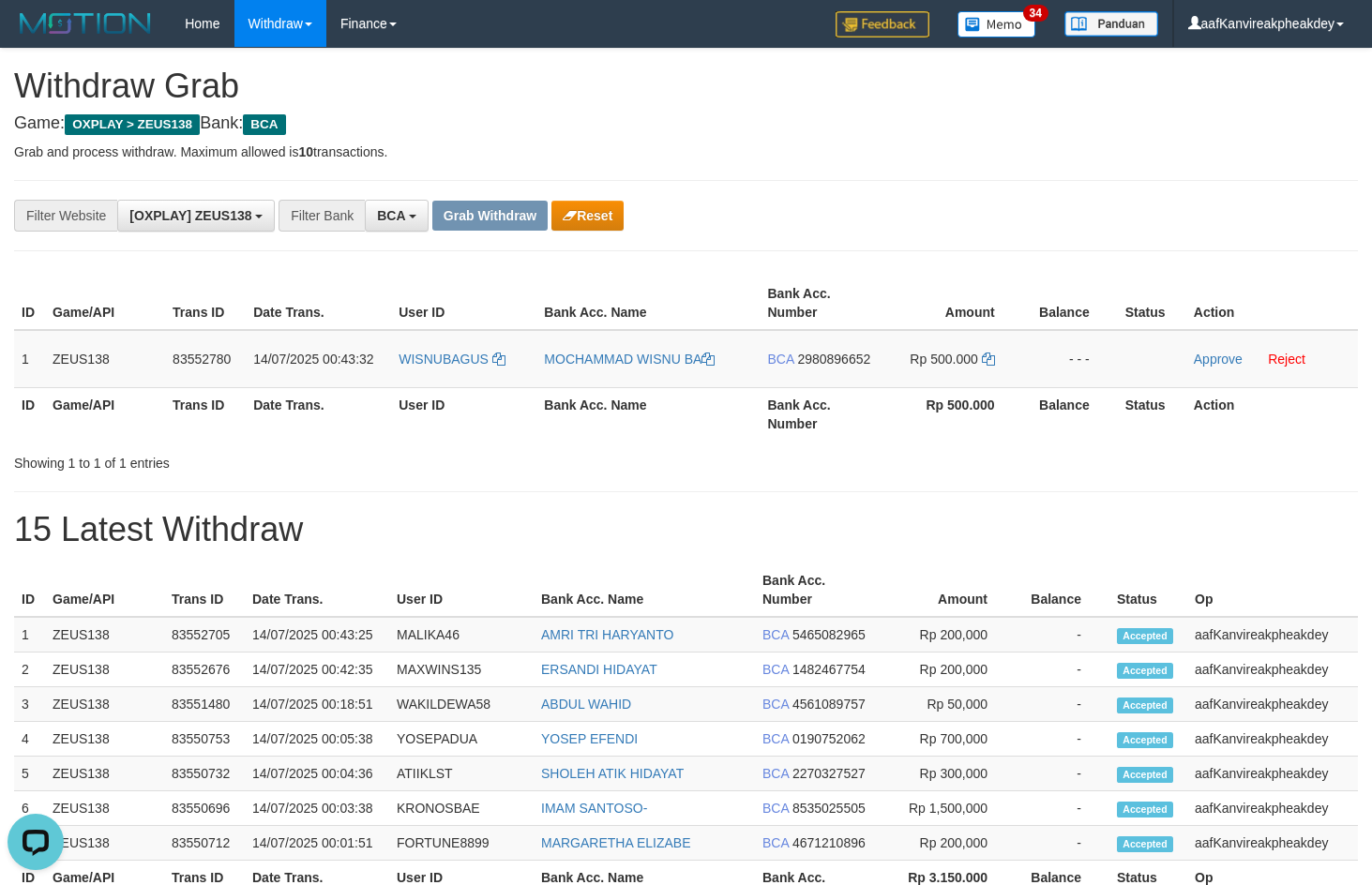 drag, startPoint x: 1062, startPoint y: 259, endPoint x: 1256, endPoint y: 275, distance: 194.6587 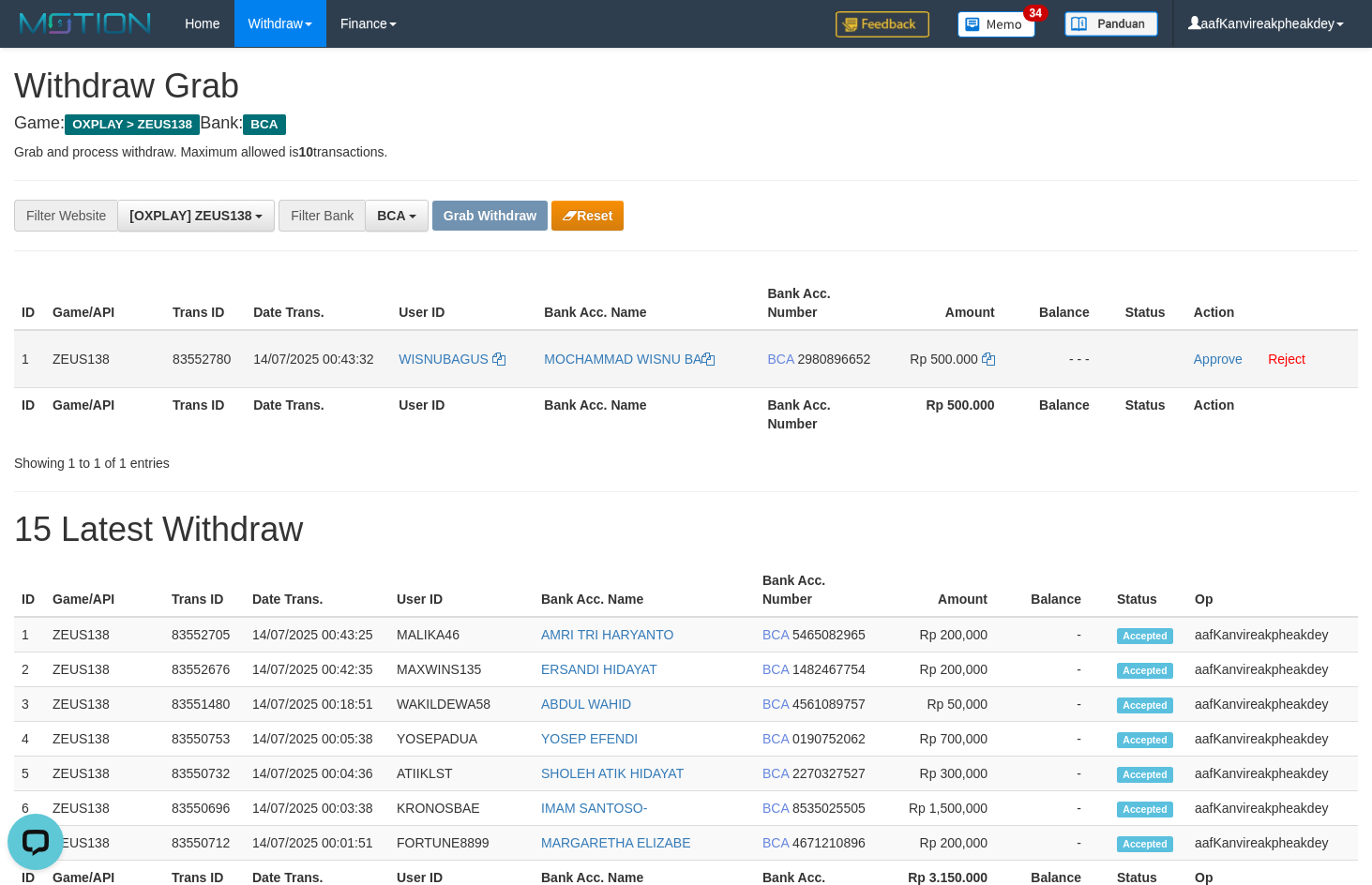 drag, startPoint x: 826, startPoint y: 346, endPoint x: 839, endPoint y: 355, distance: 15.81139 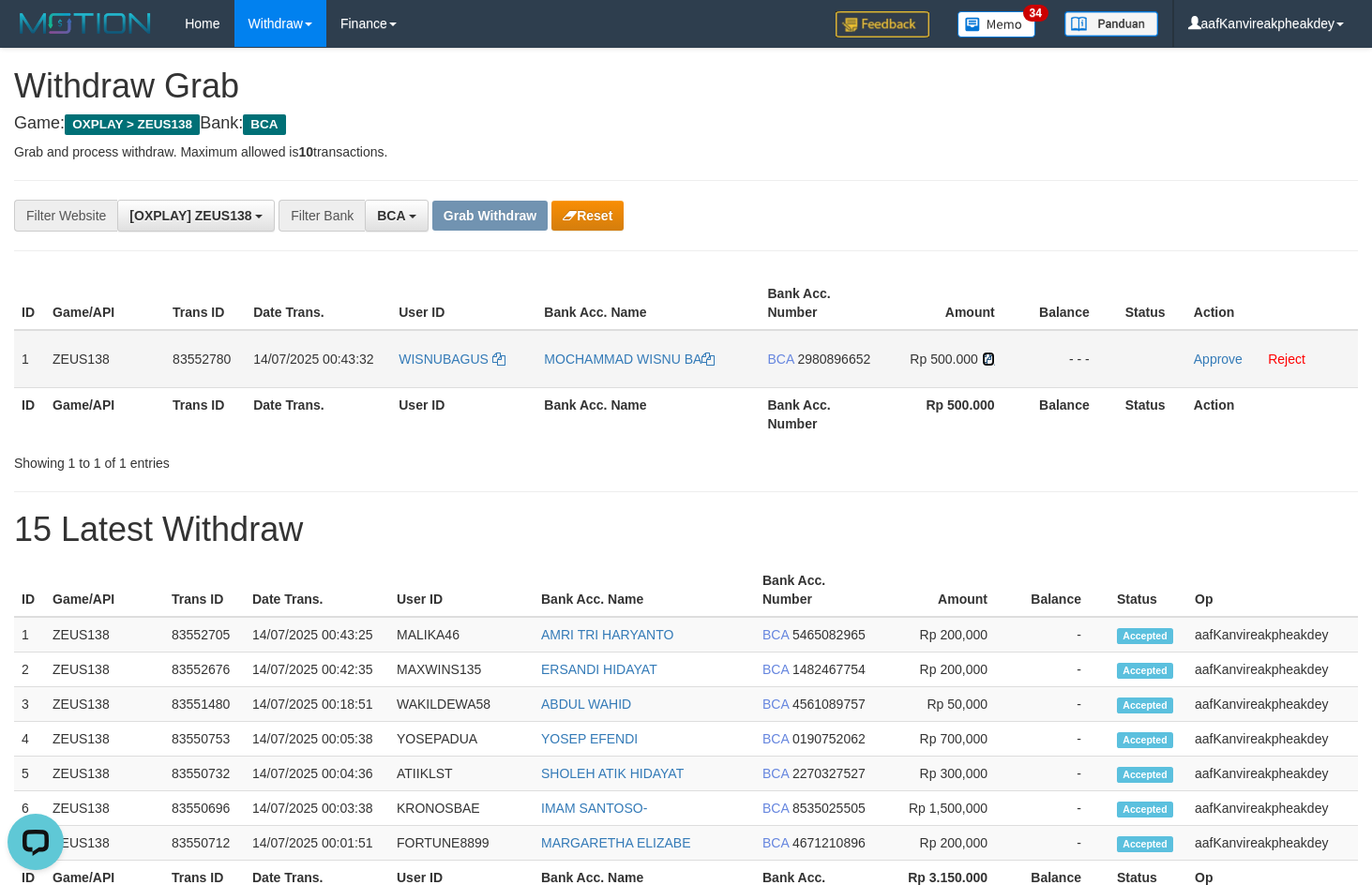 click at bounding box center (988, 359) 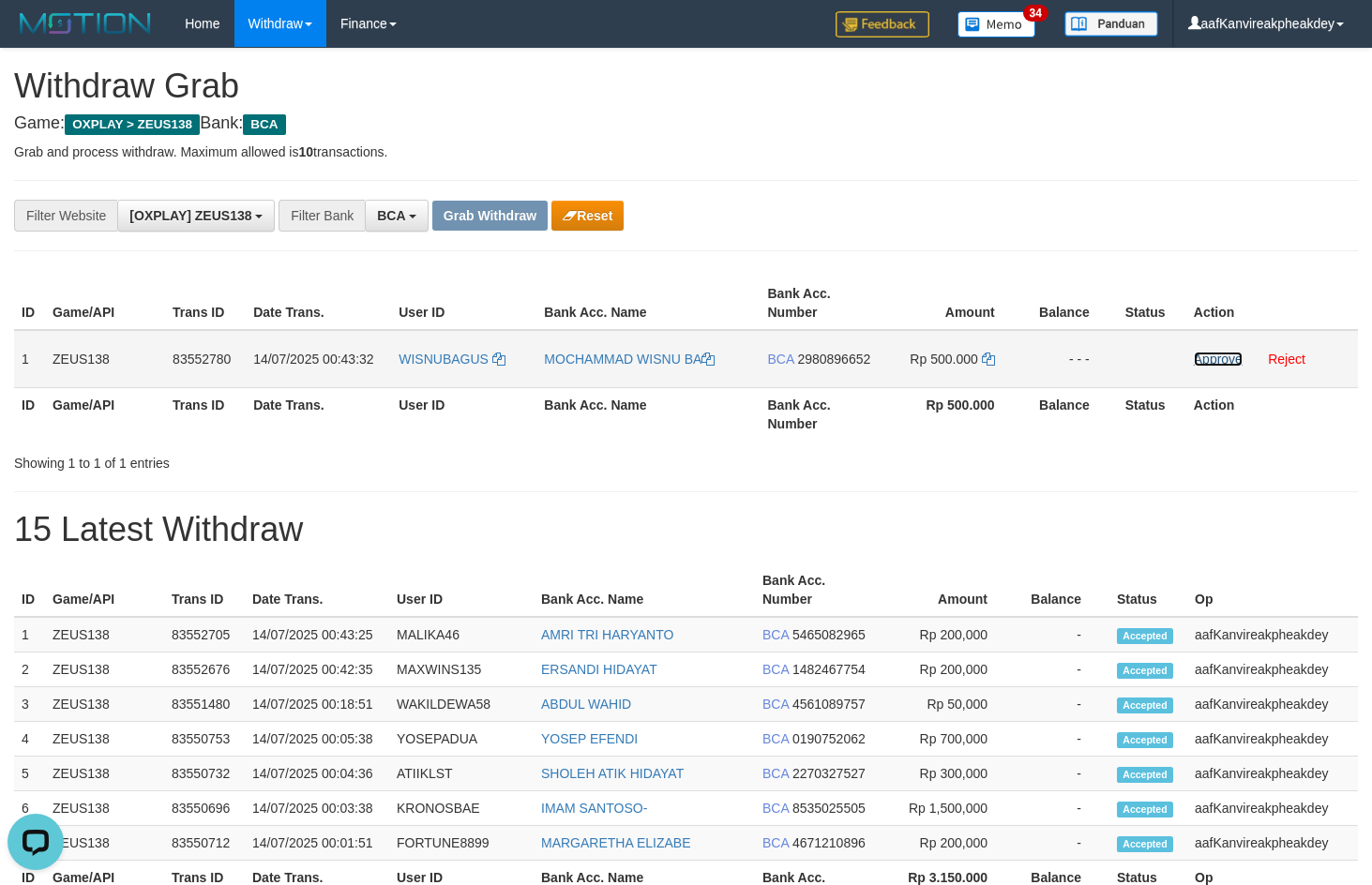 click on "Approve" at bounding box center (1218, 359) 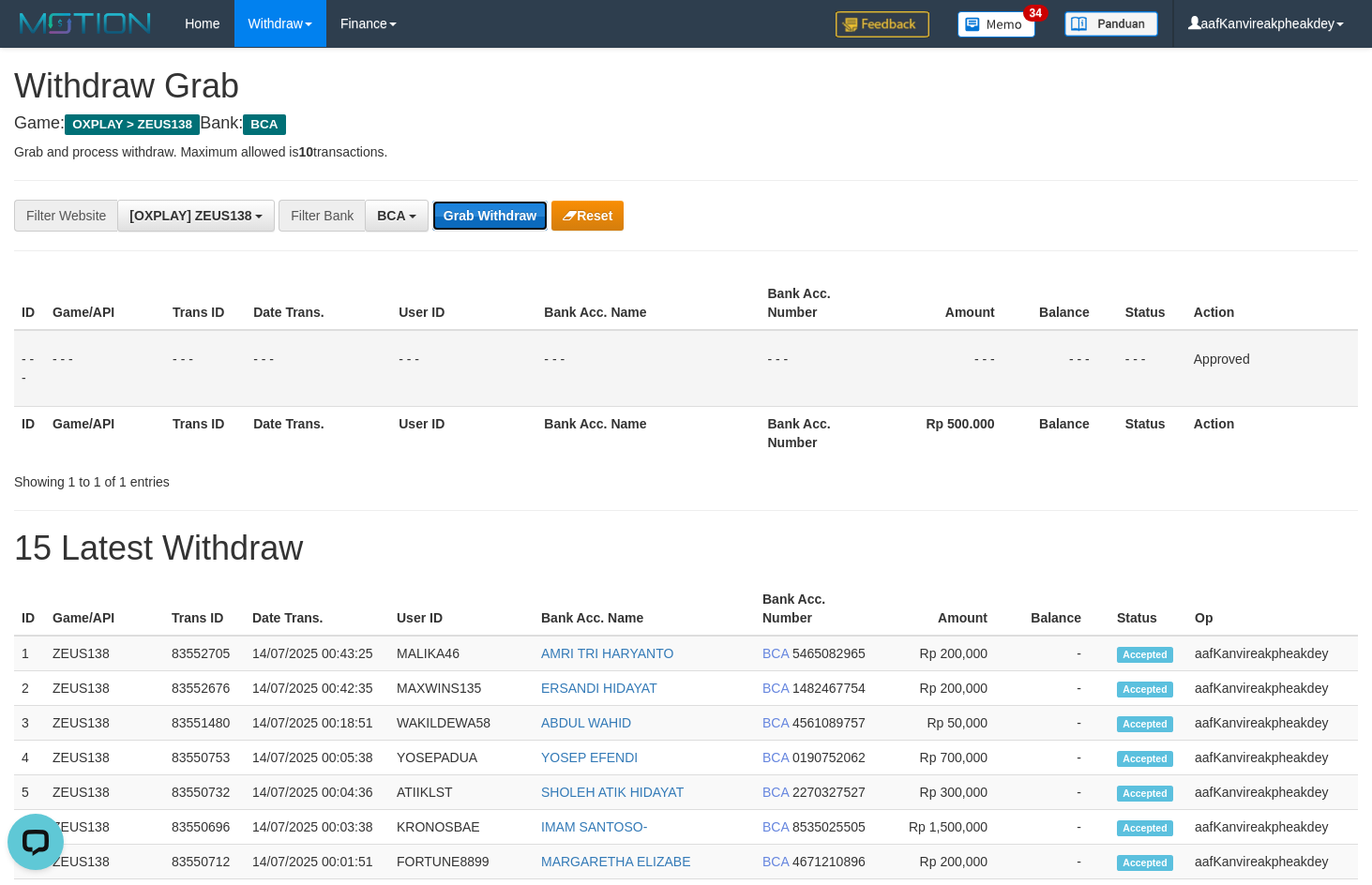 click on "Grab Withdraw" at bounding box center (490, 216) 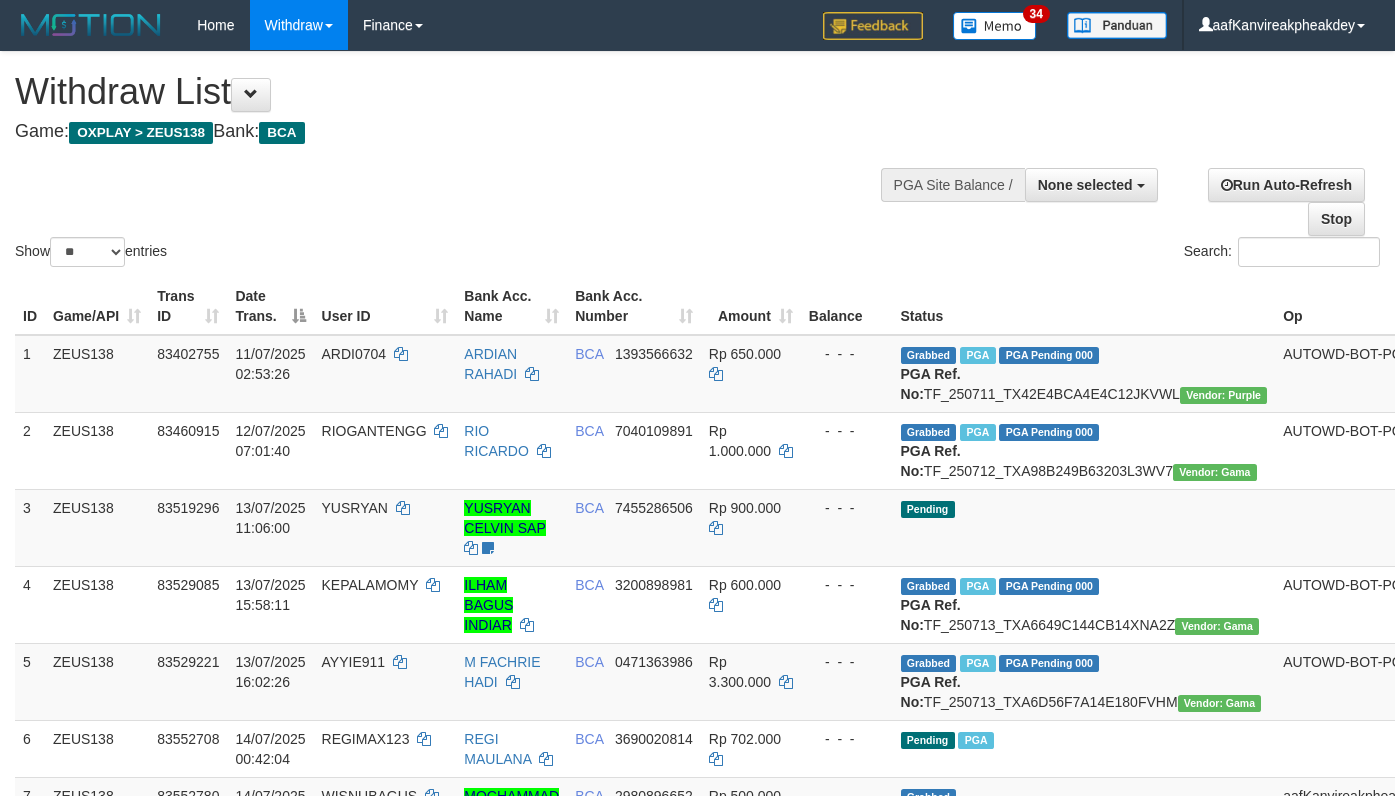 select 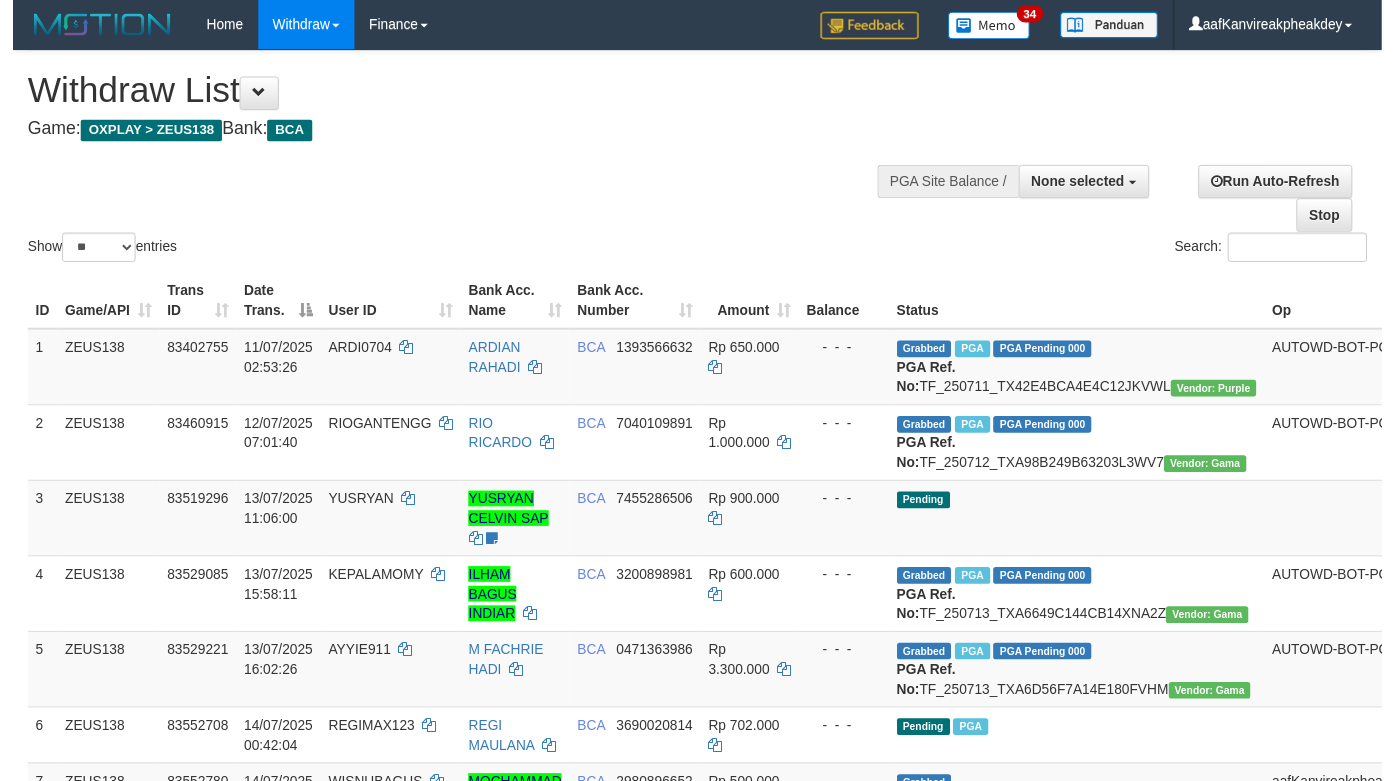 scroll, scrollTop: 255, scrollLeft: 0, axis: vertical 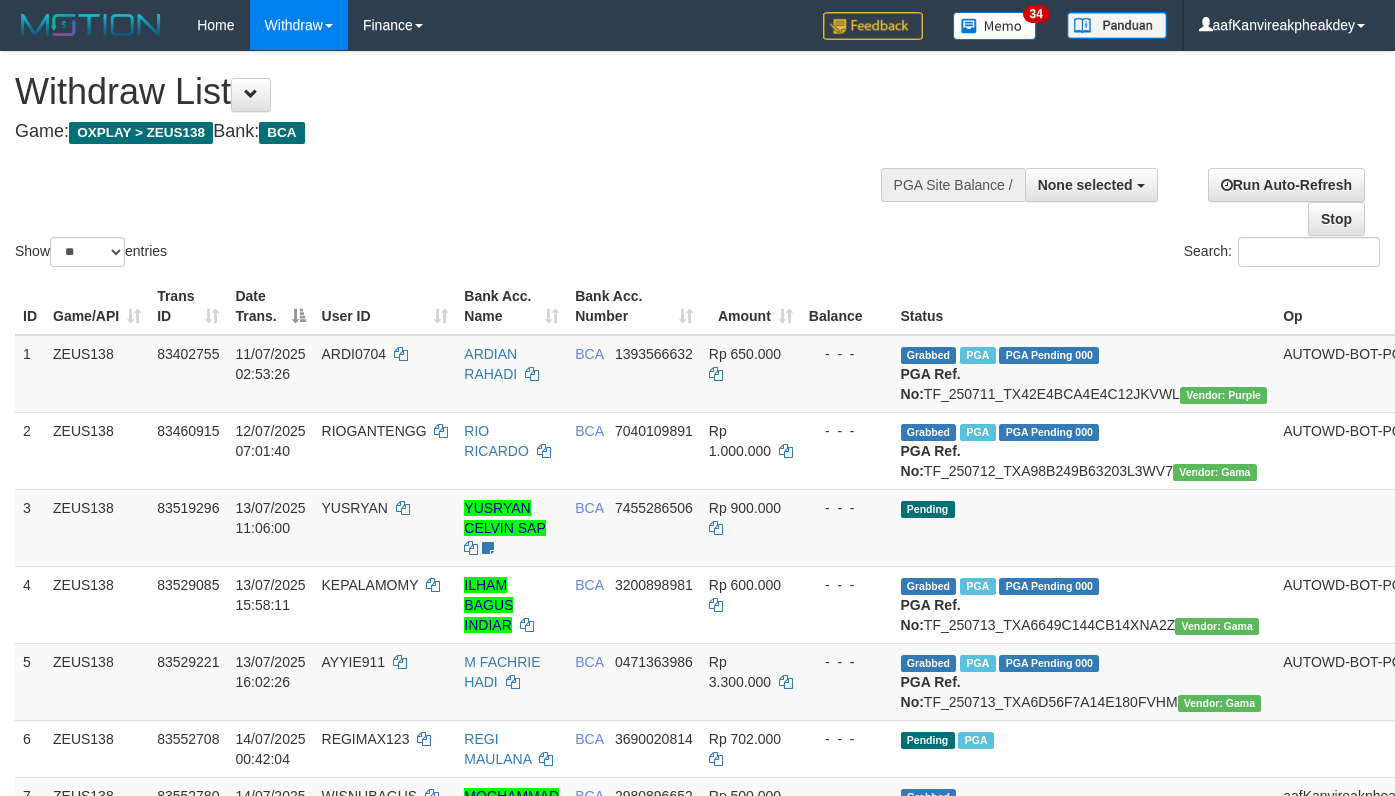 select 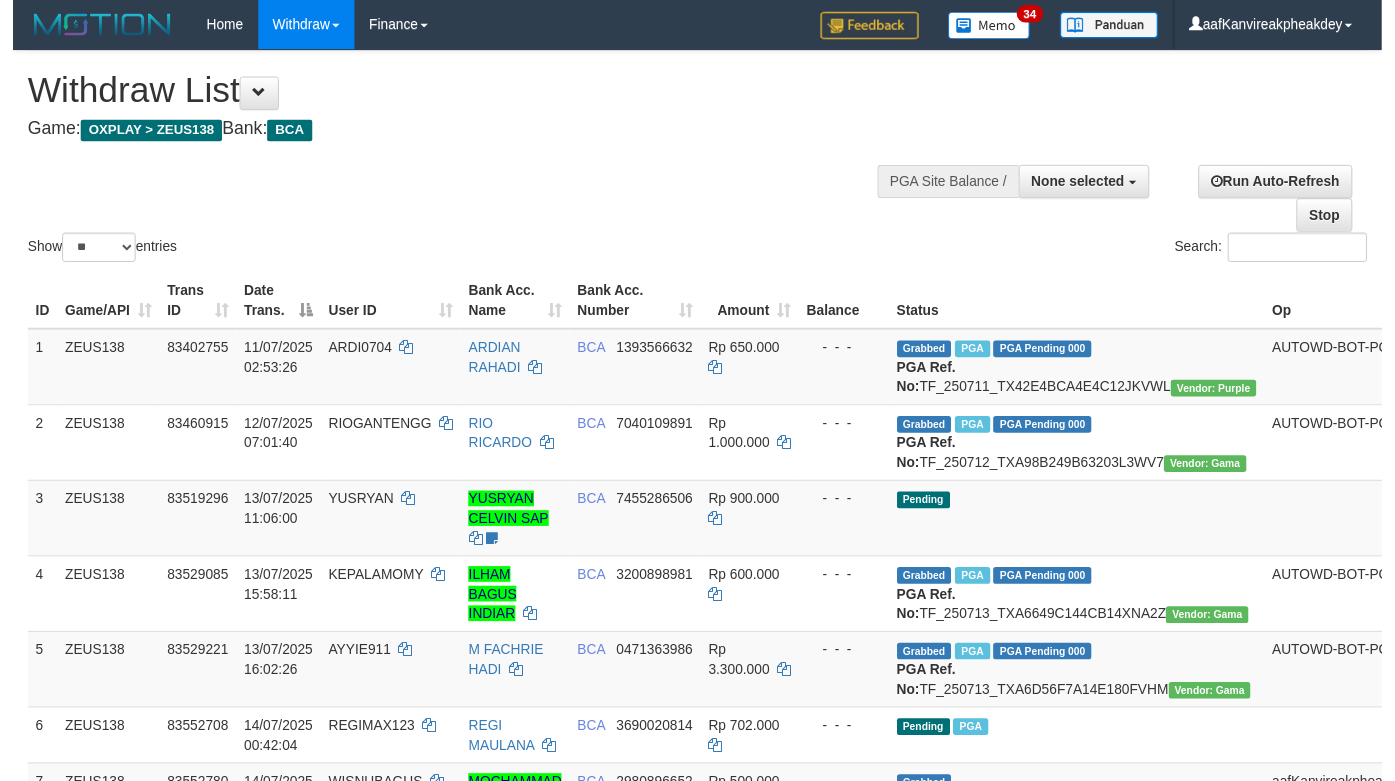 scroll, scrollTop: 255, scrollLeft: 0, axis: vertical 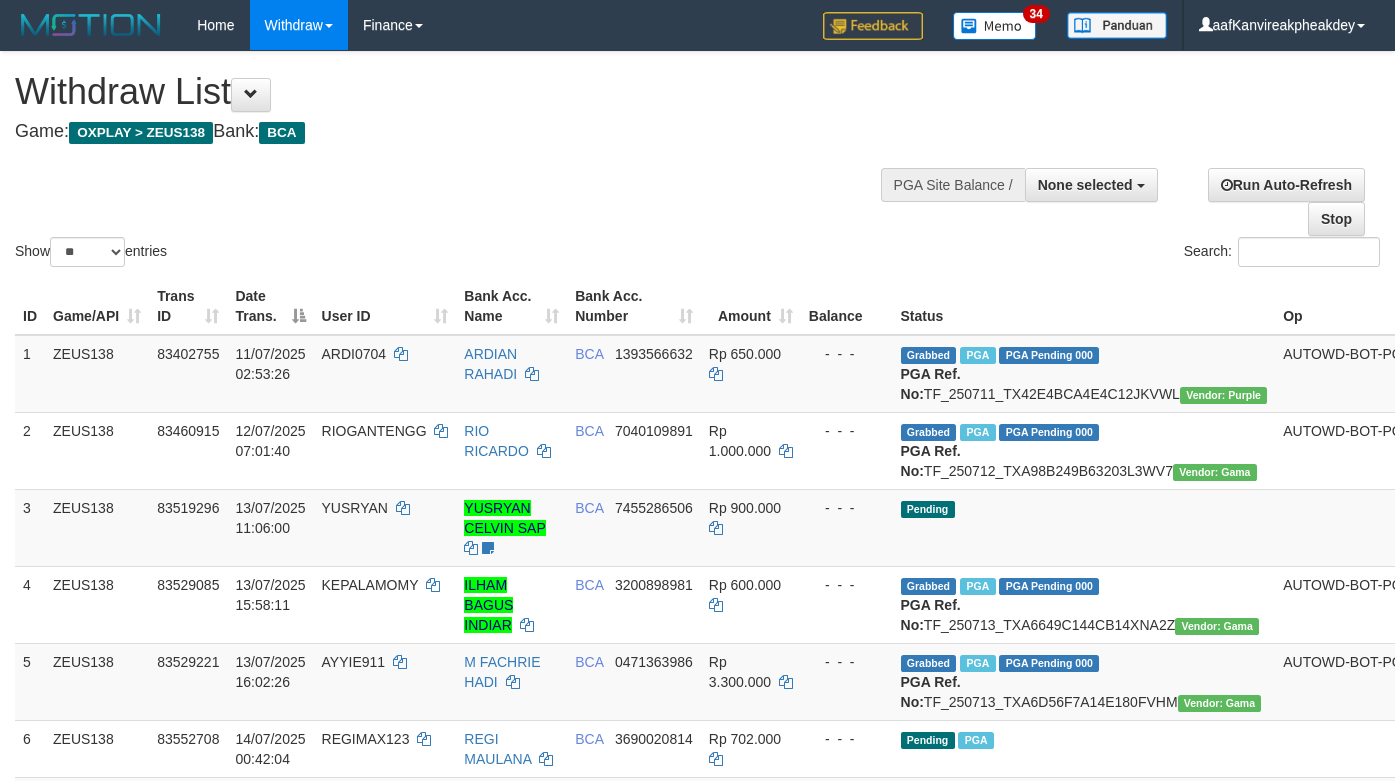 select 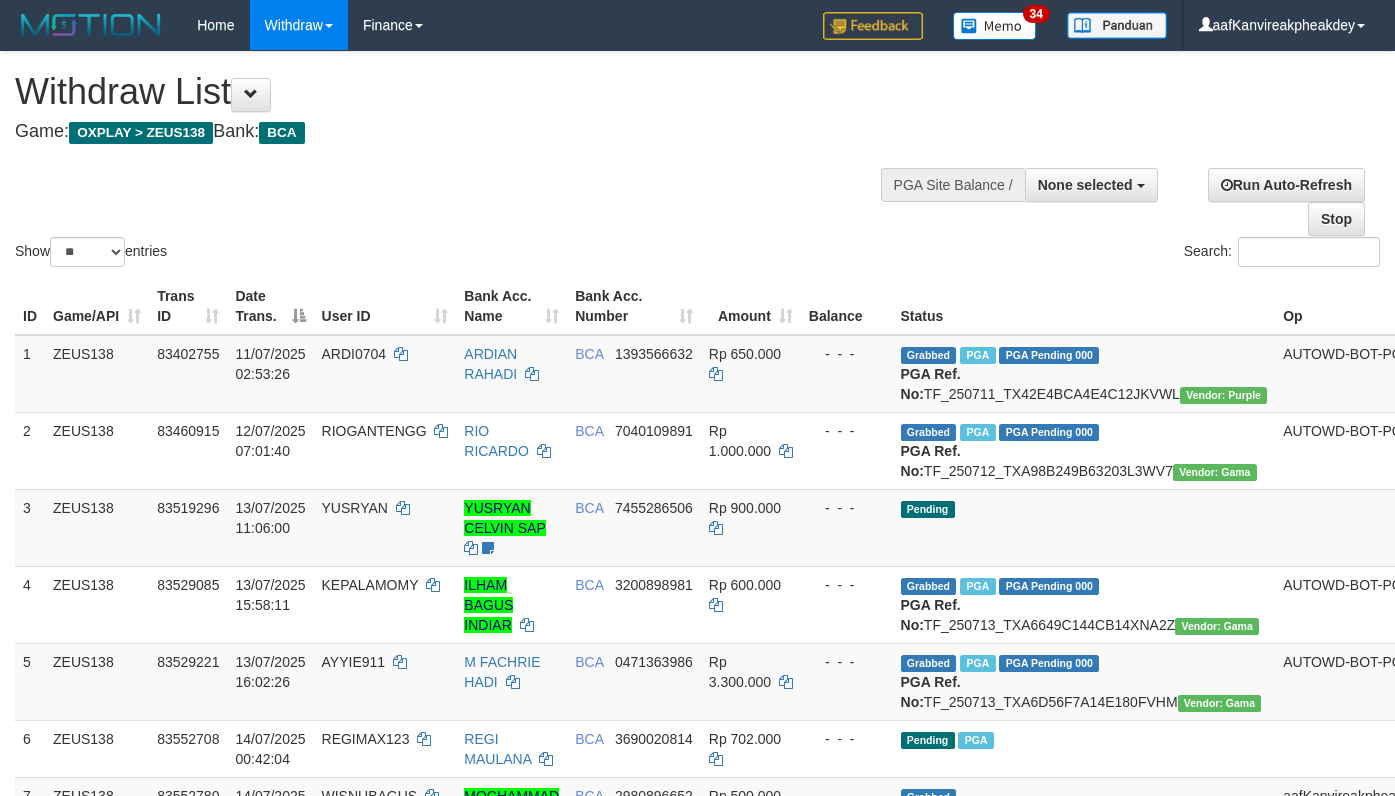 select 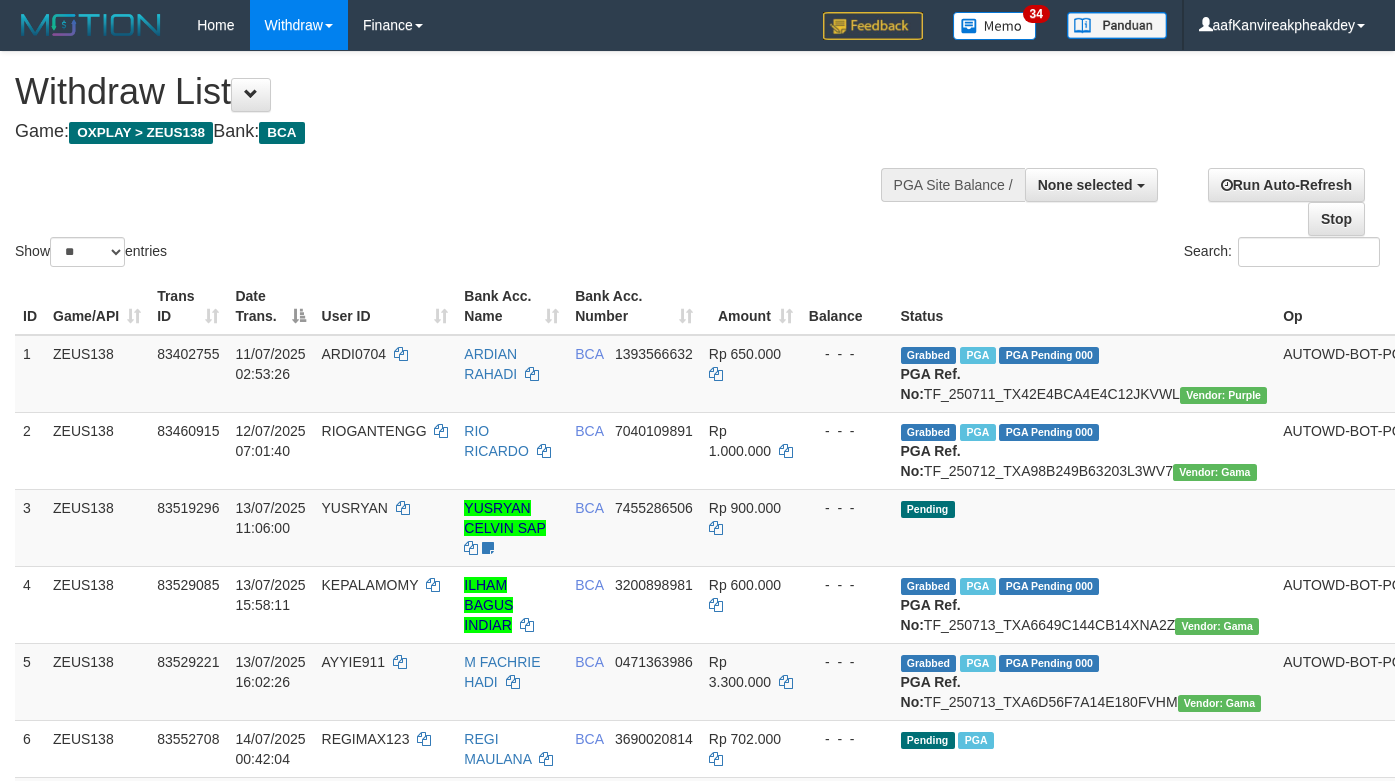 select 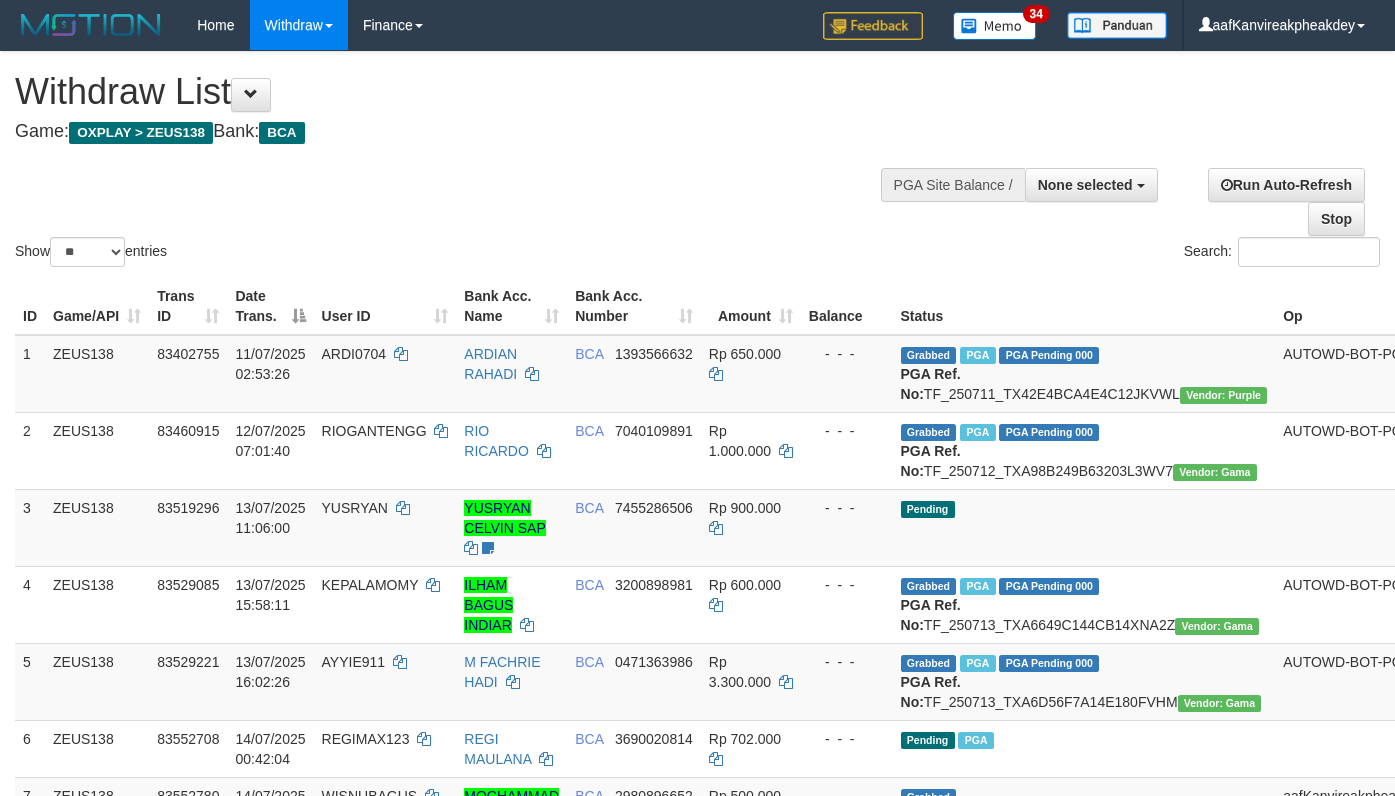 select 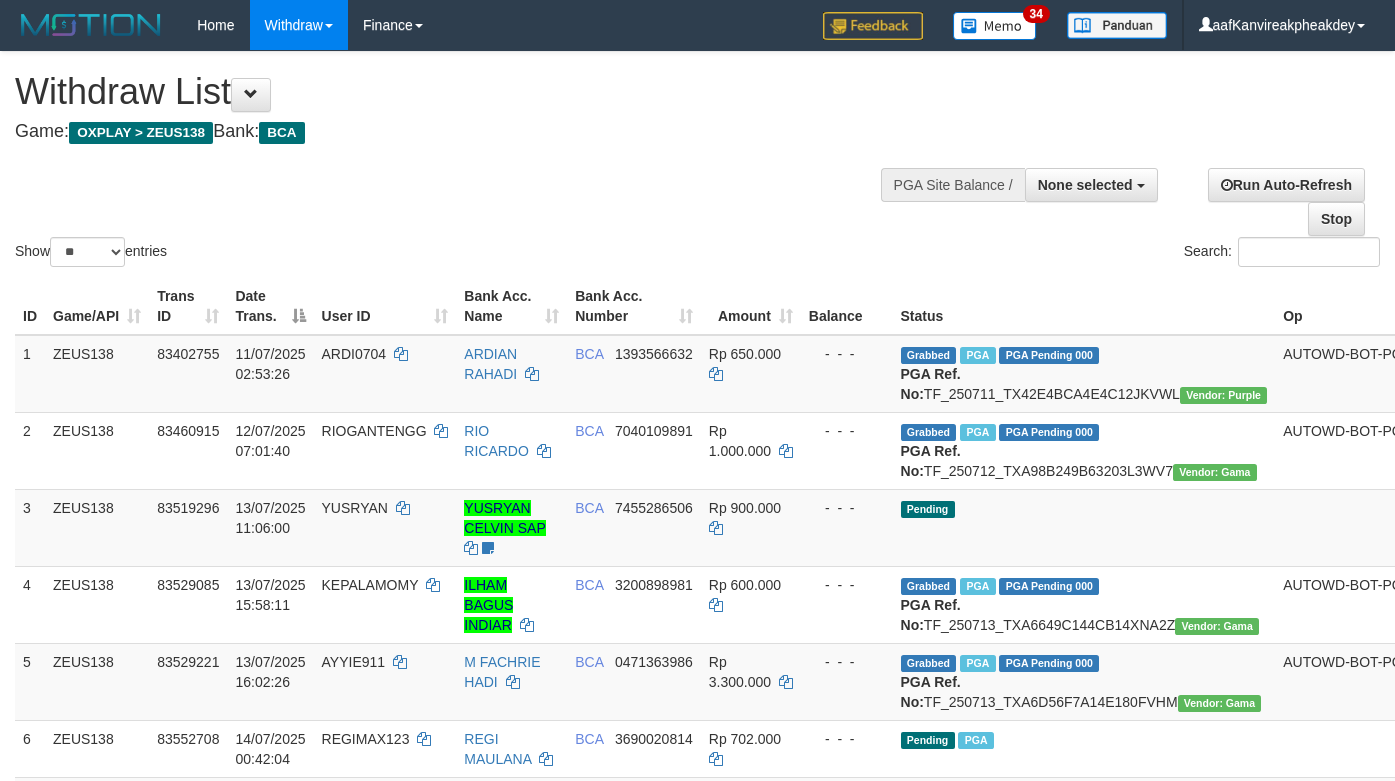 select 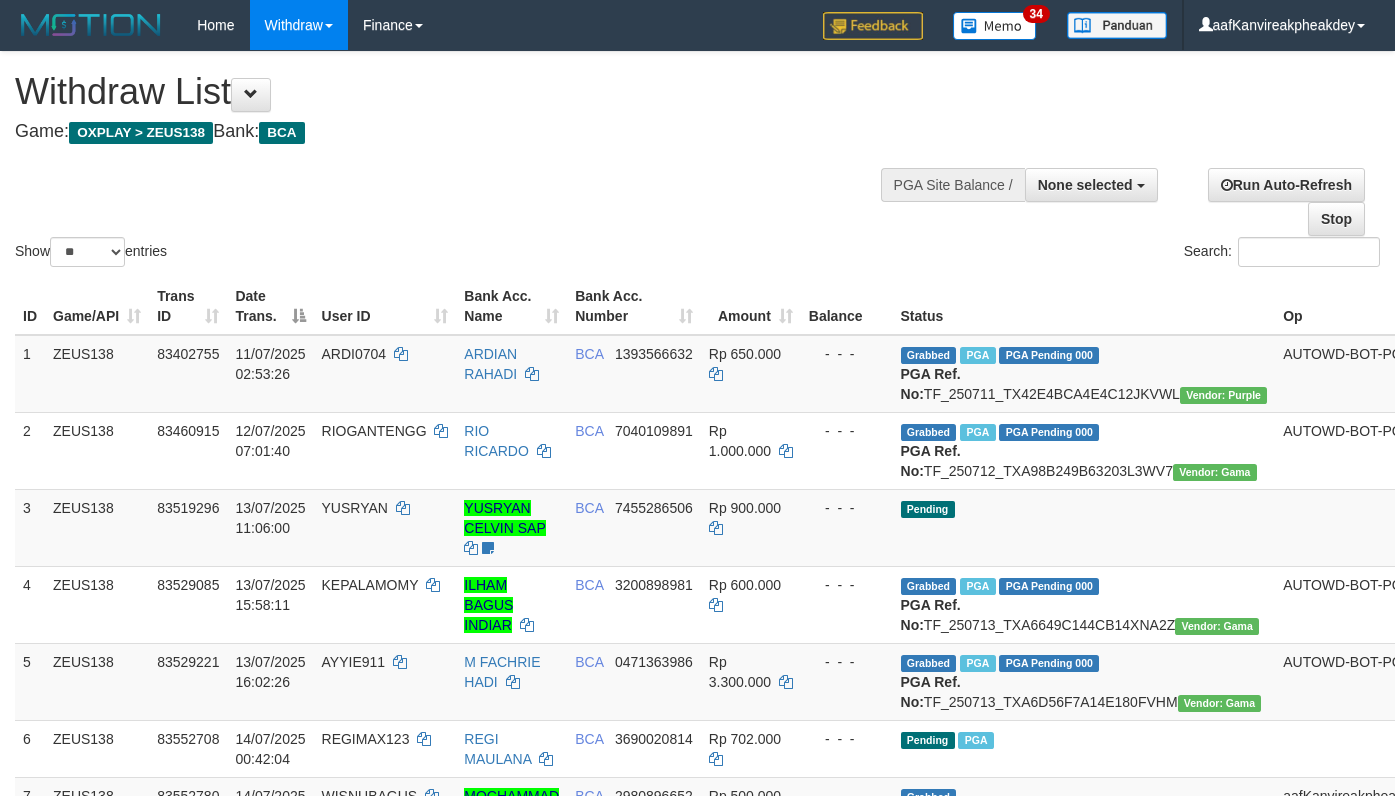 select 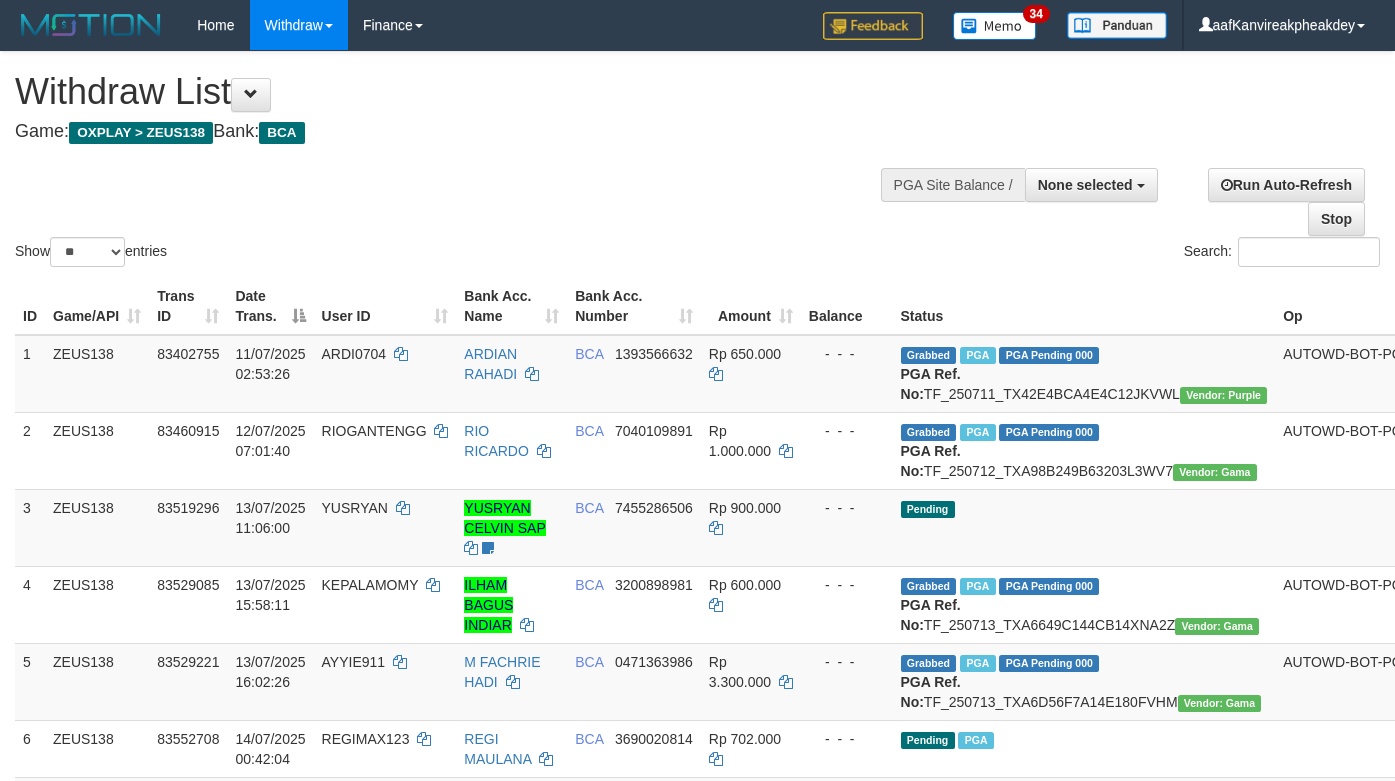 select 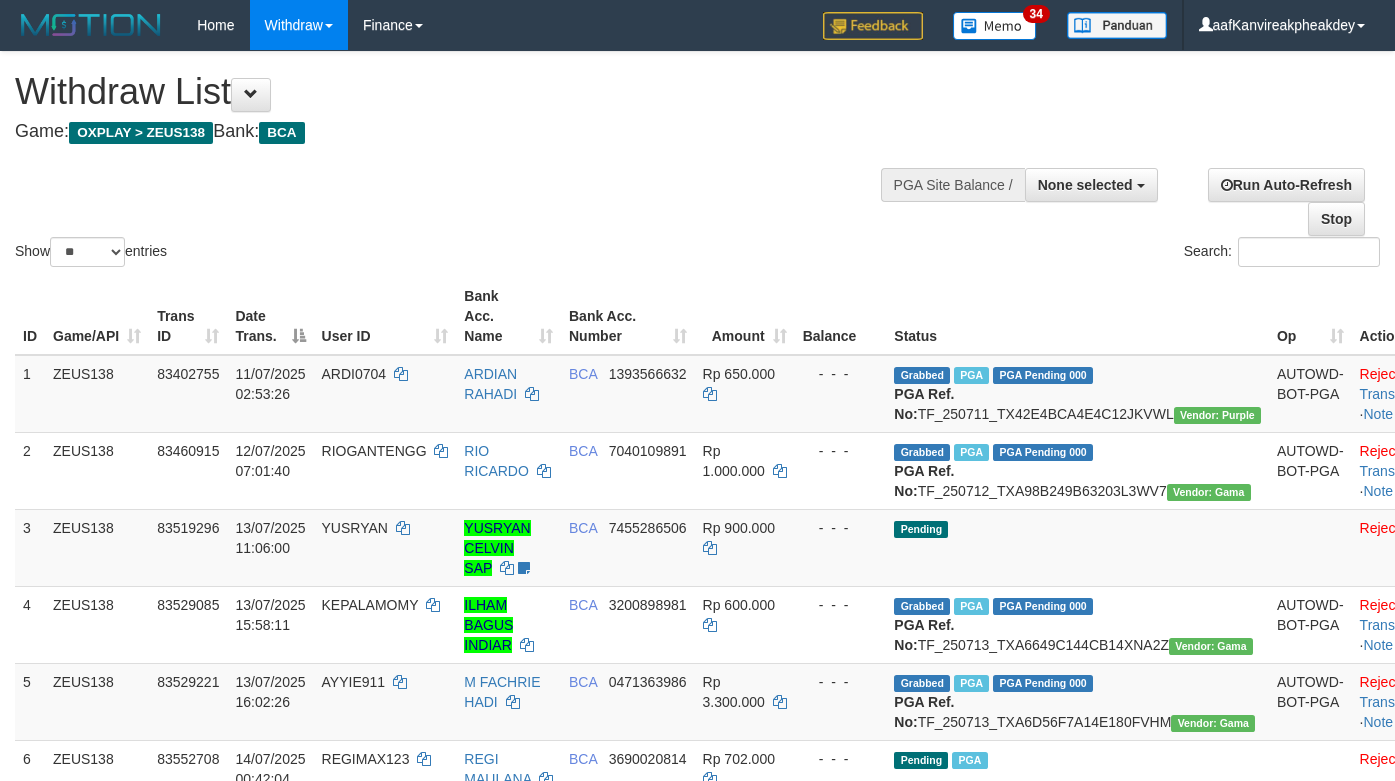 select 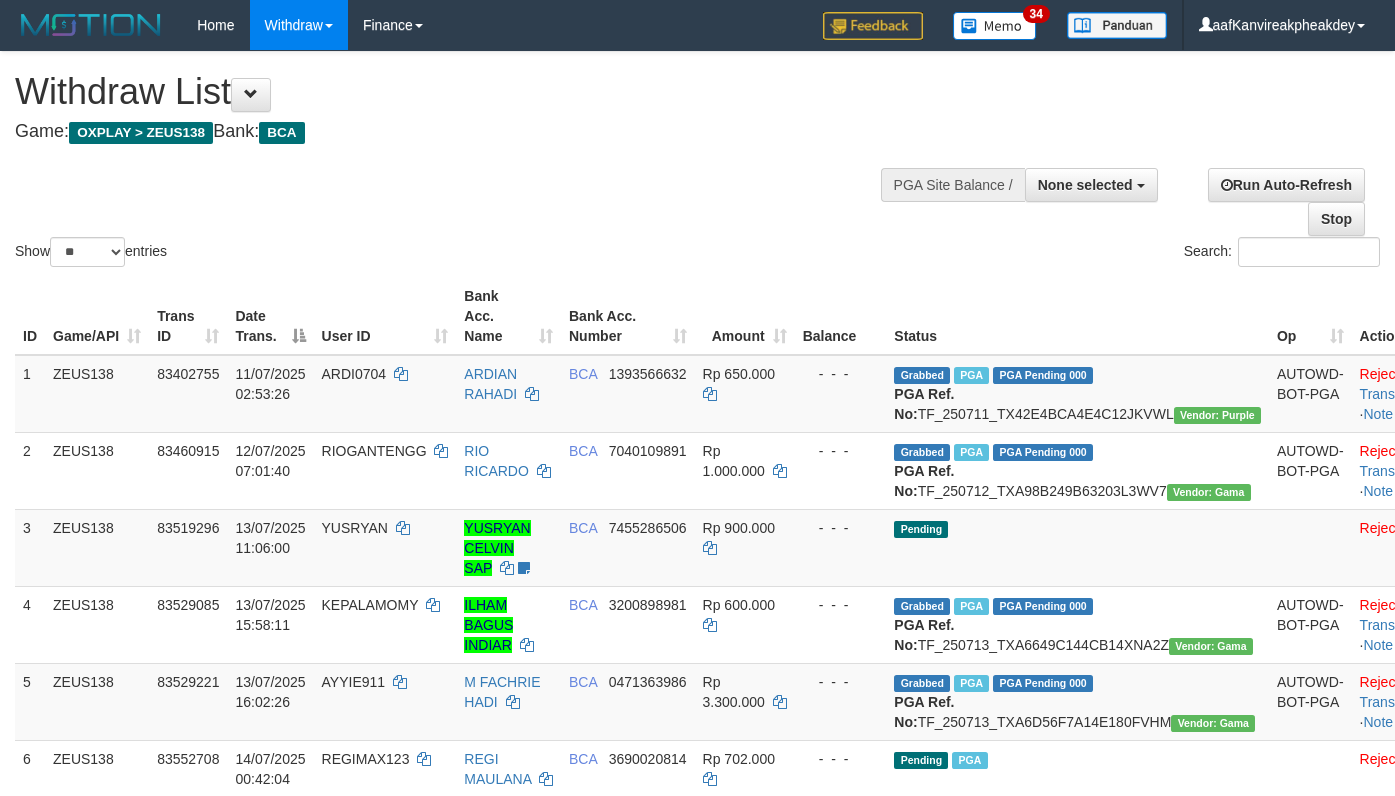 select 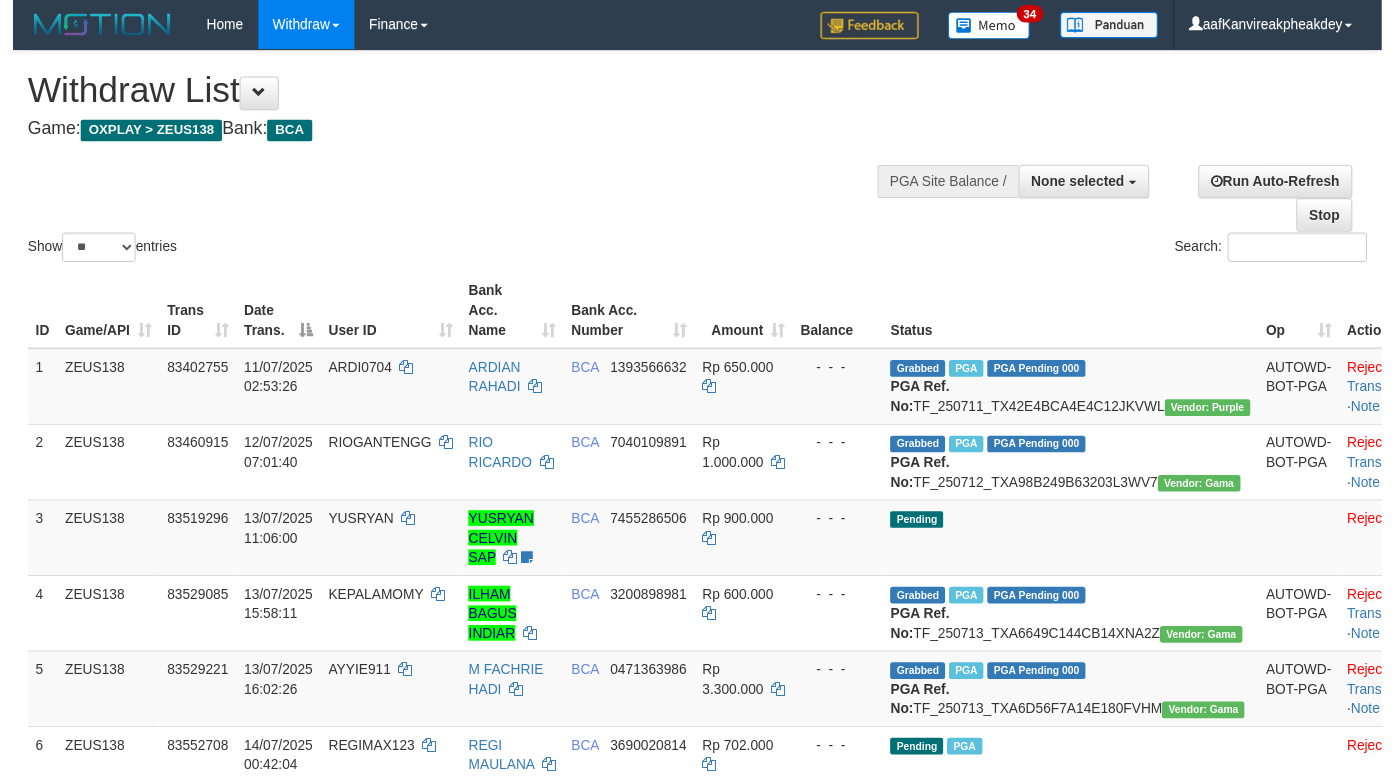 scroll, scrollTop: 567, scrollLeft: 0, axis: vertical 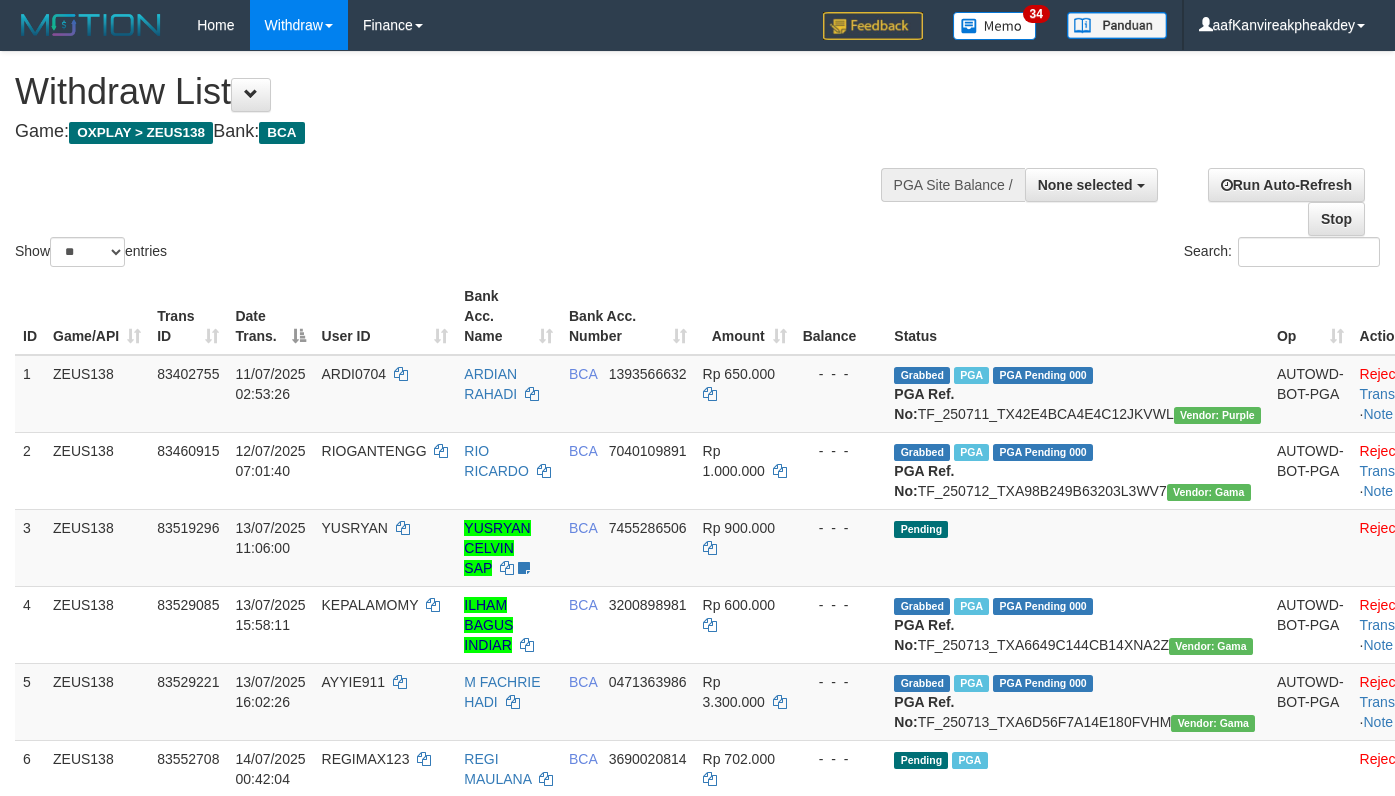 select 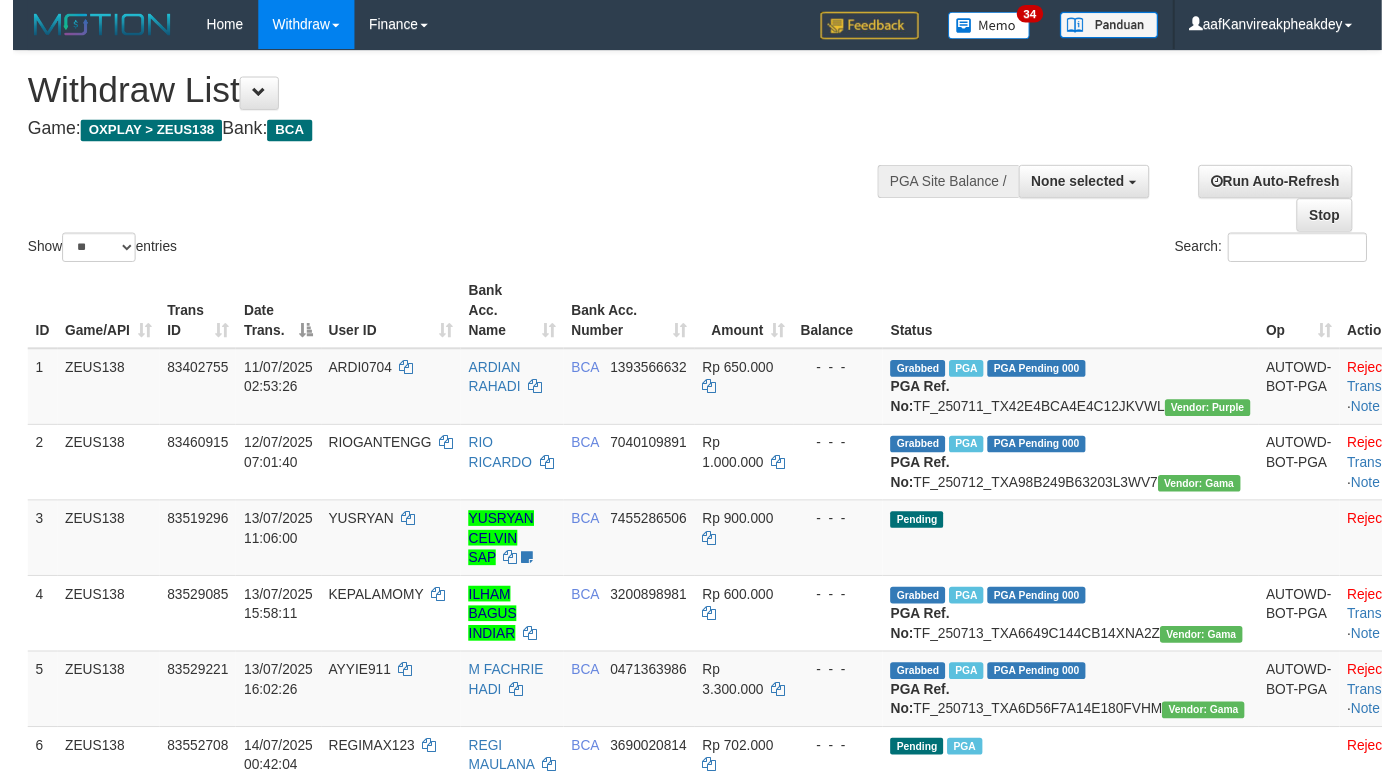 scroll, scrollTop: 567, scrollLeft: 0, axis: vertical 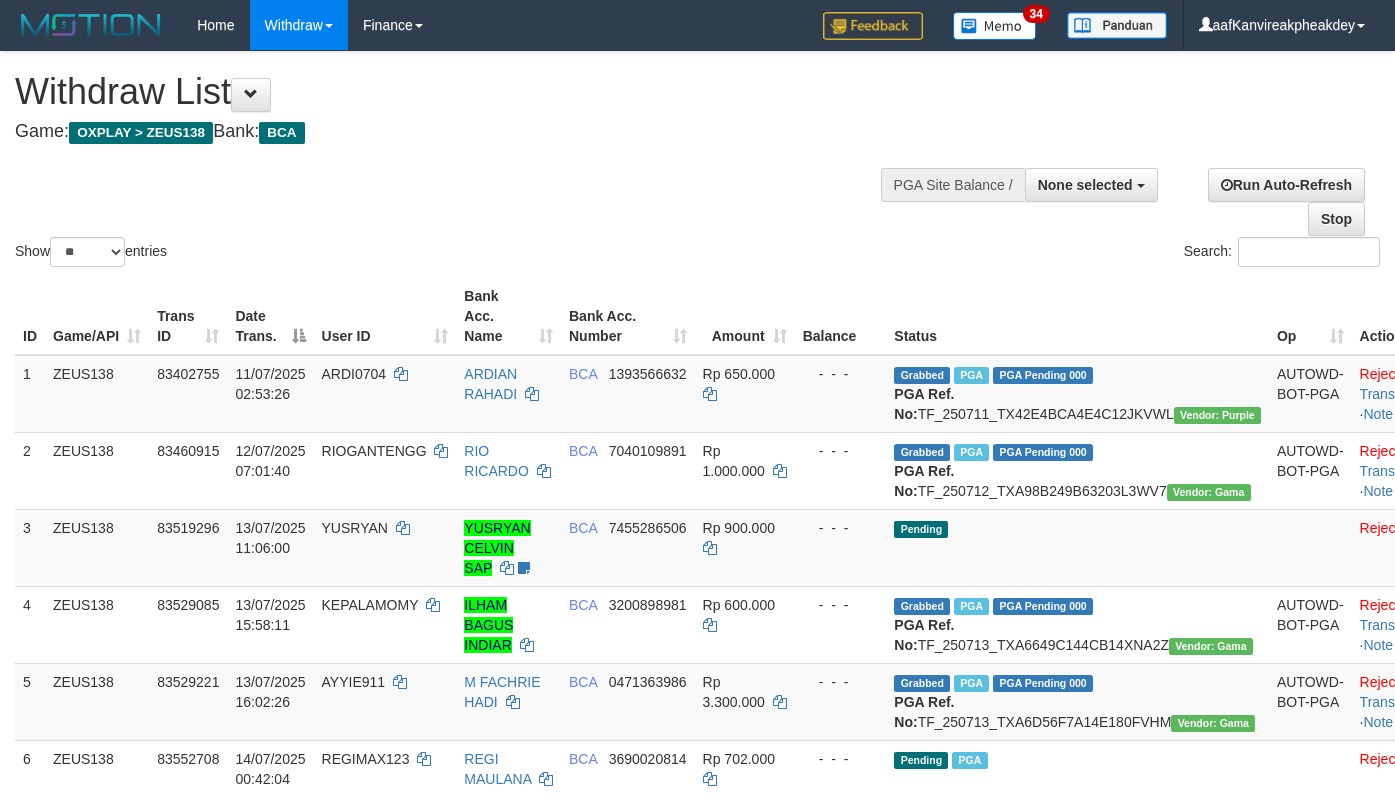 select 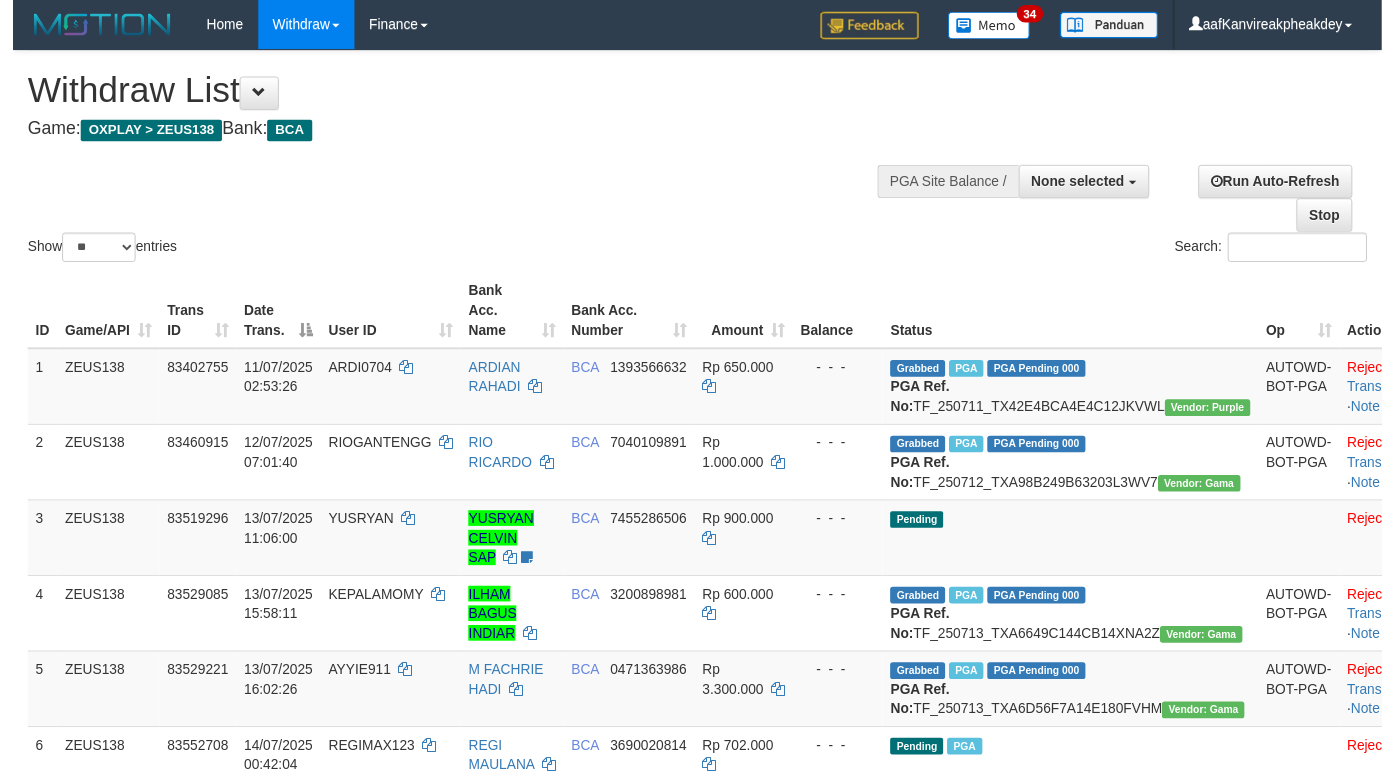 scroll, scrollTop: 567, scrollLeft: 0, axis: vertical 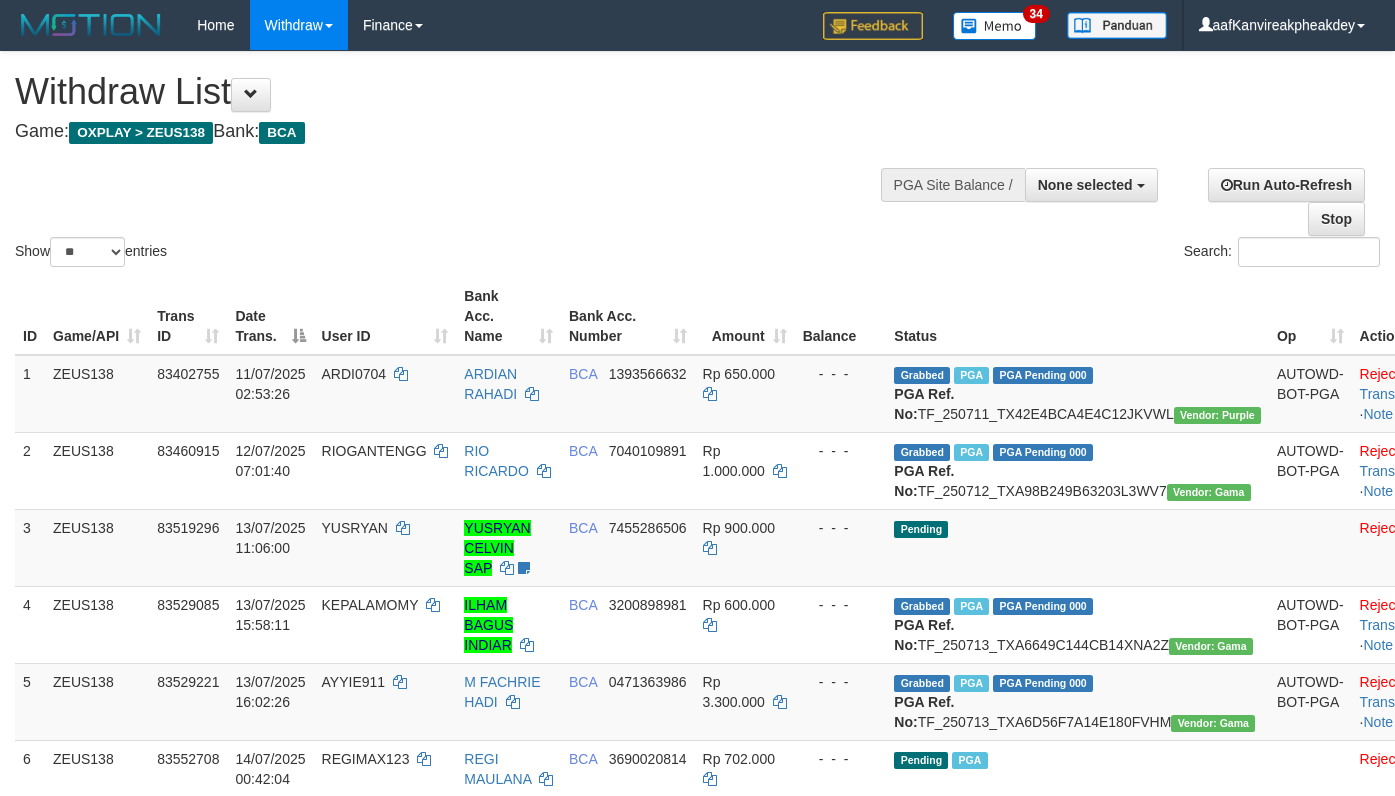 select 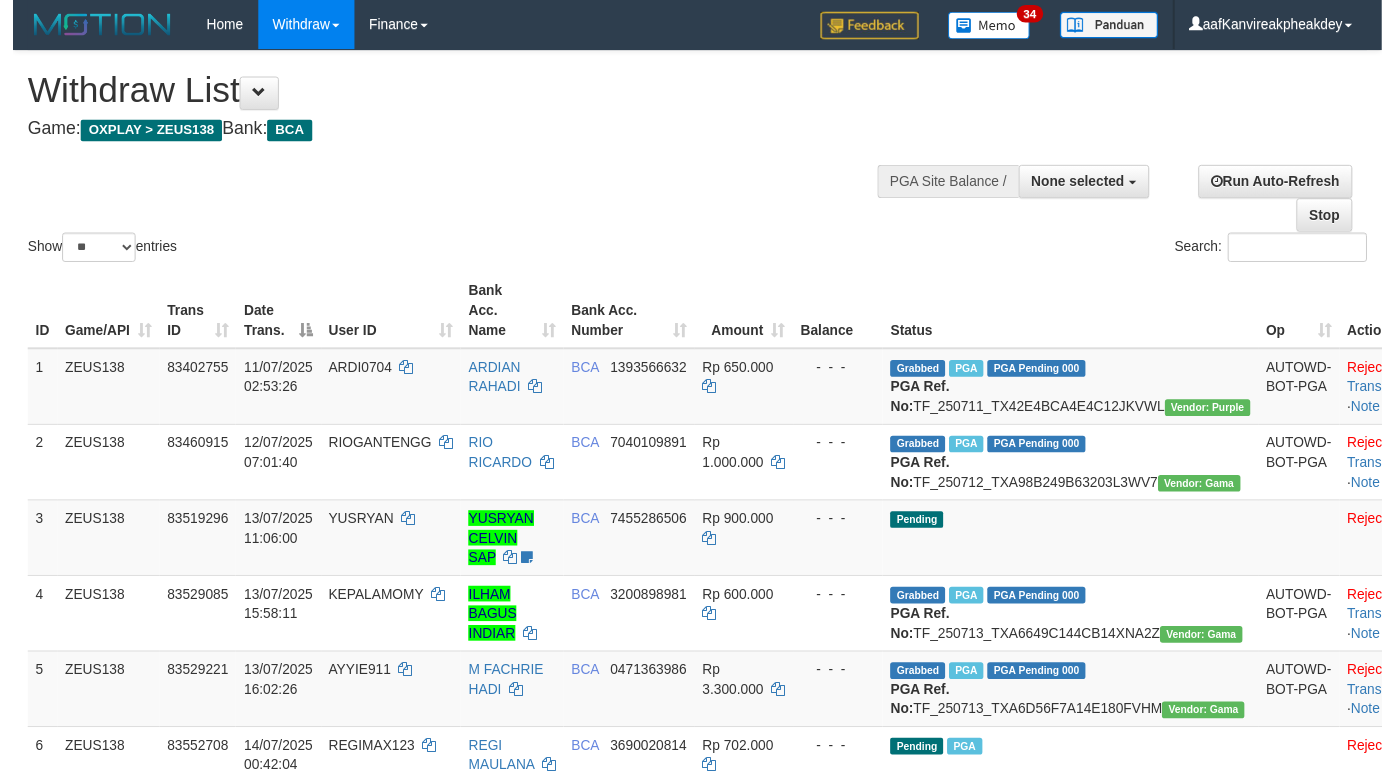 scroll, scrollTop: 567, scrollLeft: 0, axis: vertical 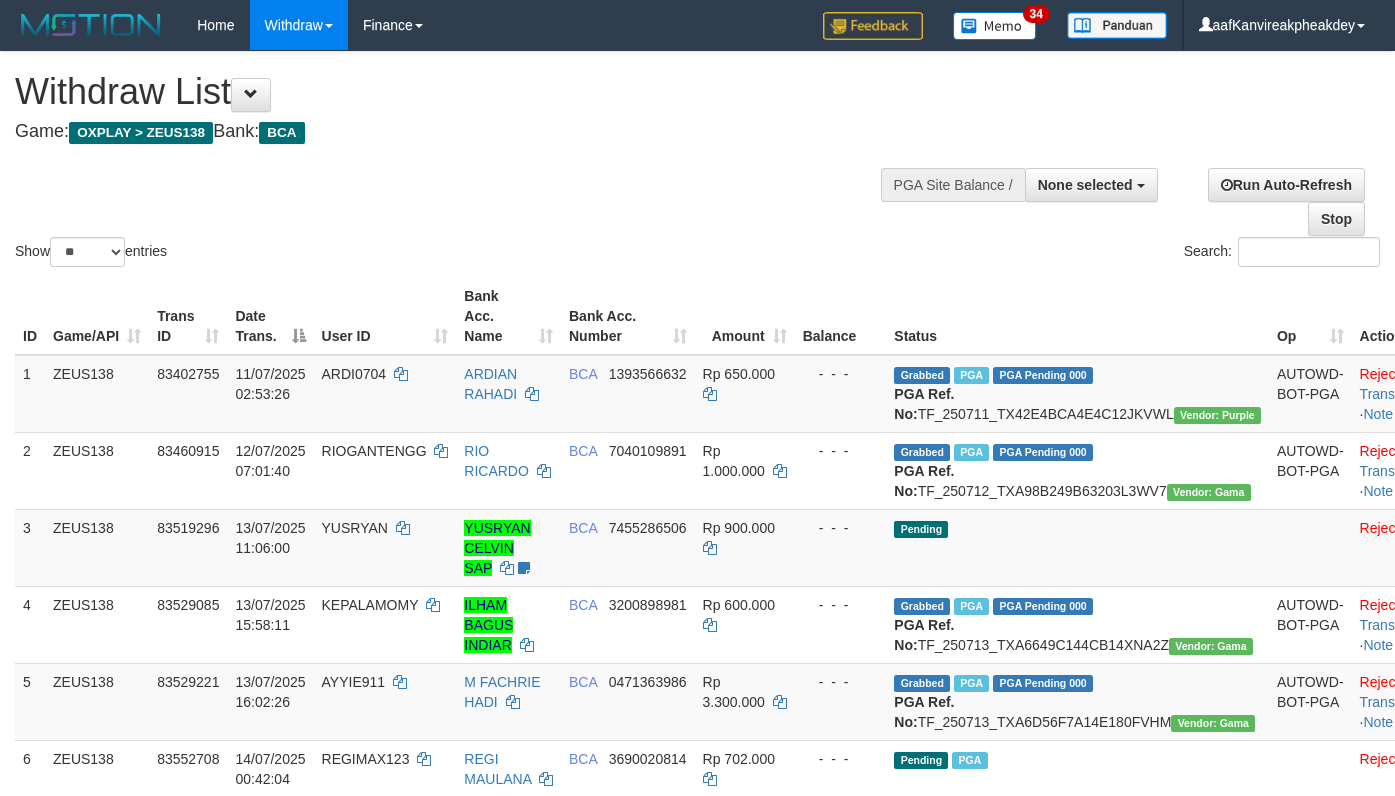 select 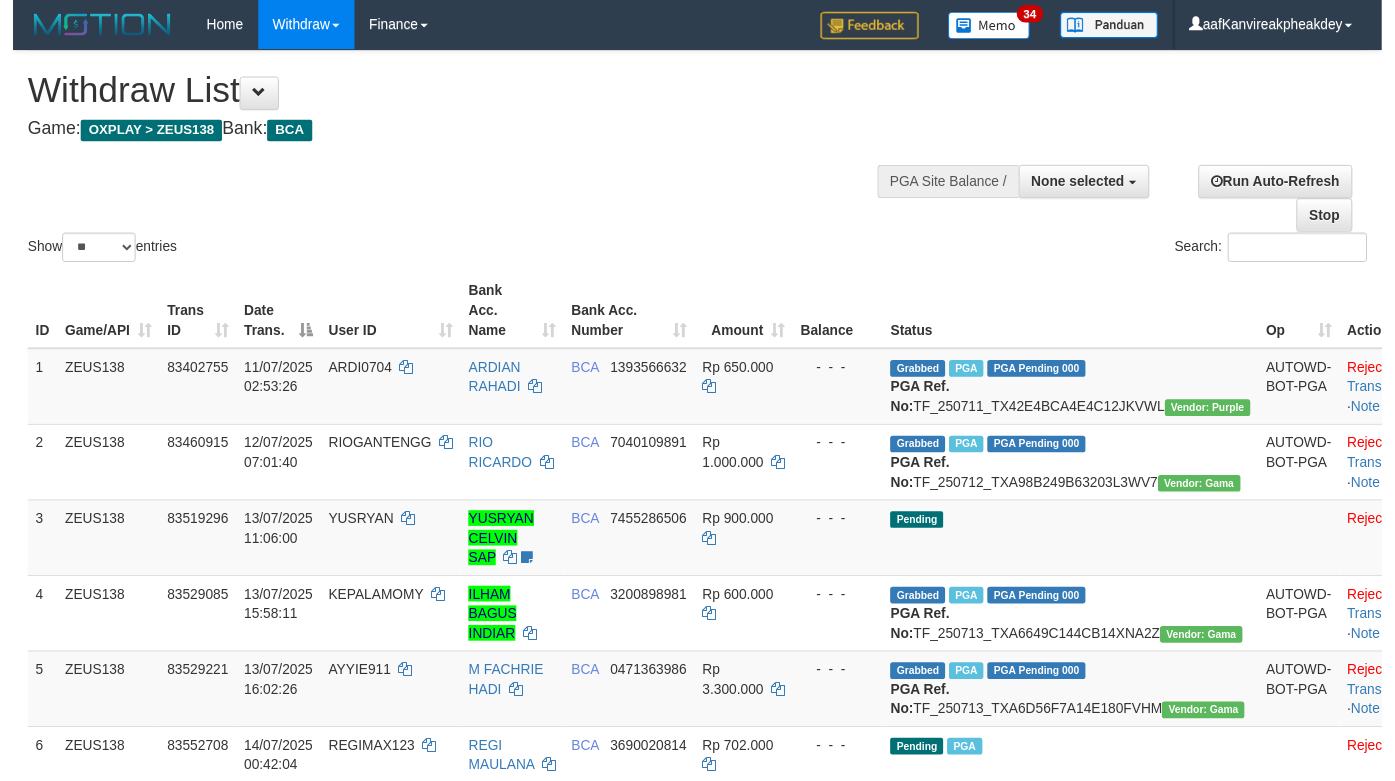 scroll, scrollTop: 567, scrollLeft: 0, axis: vertical 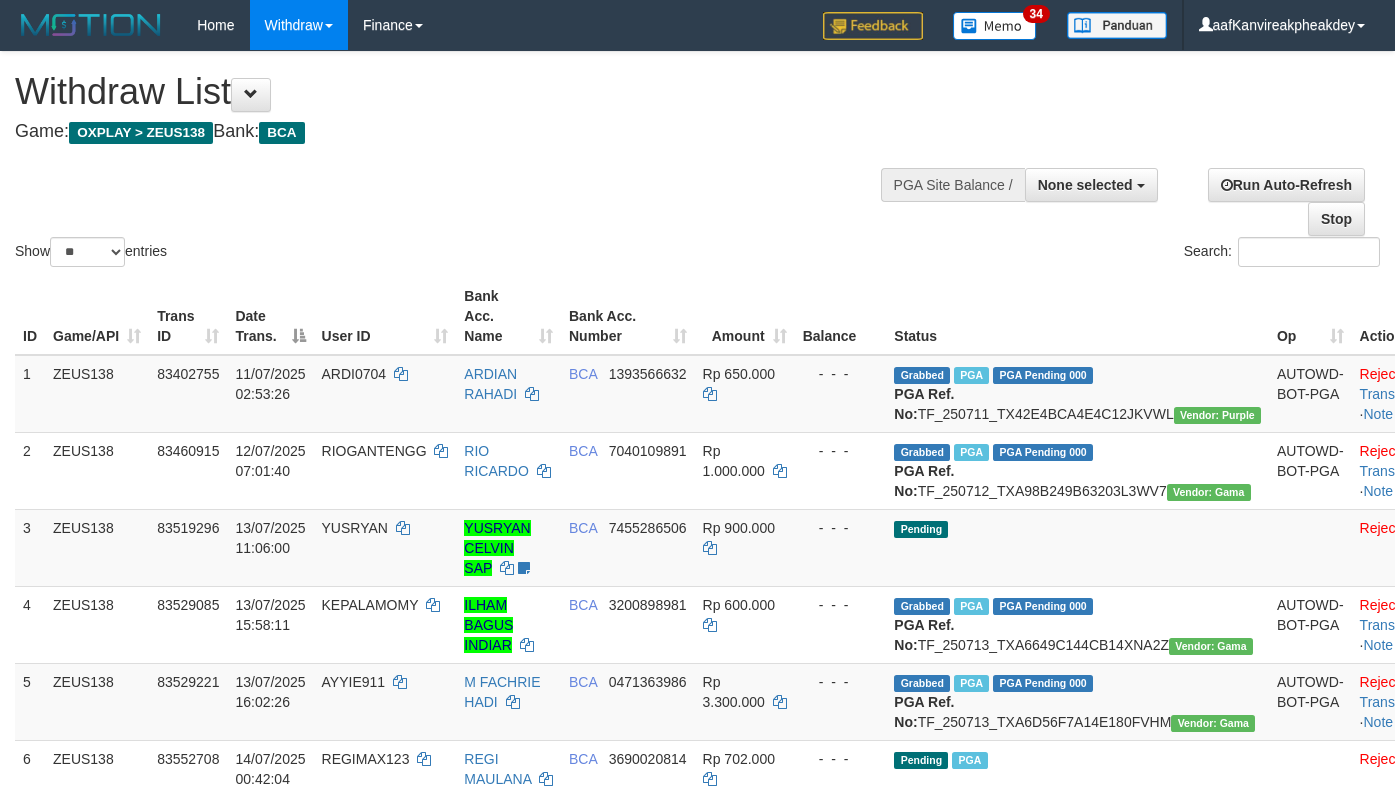 select 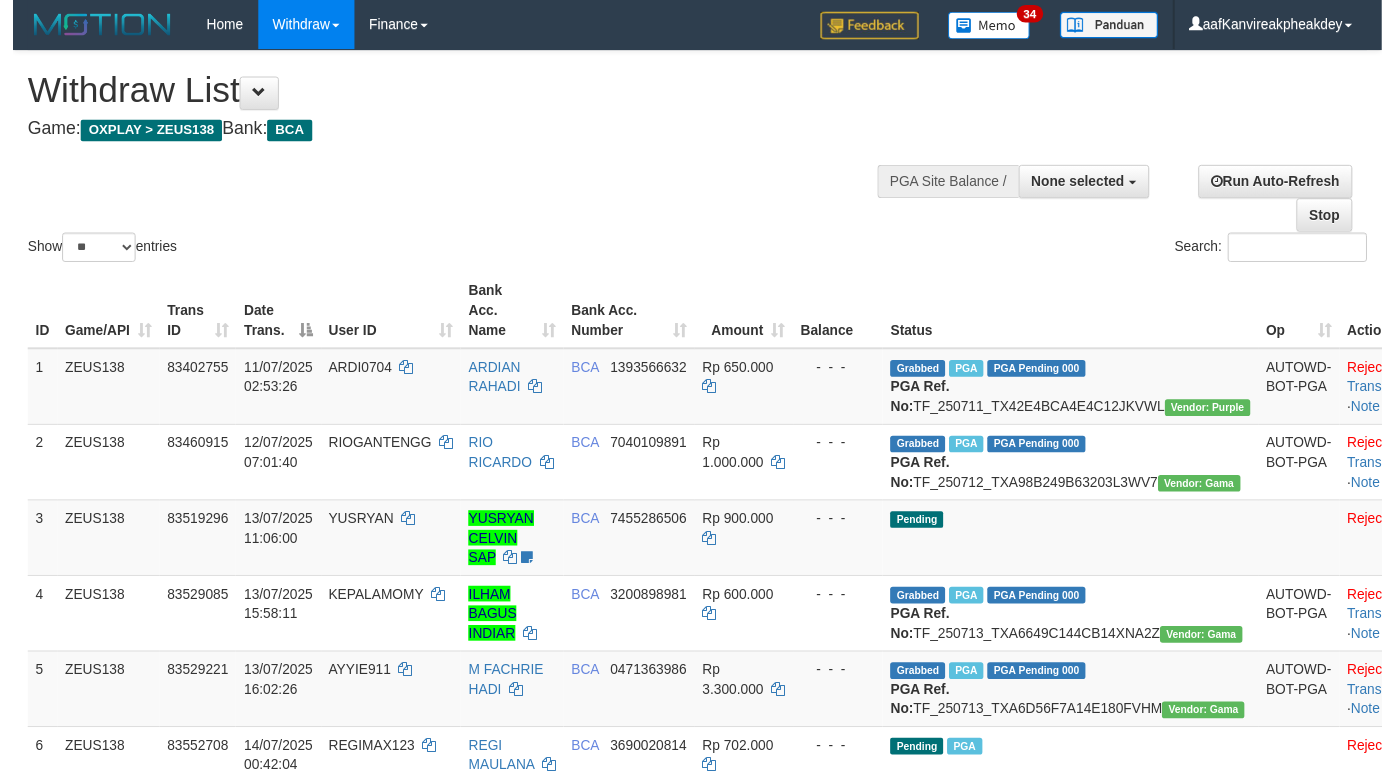 scroll, scrollTop: 567, scrollLeft: 0, axis: vertical 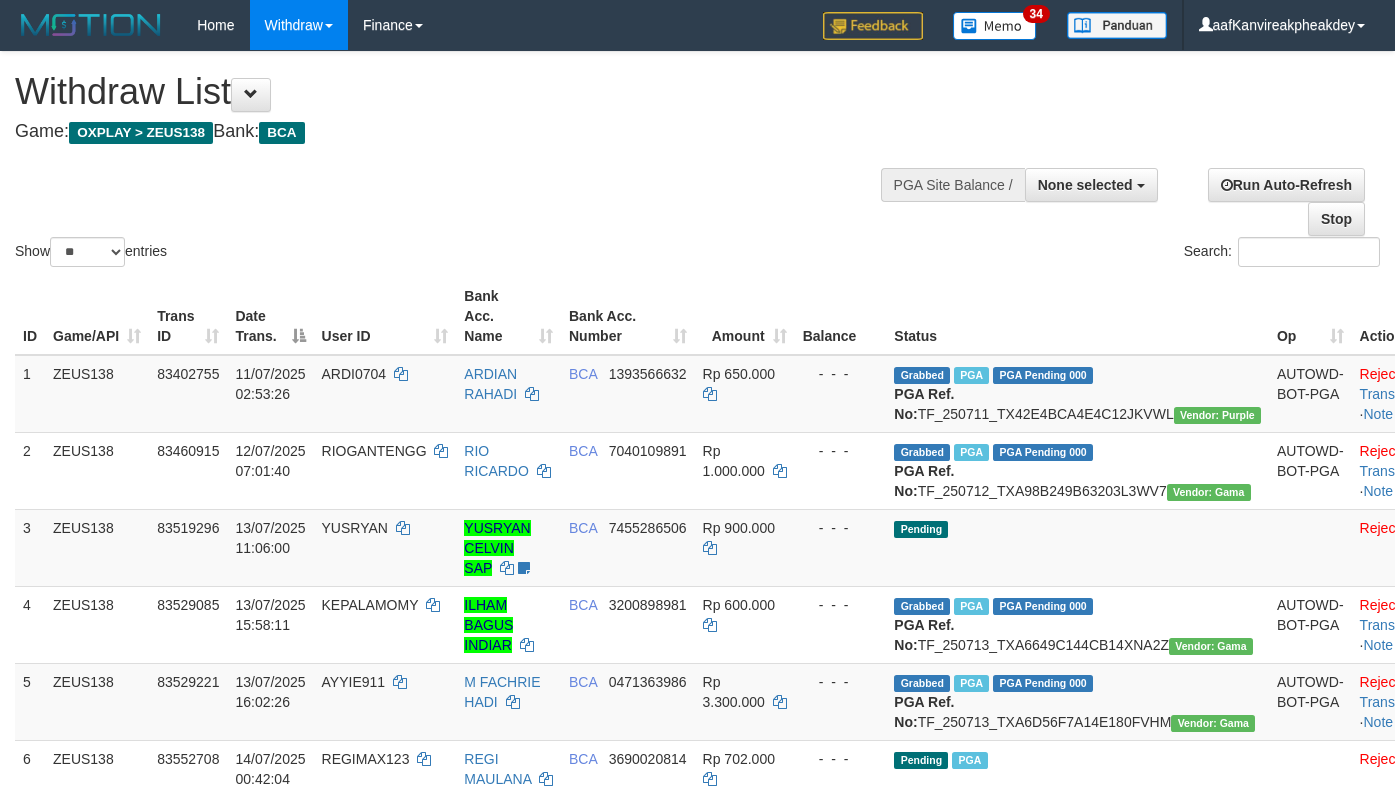 select 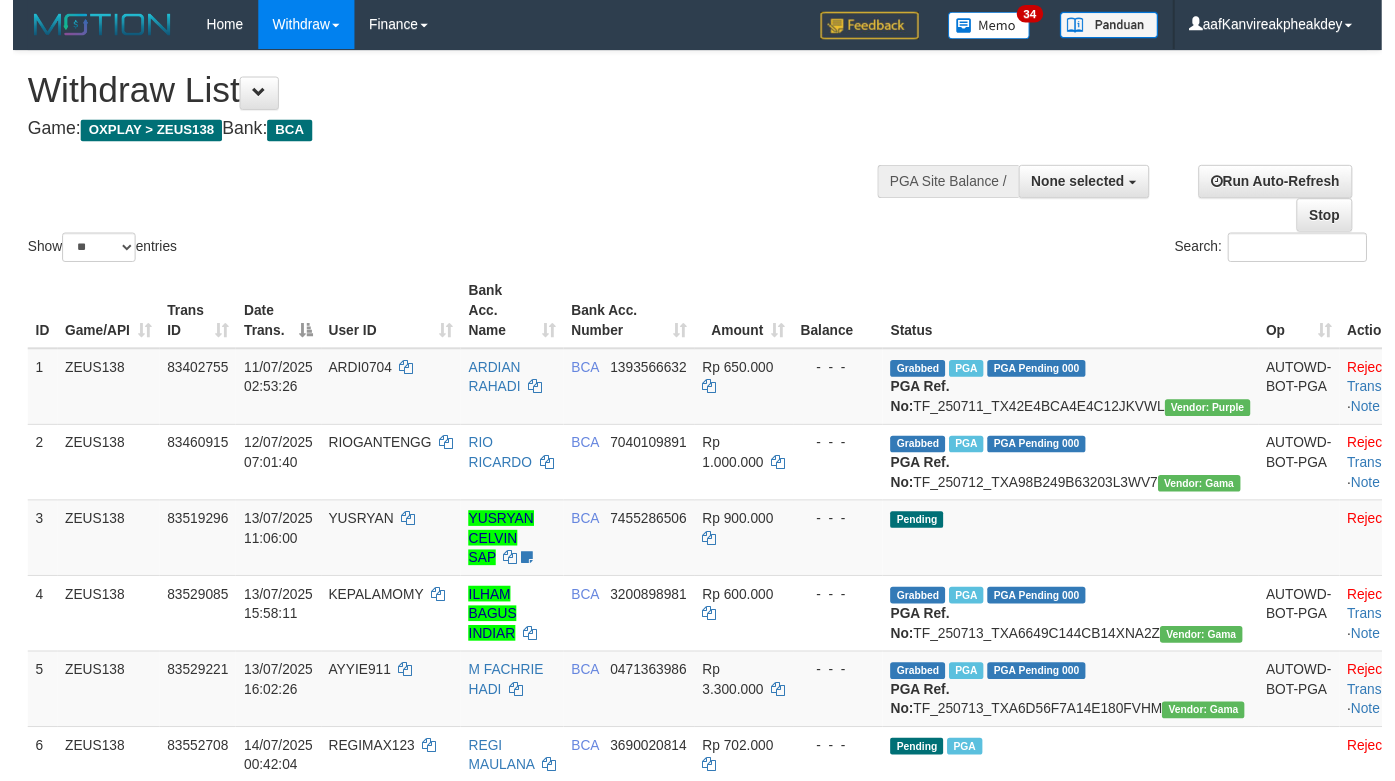 scroll, scrollTop: 567, scrollLeft: 0, axis: vertical 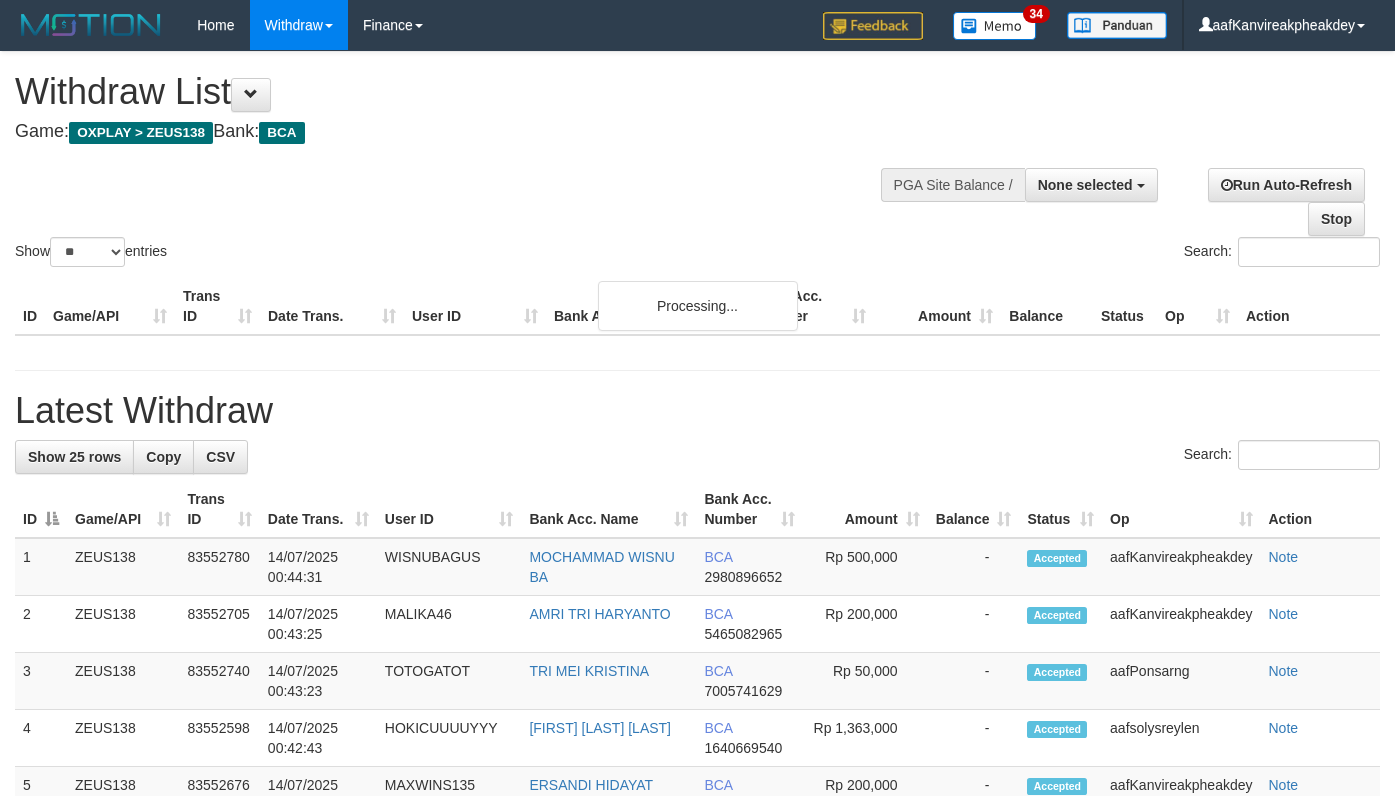 select 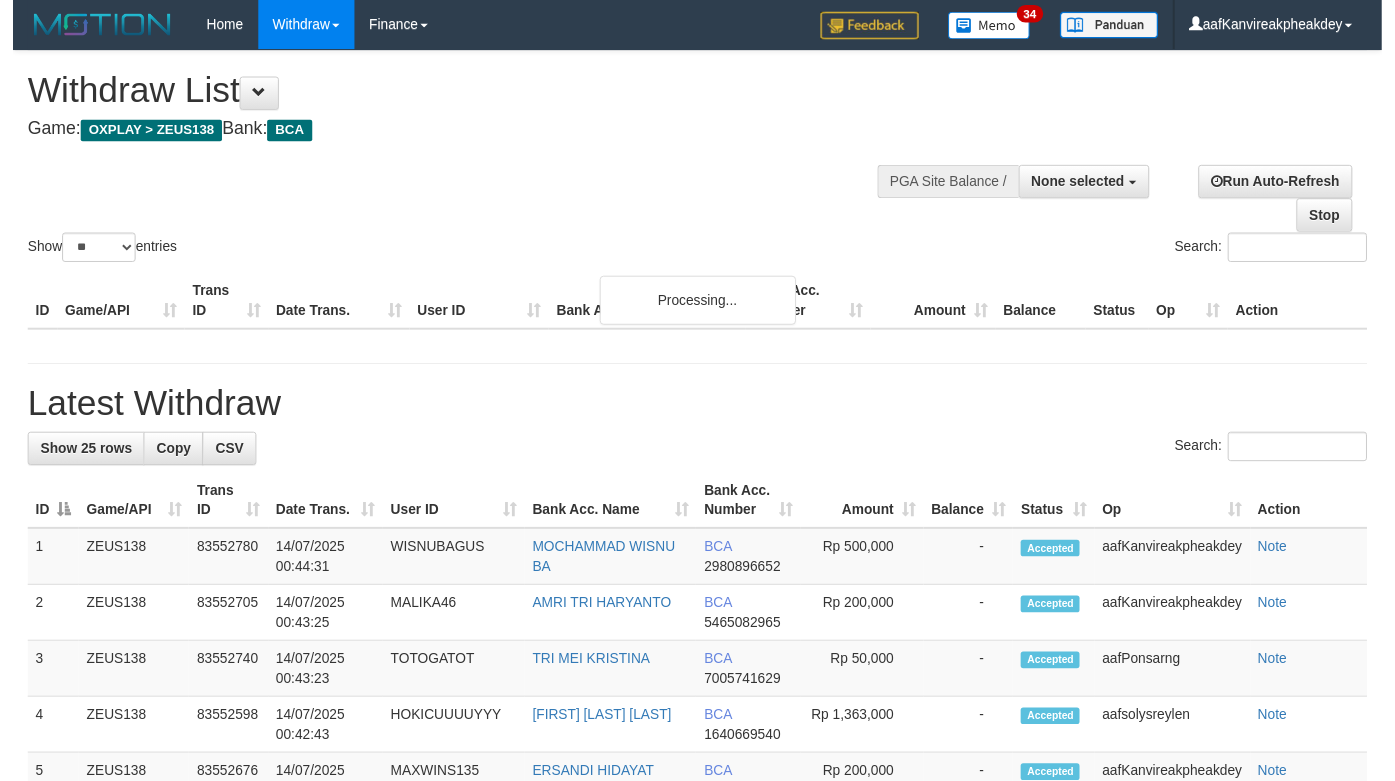 scroll, scrollTop: 567, scrollLeft: 0, axis: vertical 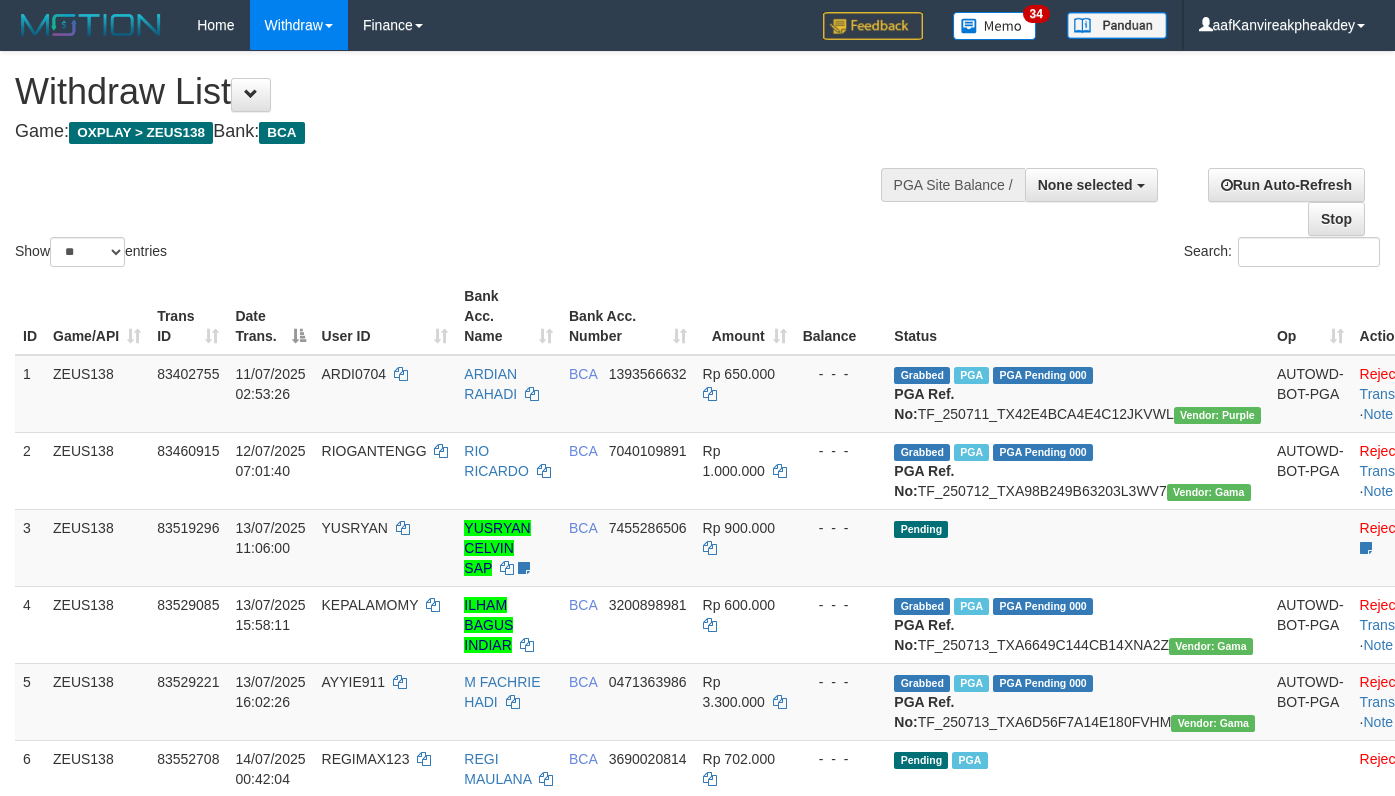 select 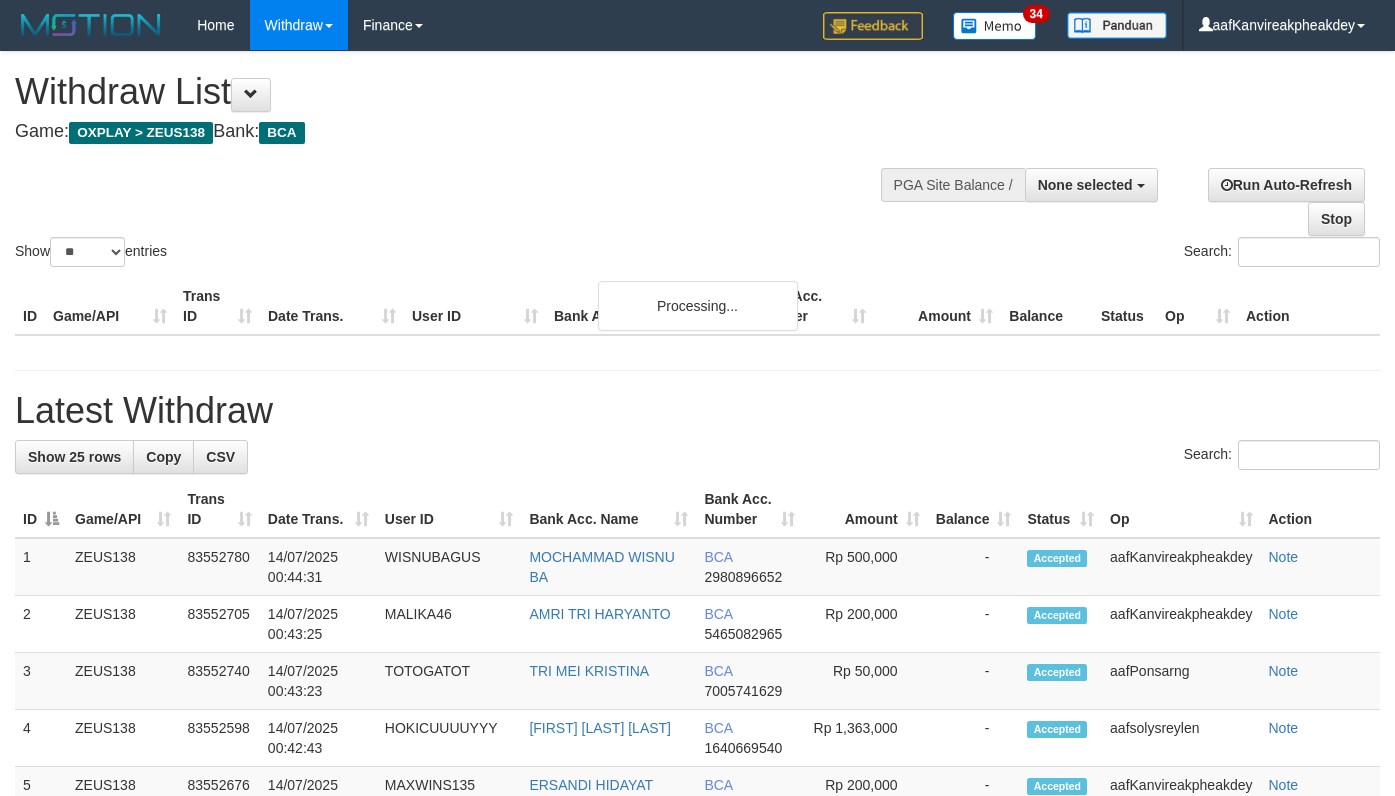 select 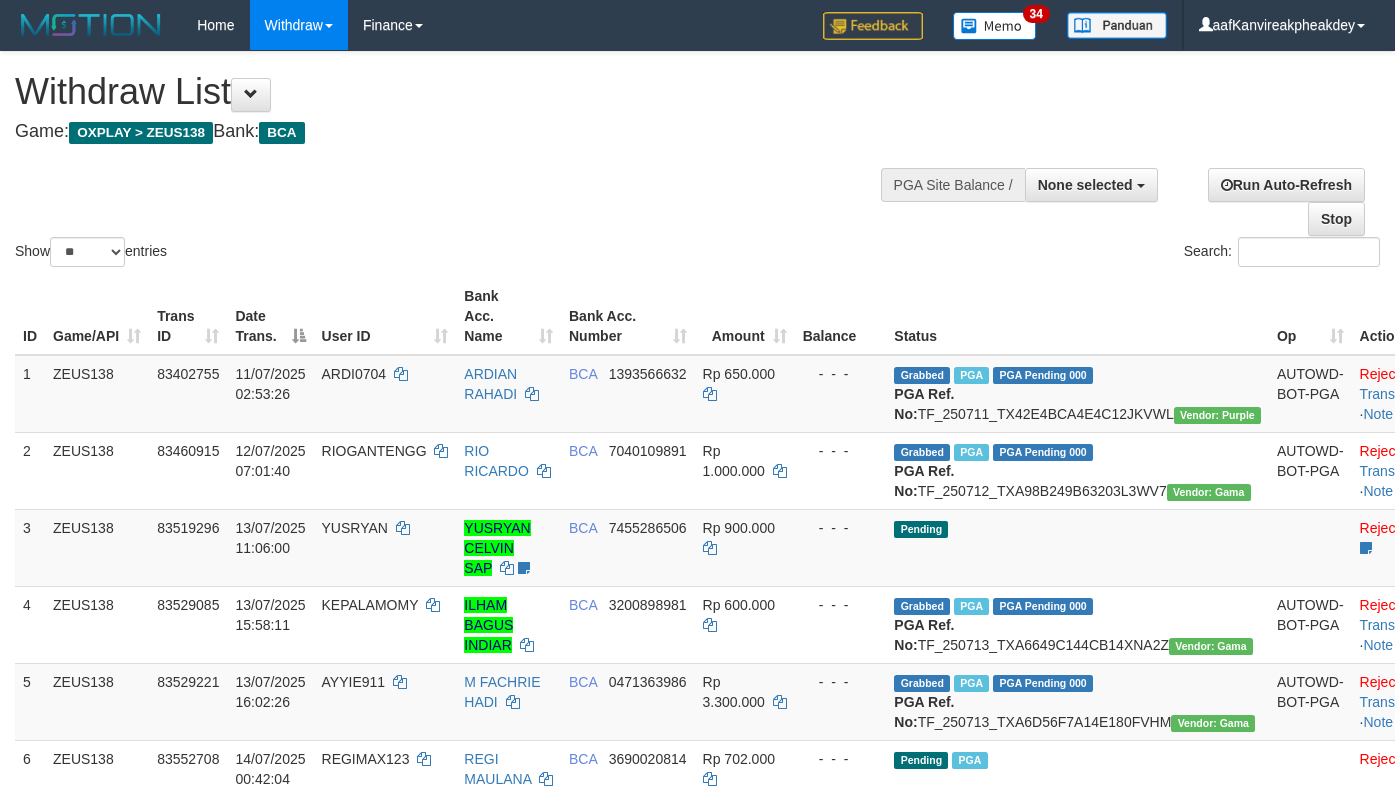 select 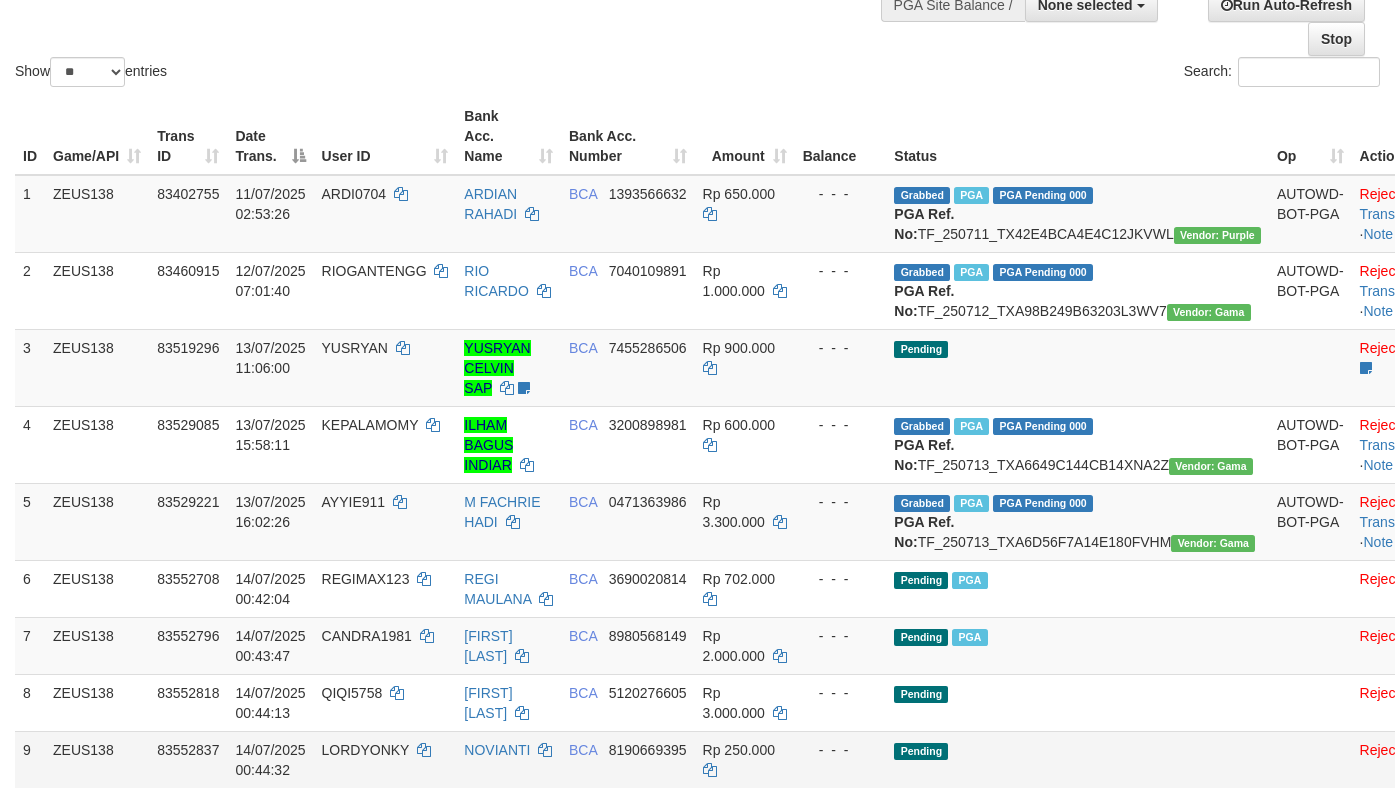 scroll, scrollTop: 467, scrollLeft: 0, axis: vertical 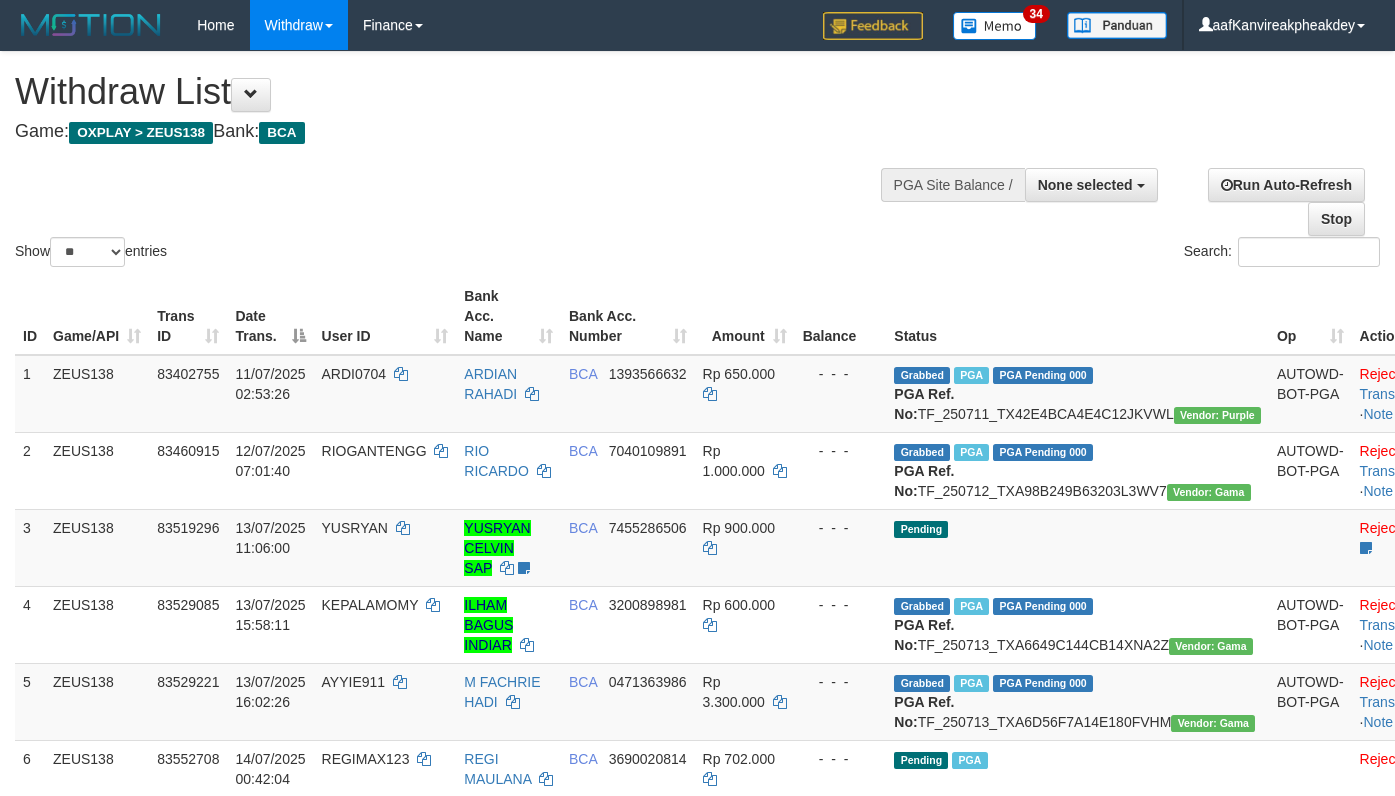 select 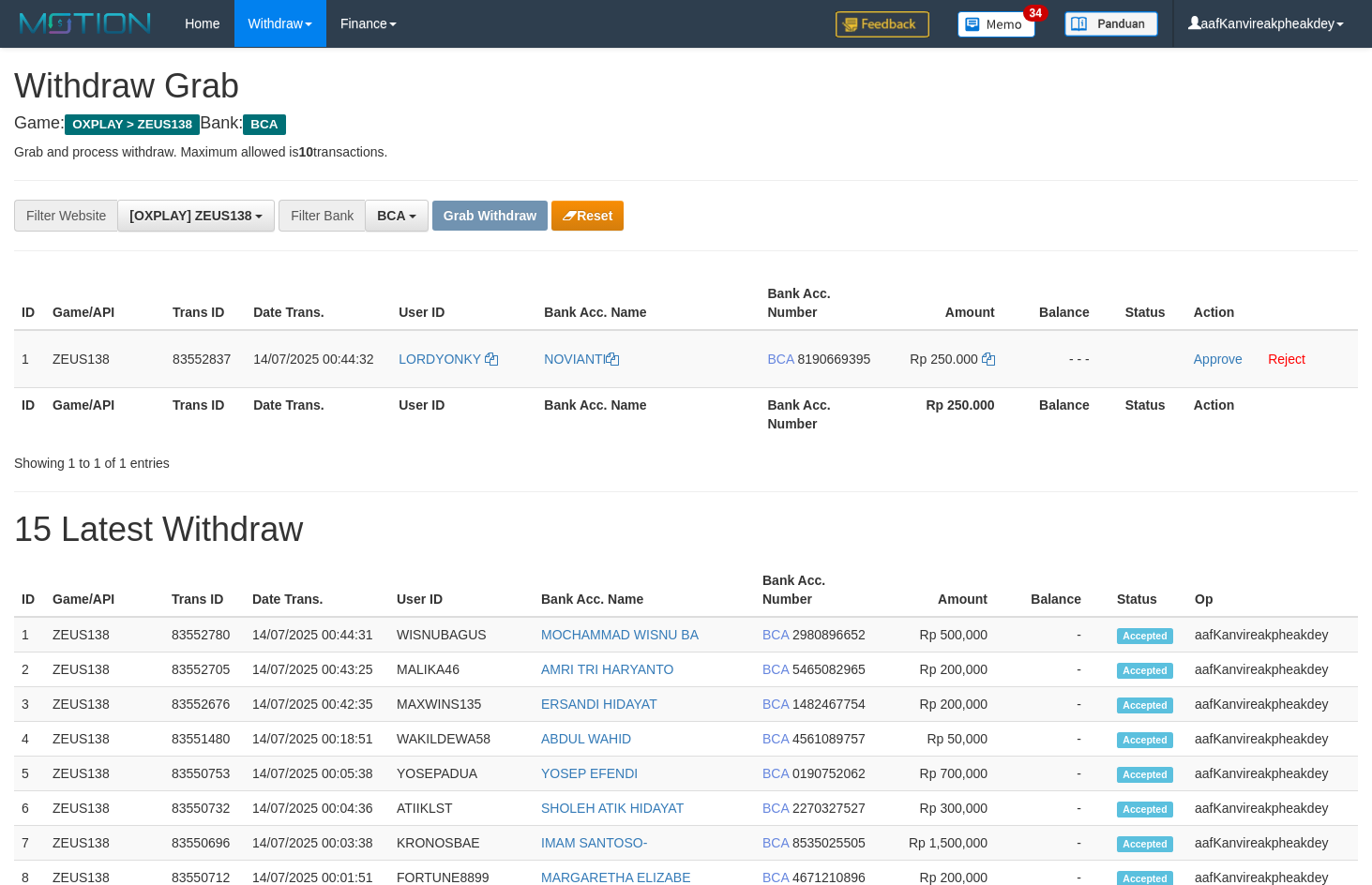 scroll, scrollTop: 0, scrollLeft: 0, axis: both 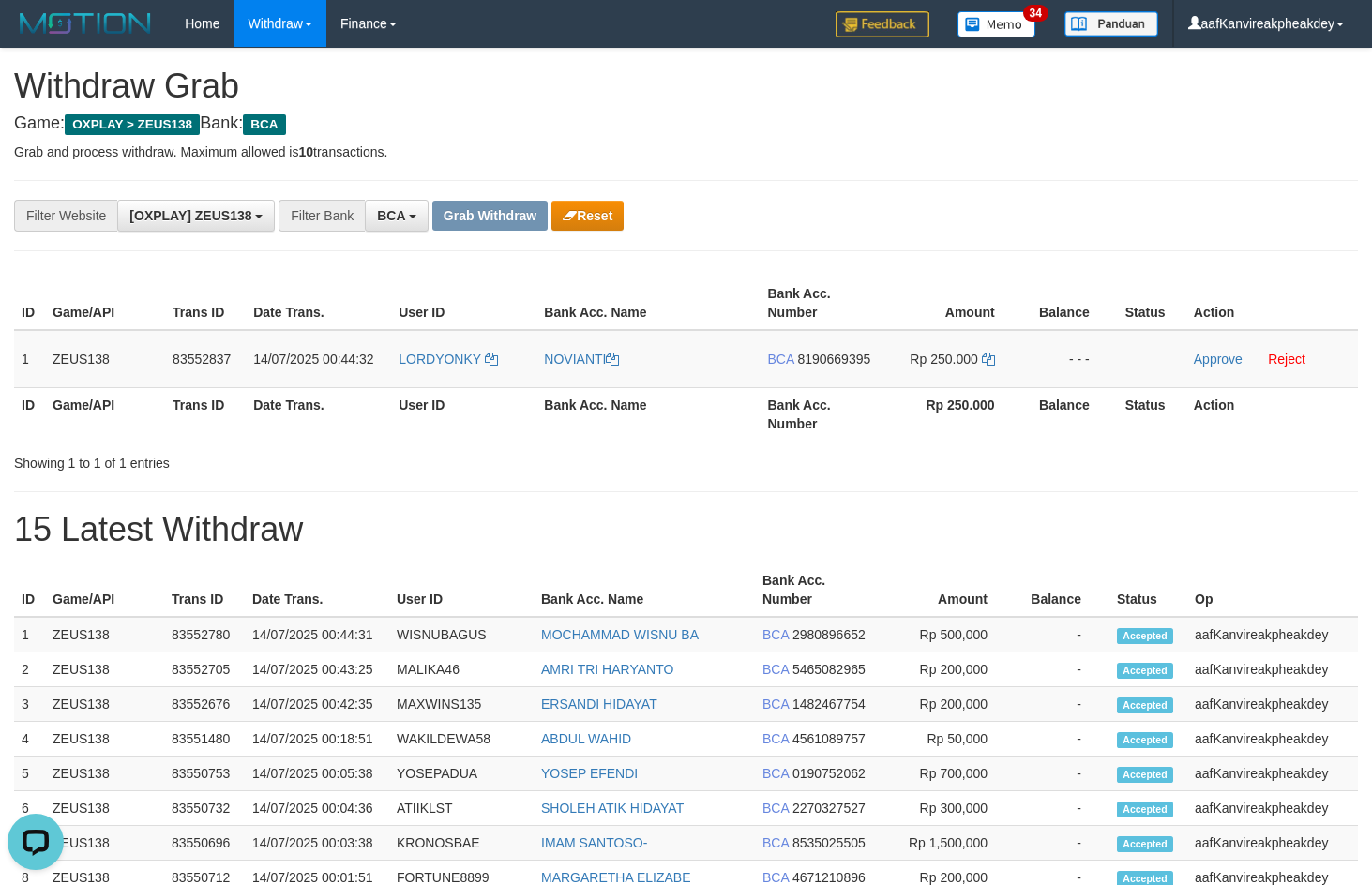 click on "ID Game/API Trans ID Date Trans. User ID Bank Acc. Name Bank Acc. Number Amount Balance Status Action
1
ZEUS138
83552837
14/07/2025 00:44:32
LORDYONKY
NOVIANTI
BCA
8190669395
Rp 250.000
- - -
Approve
Reject
ID Game/API Trans ID Date Trans. User ID Bank Acc. Name Bank Acc. Number Rp 250.000 Balance Status Action" at bounding box center (686, 358) 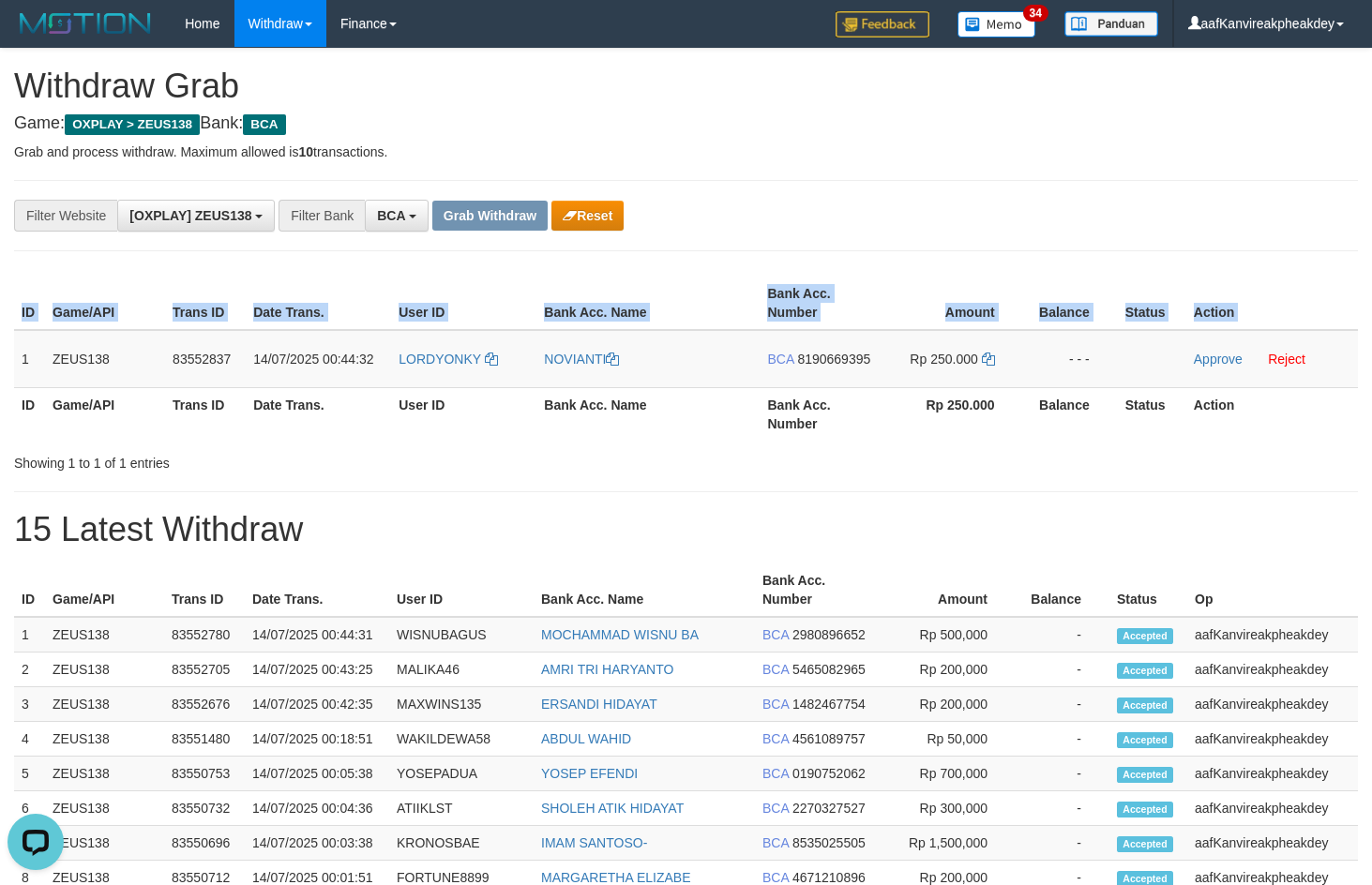 copy on "ID Game/API Trans ID Date Trans. User ID Bank Acc. Name Bank Acc. Number Amount Balance Status Action" 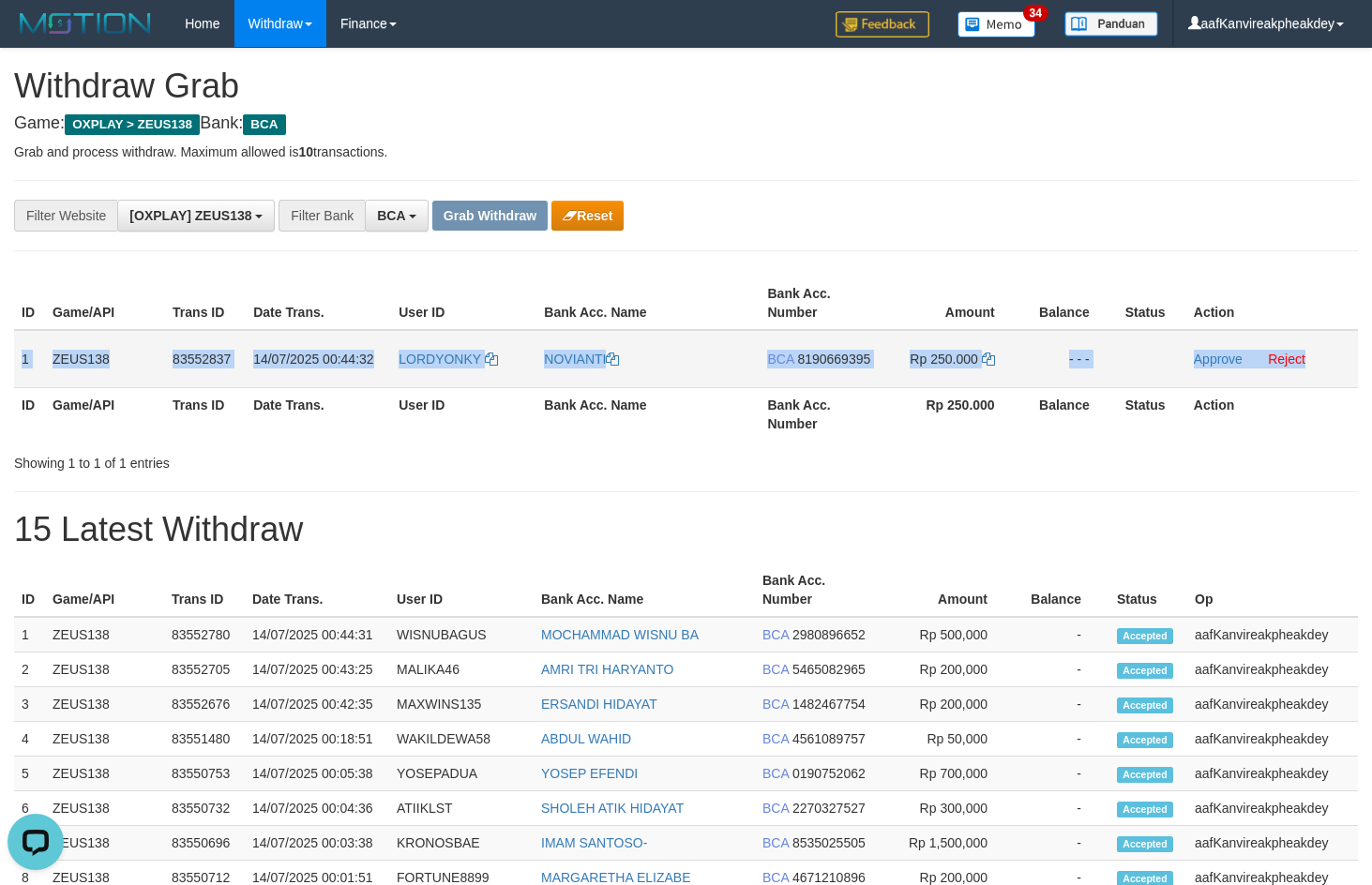 copy on "1
ZEUS138
83552837
14/07/2025 00:44:32
LORDYONKY
NOVIANTI
BCA
8190669395
Rp 250.000
- - -
Approve
Reject" 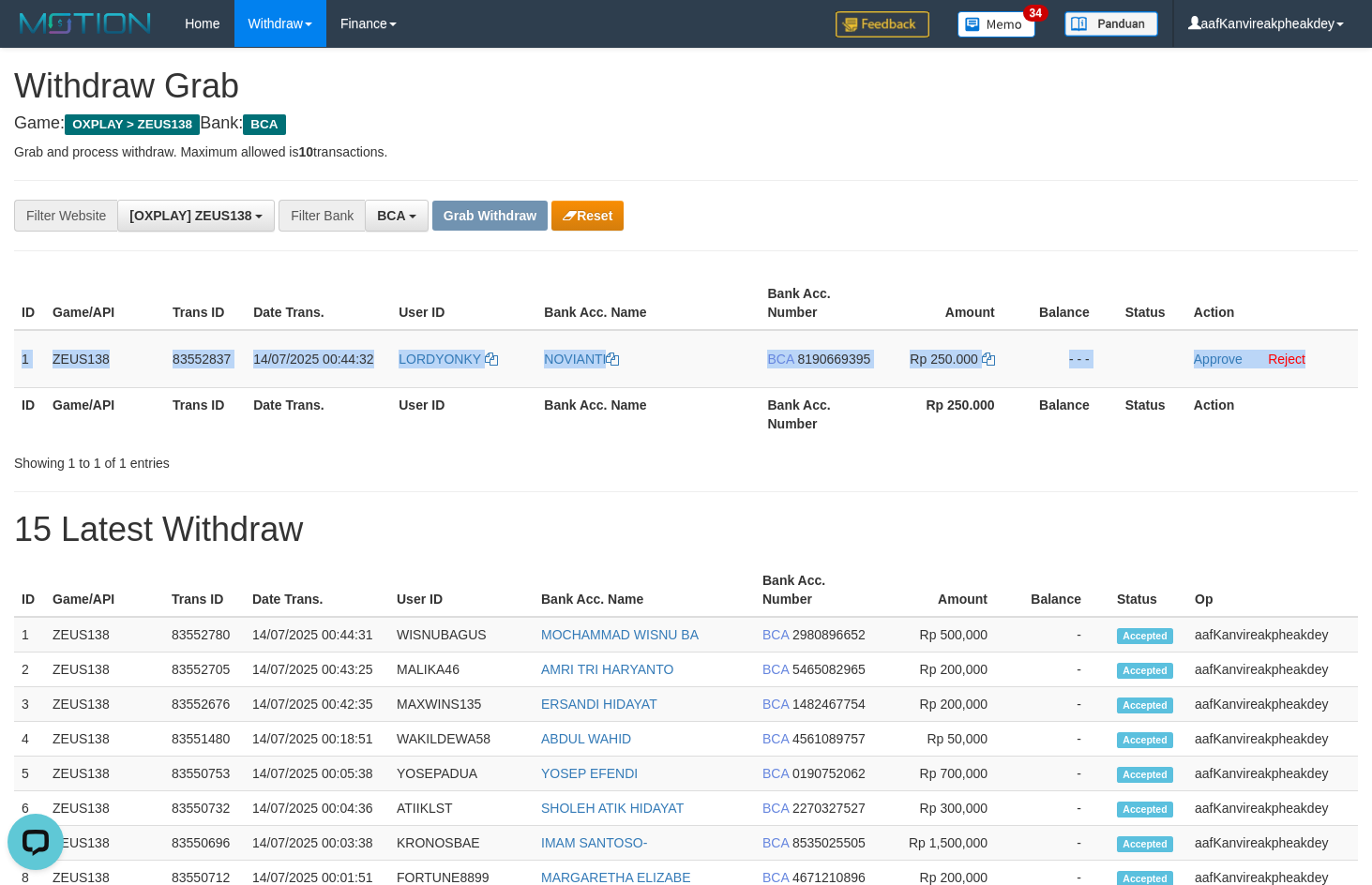 click on "1
ZEUS138
83552837
14/07/2025 00:44:32
LORDYONKY
NOVIANTI
BCA
8190669395
Rp 250.000
- - -
Approve
Reject" at bounding box center (686, 359) 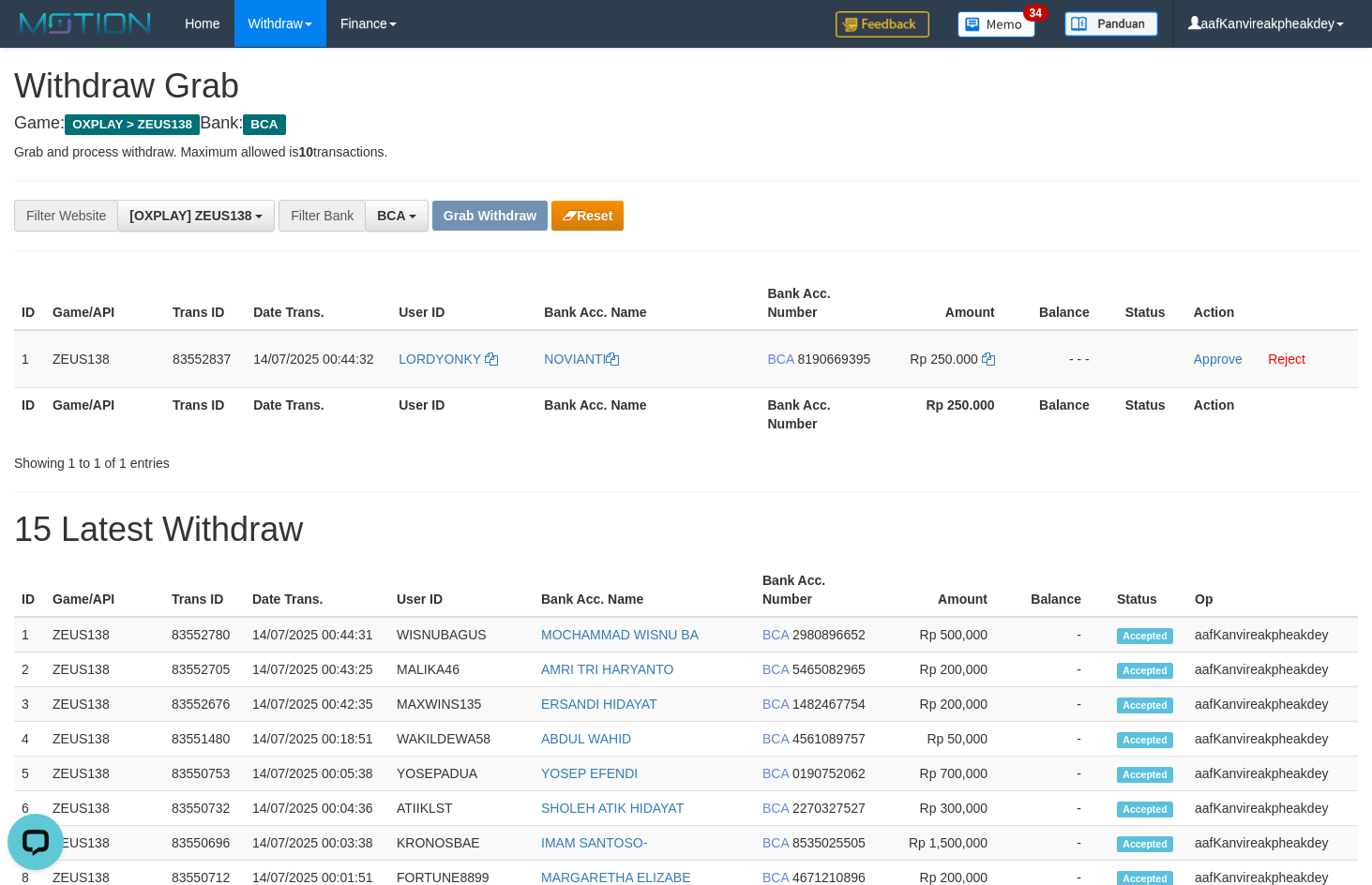 drag, startPoint x: 872, startPoint y: 253, endPoint x: 1346, endPoint y: 264, distance: 474.12762 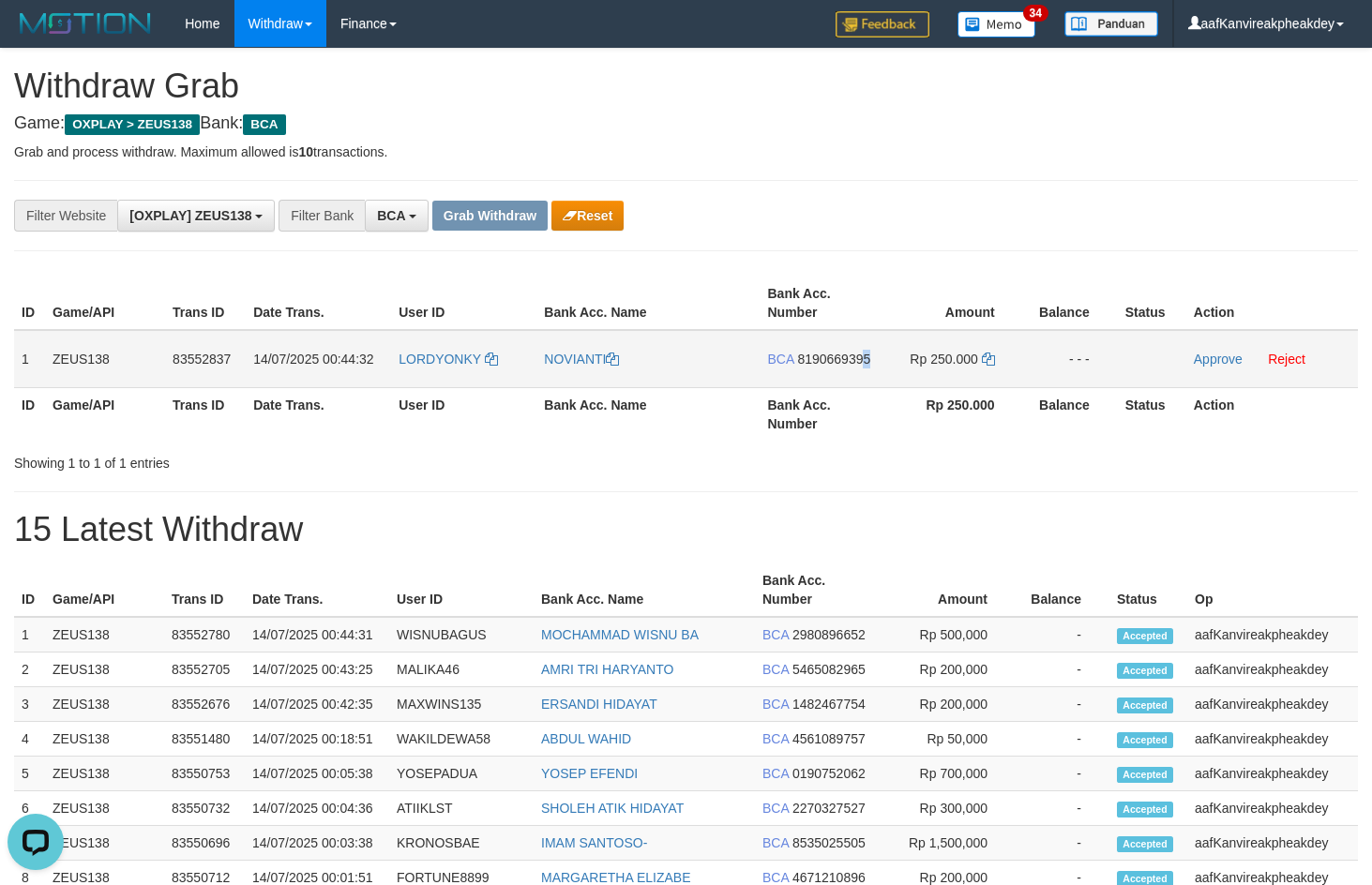 click on "8190669395" at bounding box center (834, 359) 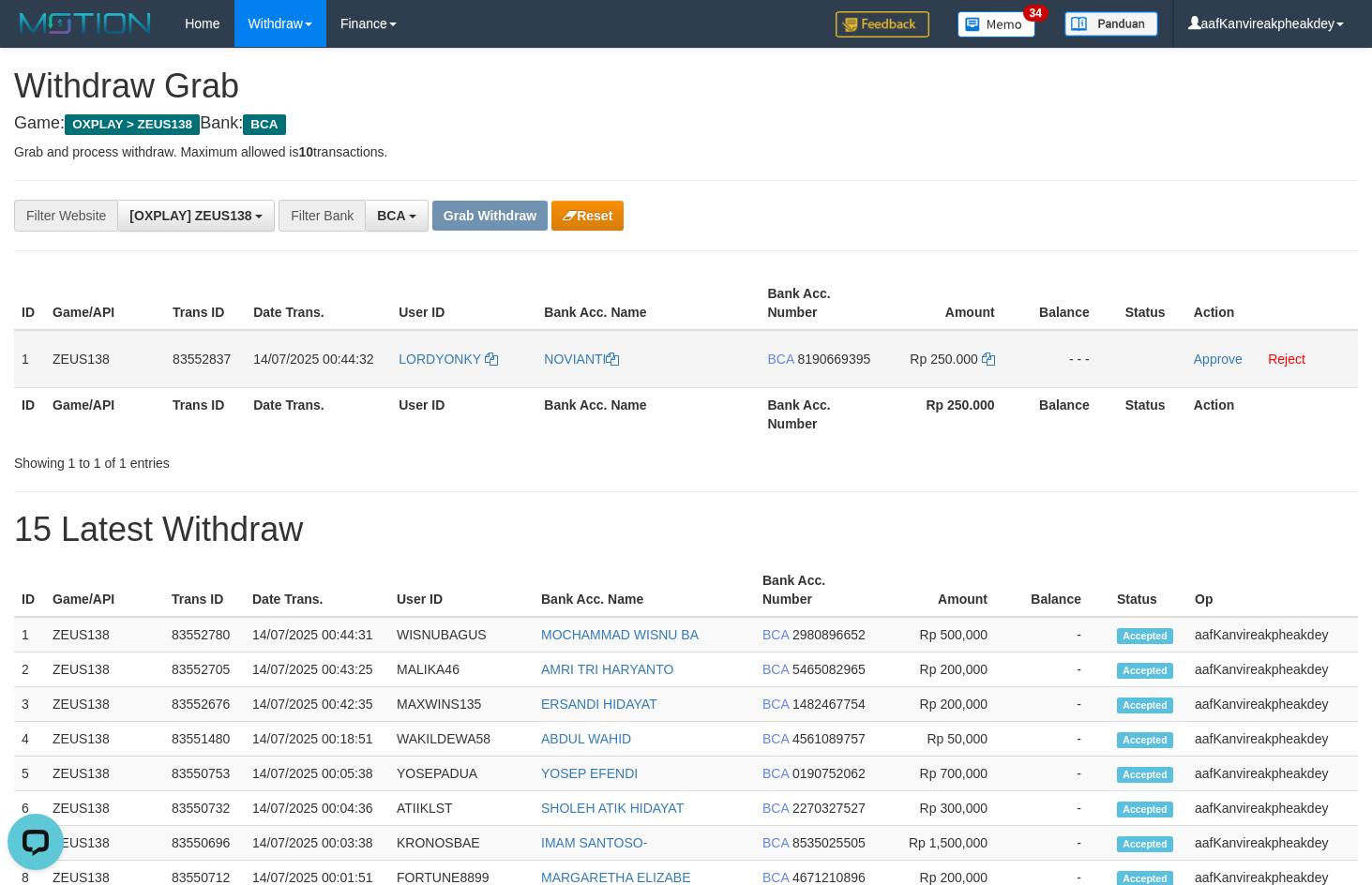 click on "8190669395" at bounding box center (834, 359) 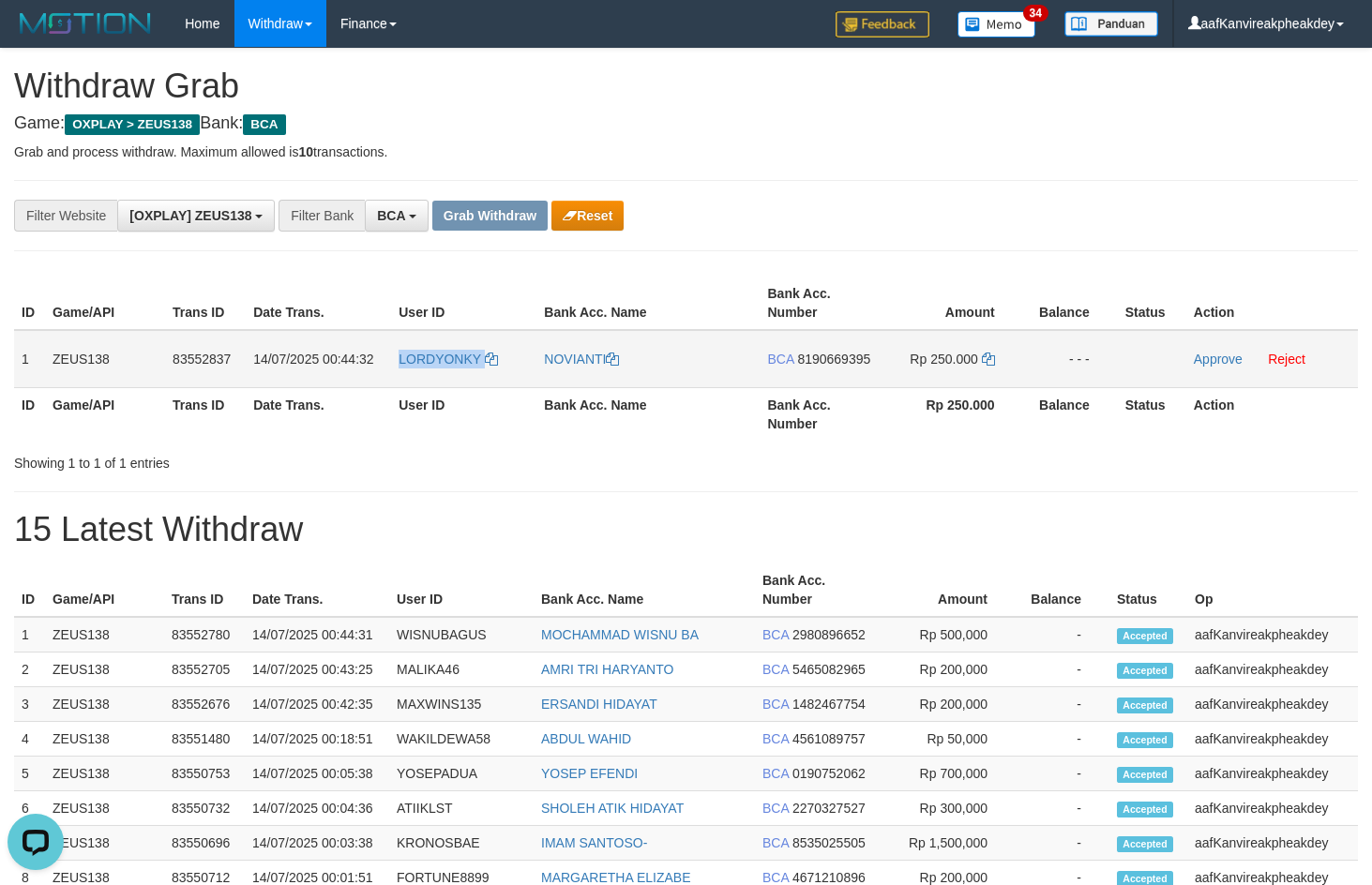 click on "LORDYONKY" at bounding box center [463, 359] 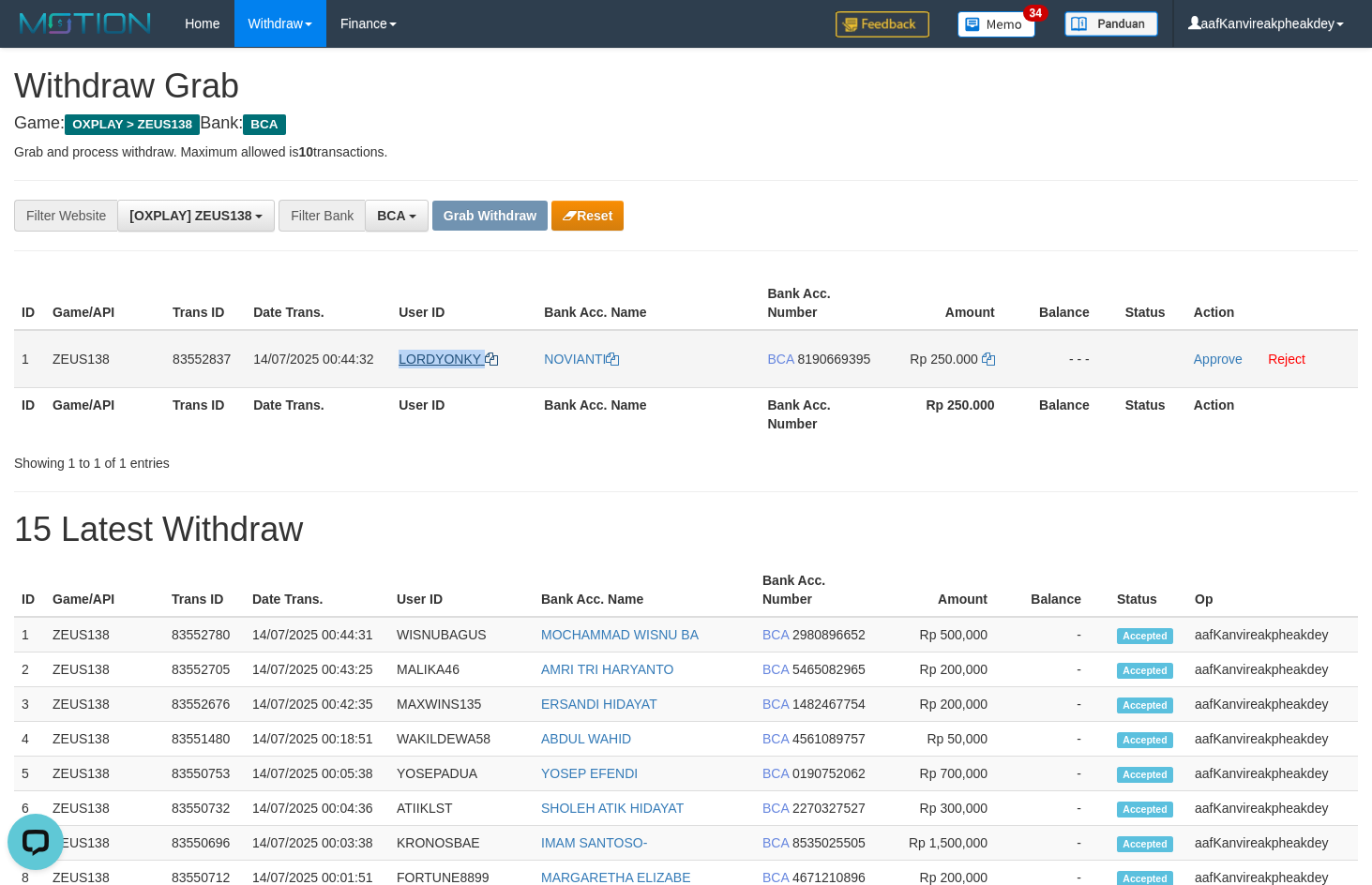 copy on "LORDYONKY" 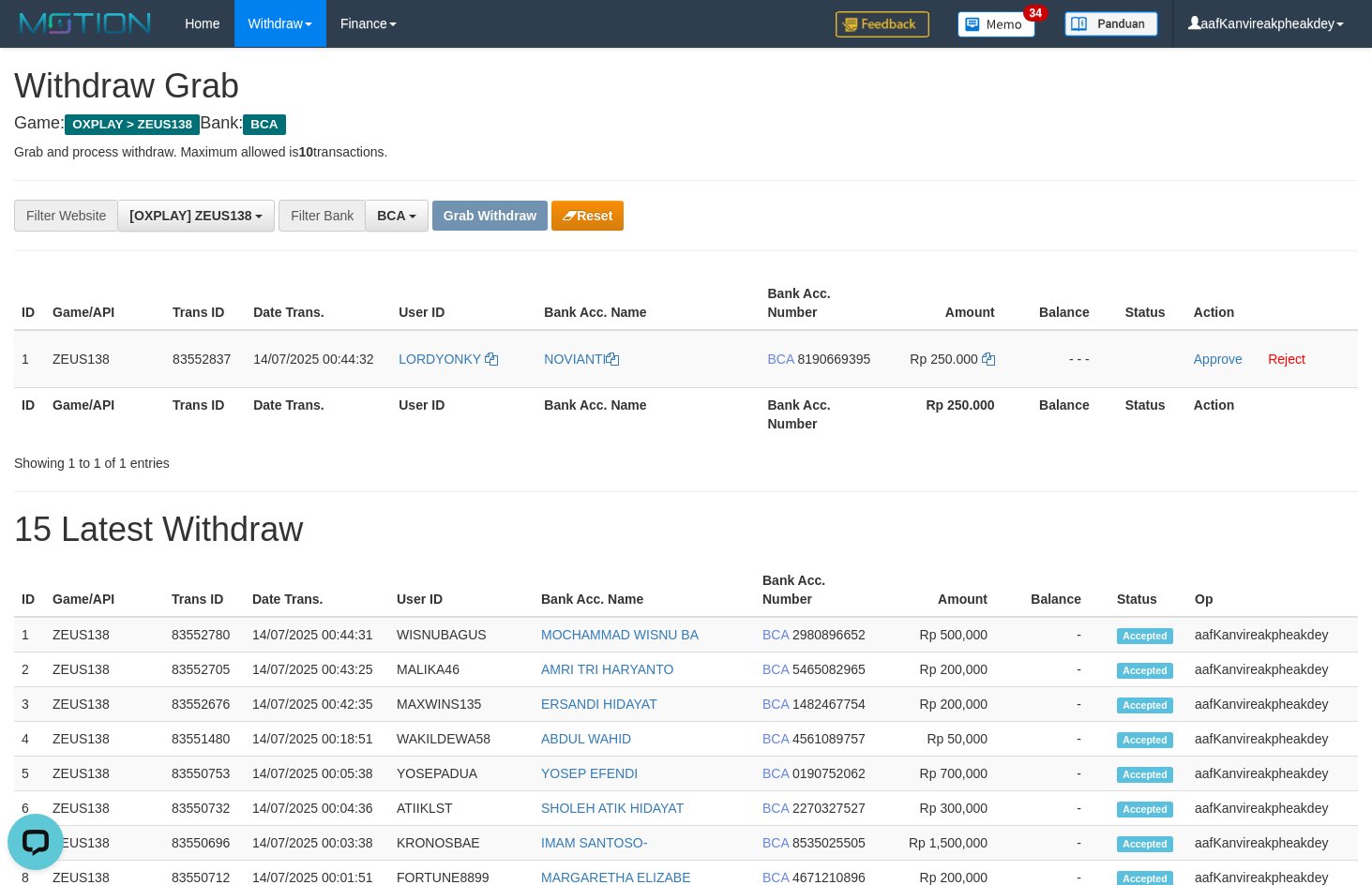 click on "User ID" at bounding box center (463, 413) 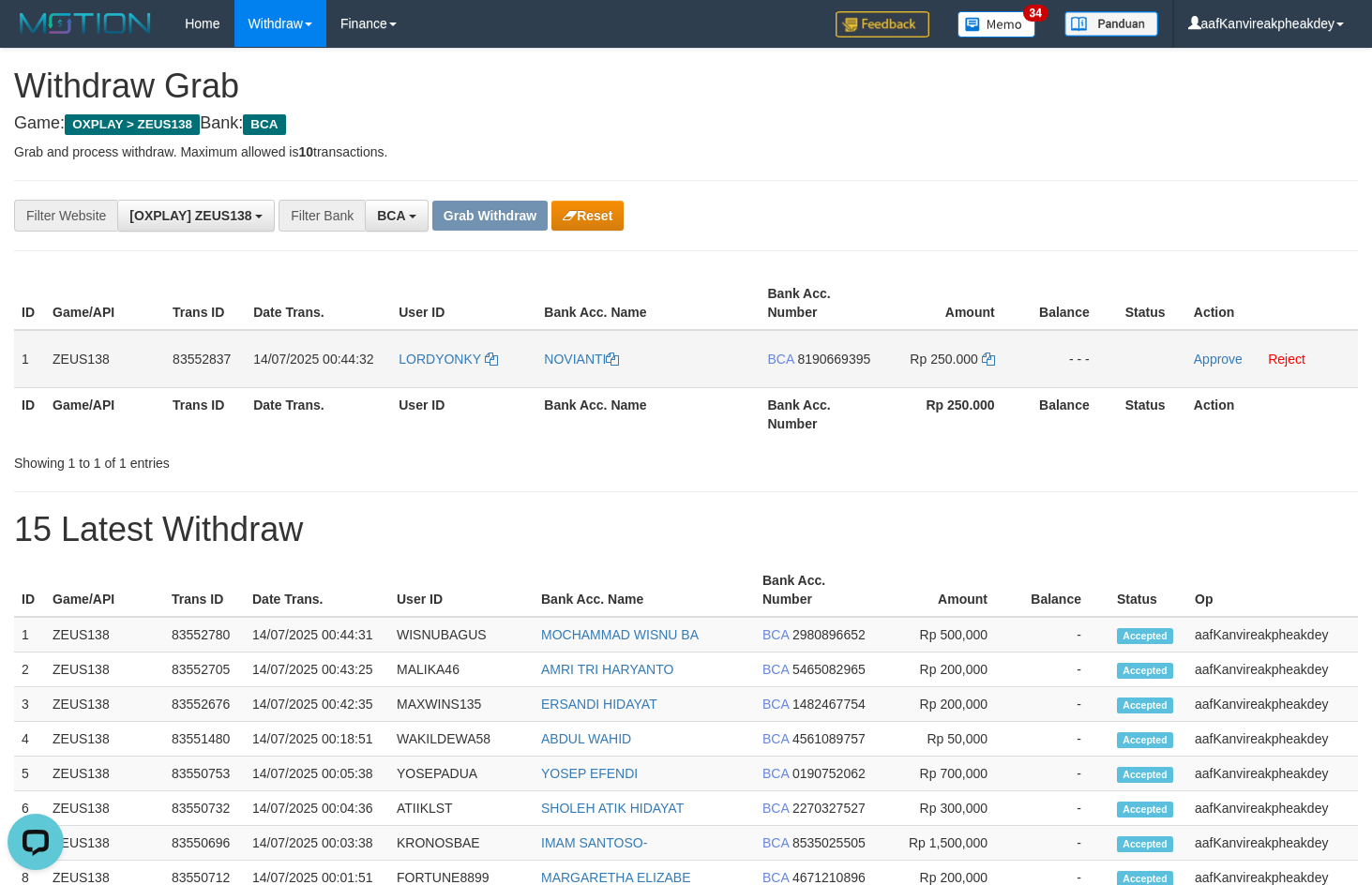 click on "LORDYONKY" at bounding box center (463, 359) 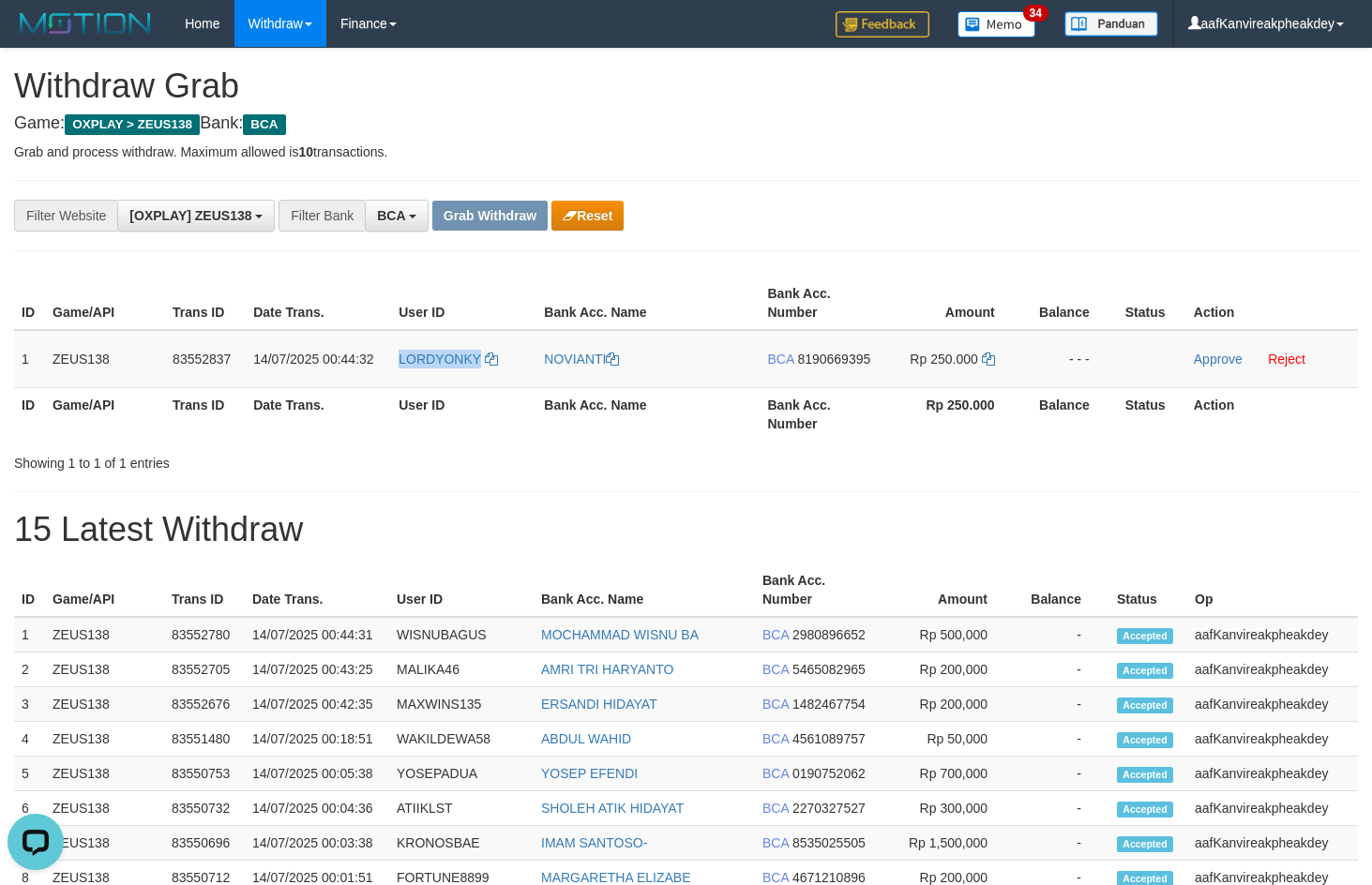 drag, startPoint x: 438, startPoint y: 378, endPoint x: 514, endPoint y: 387, distance: 76.53104 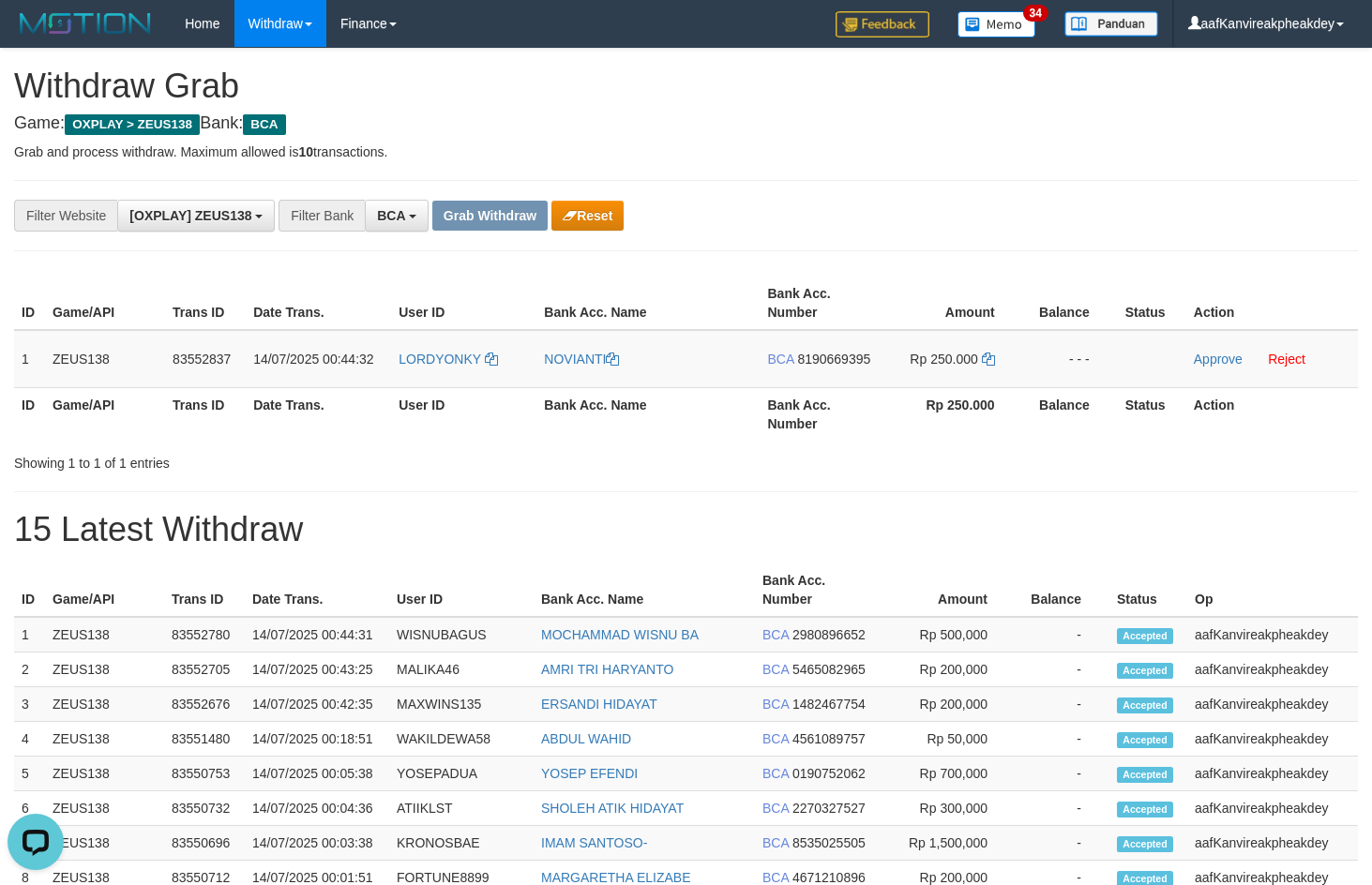 click on "**********" at bounding box center (686, 514) 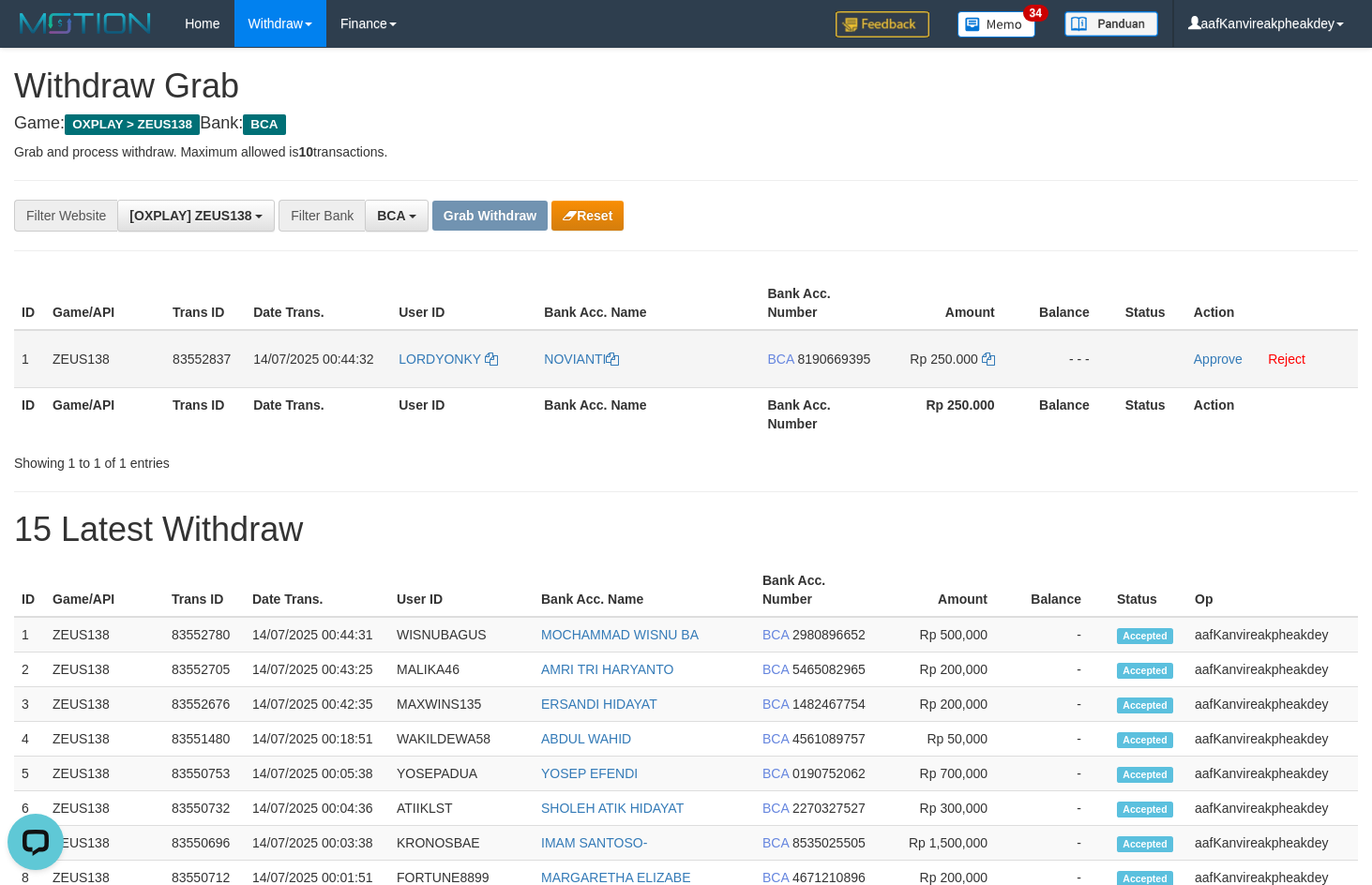 click on "8190669395" at bounding box center [834, 359] 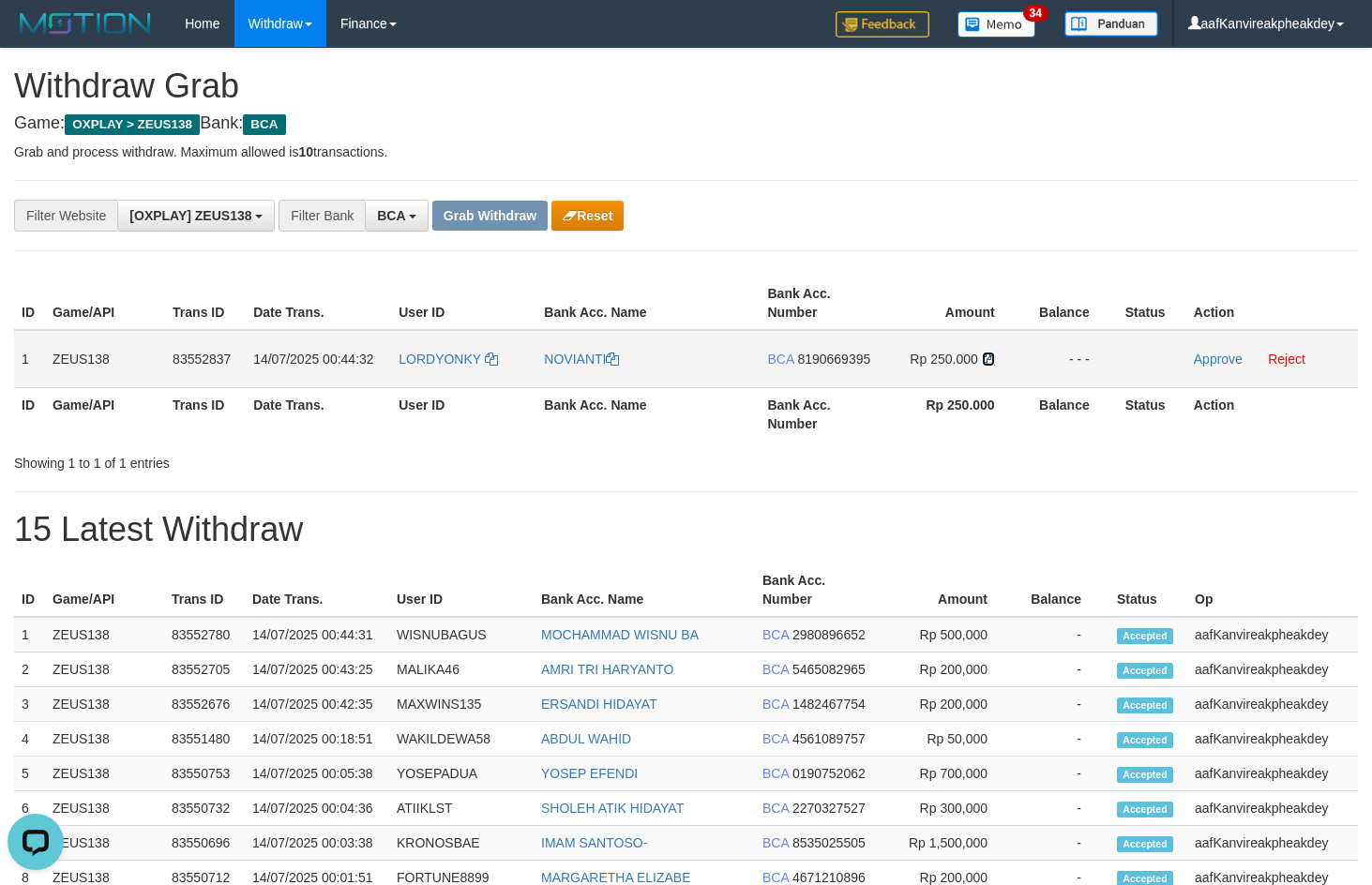 click at bounding box center (988, 359) 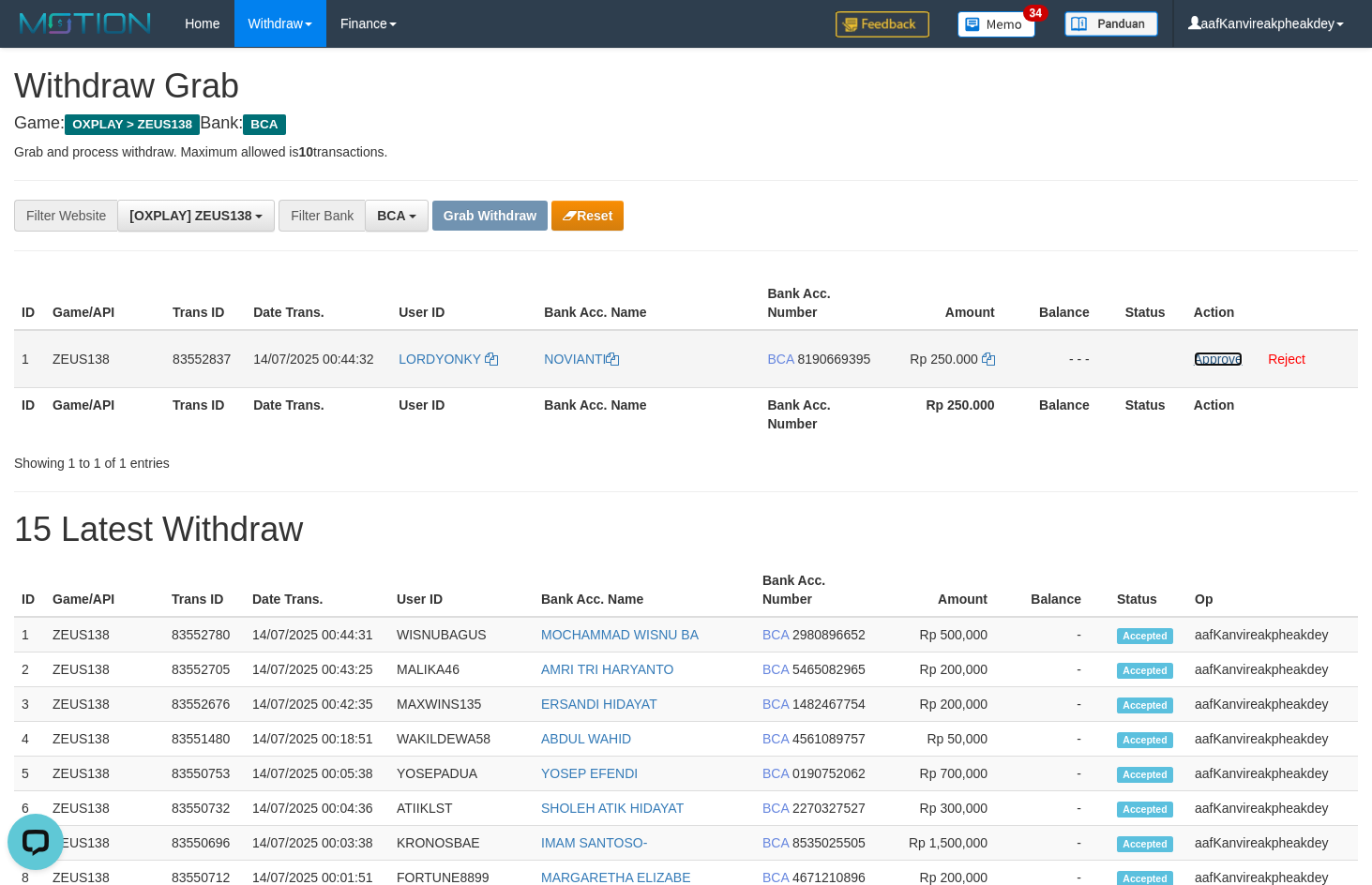 click on "Approve" at bounding box center [1218, 359] 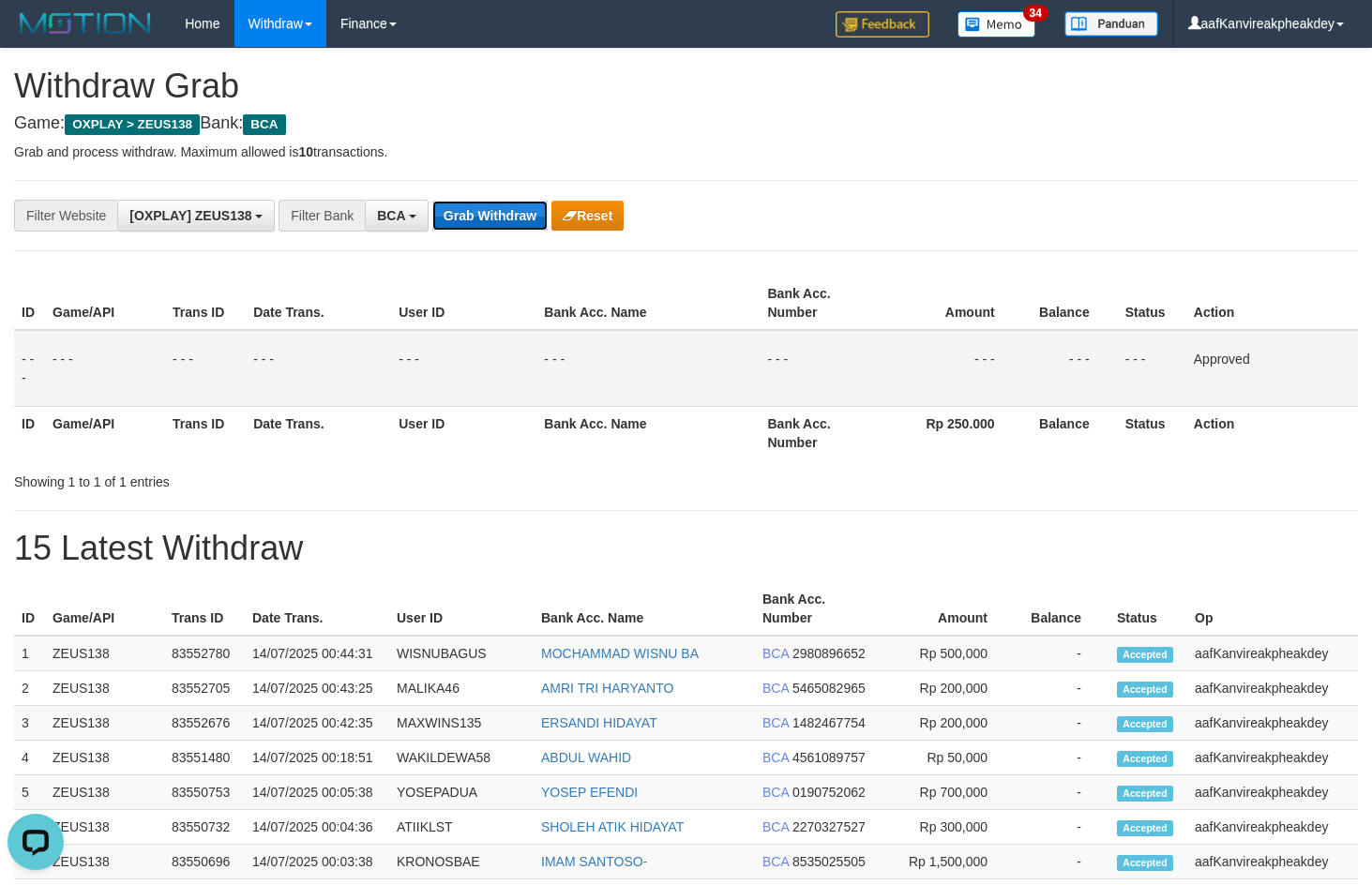 click on "Grab Withdraw" at bounding box center [490, 216] 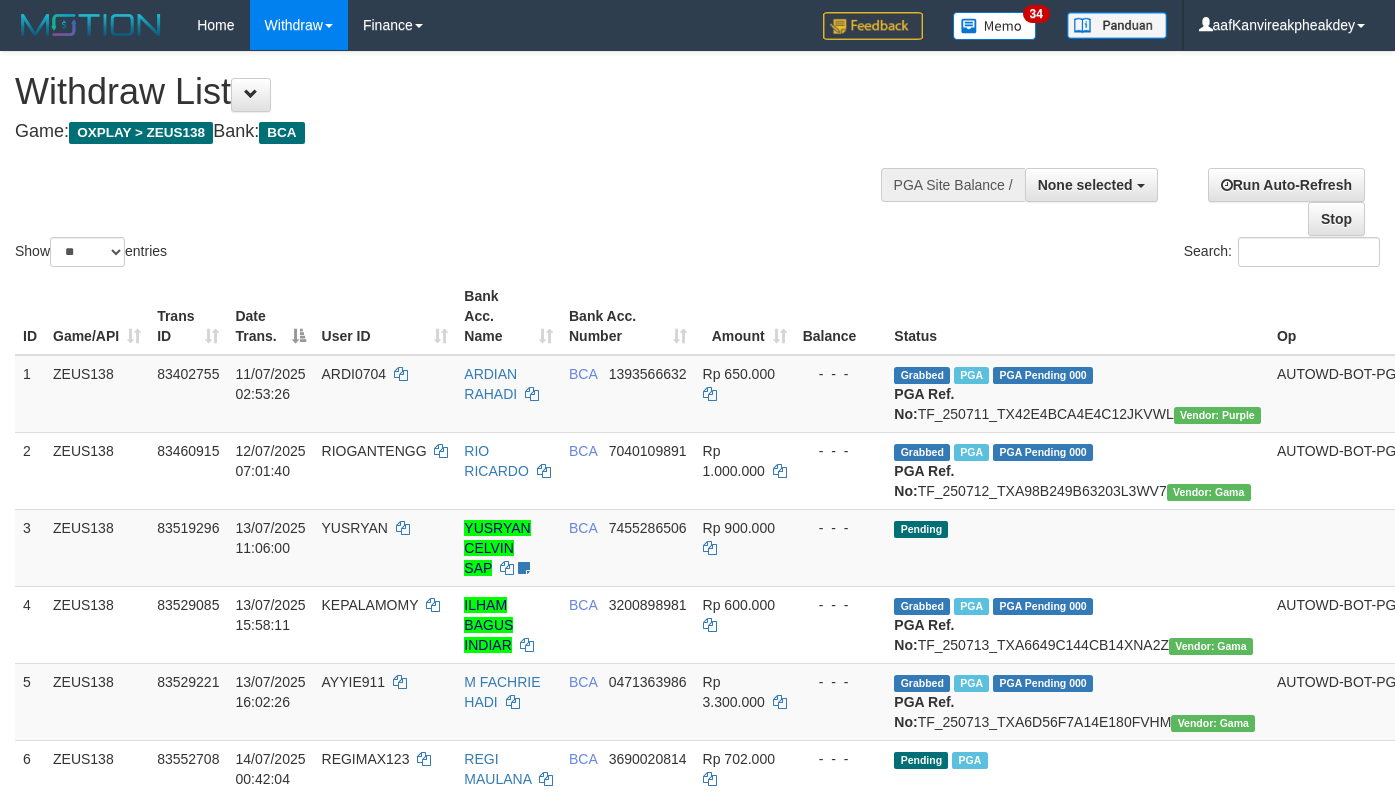 select 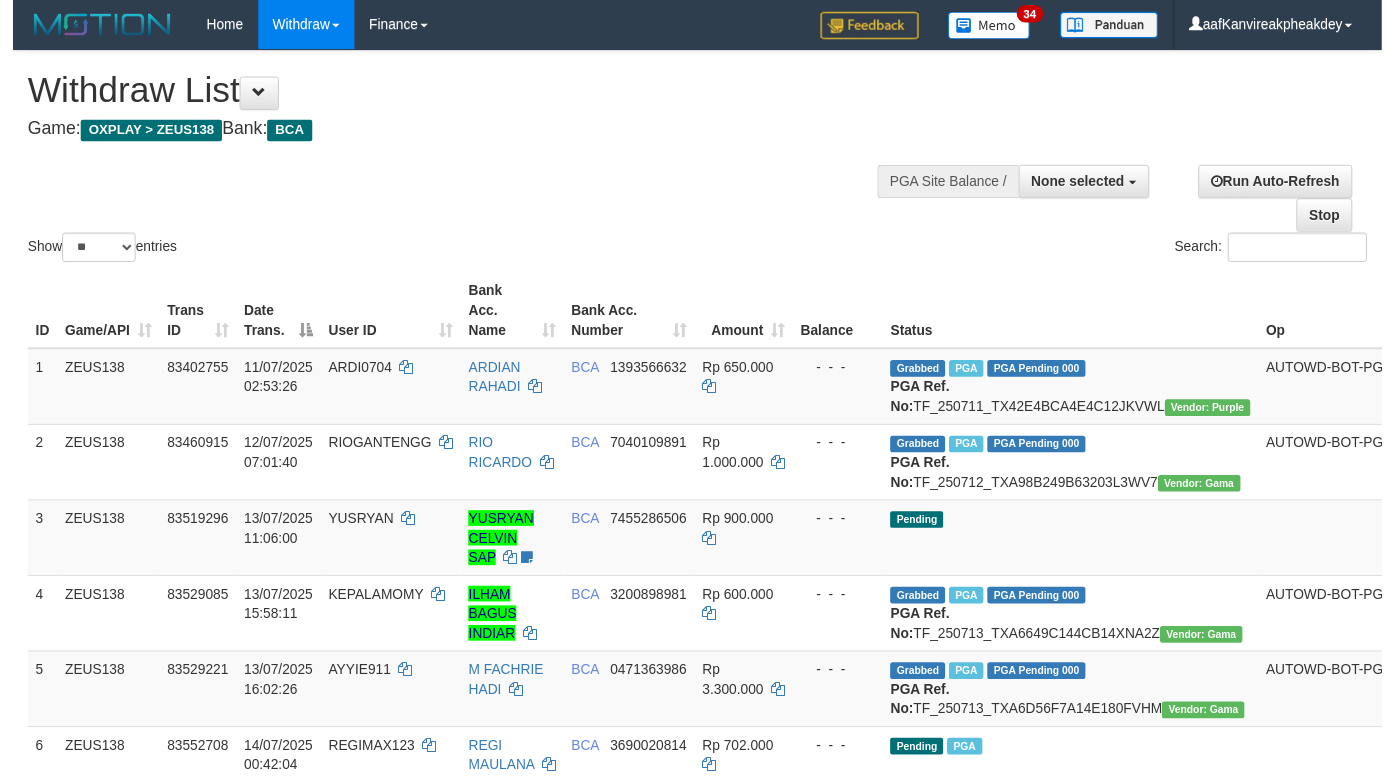 scroll, scrollTop: 522, scrollLeft: 0, axis: vertical 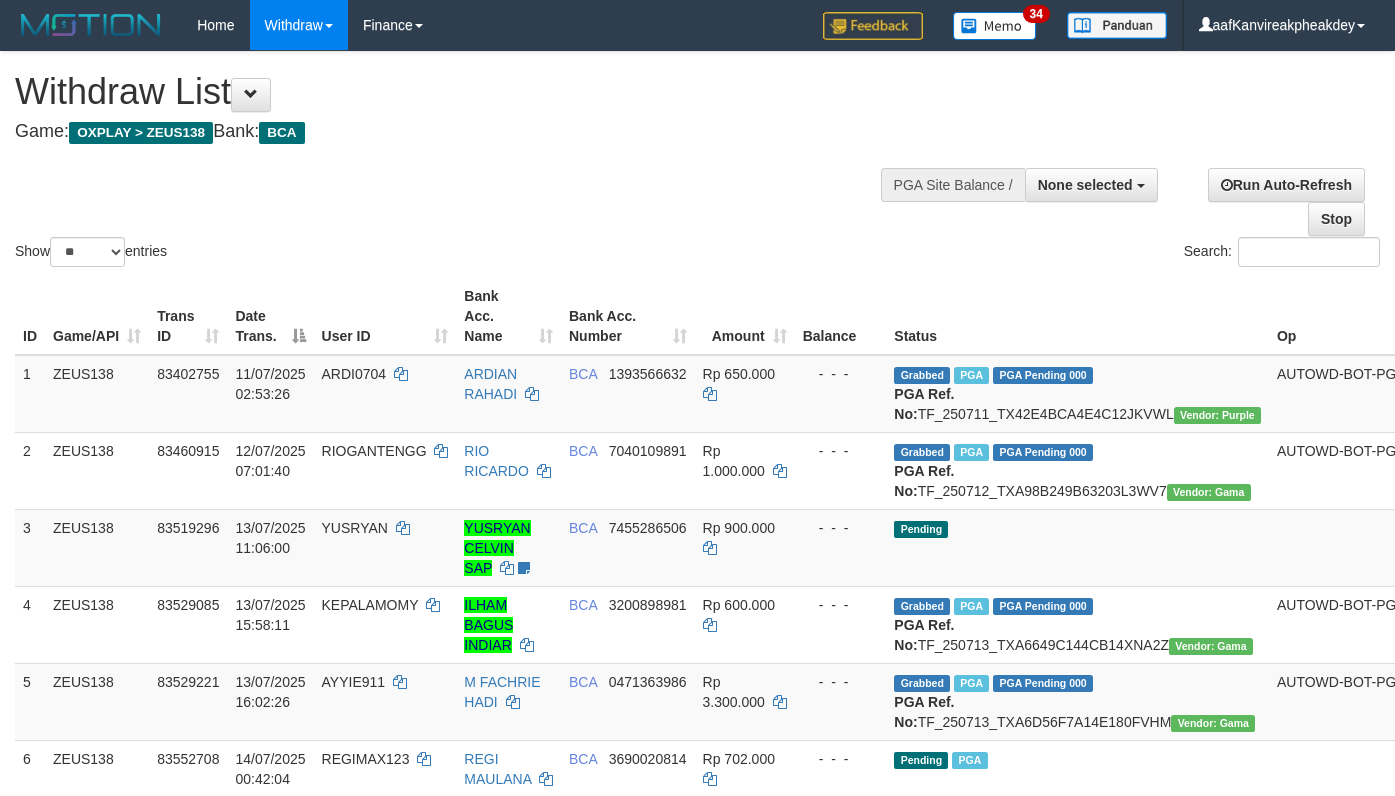 select 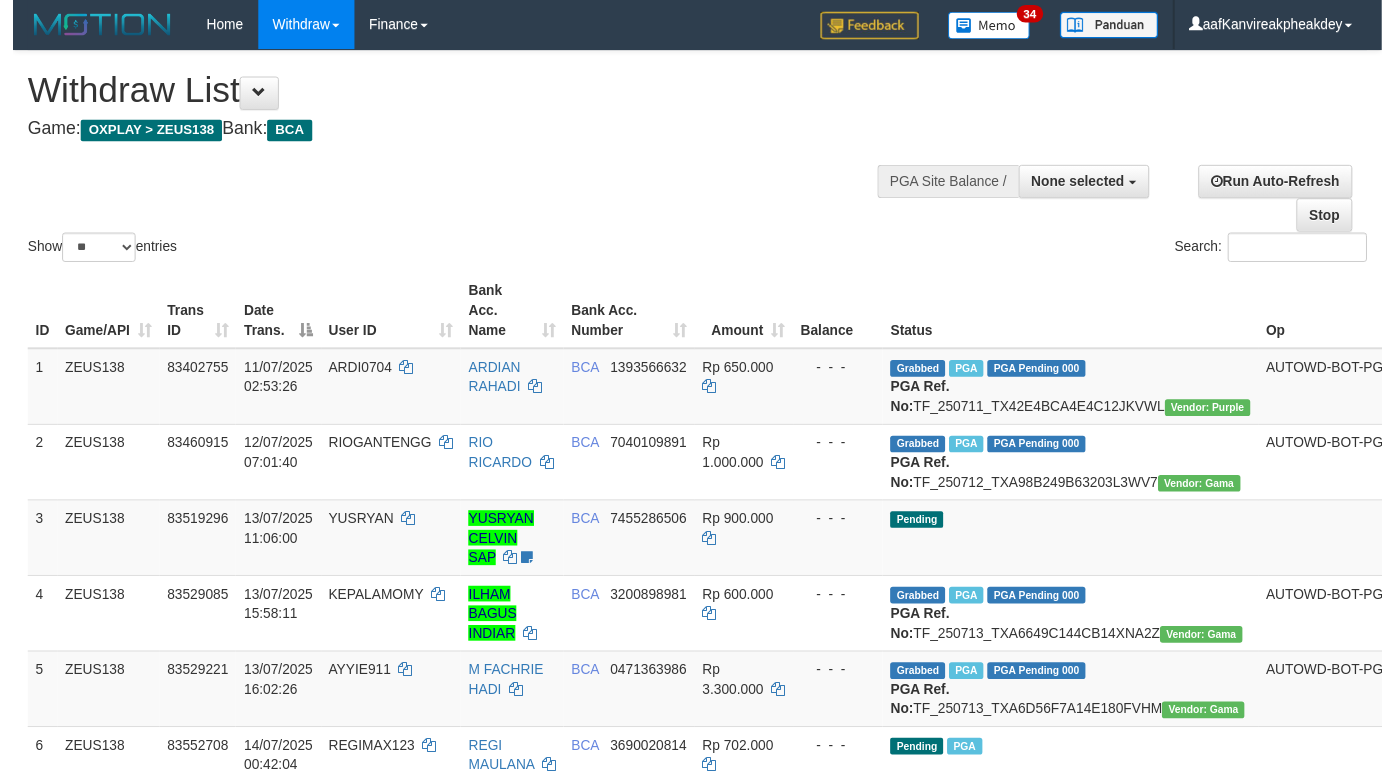 scroll, scrollTop: 522, scrollLeft: 0, axis: vertical 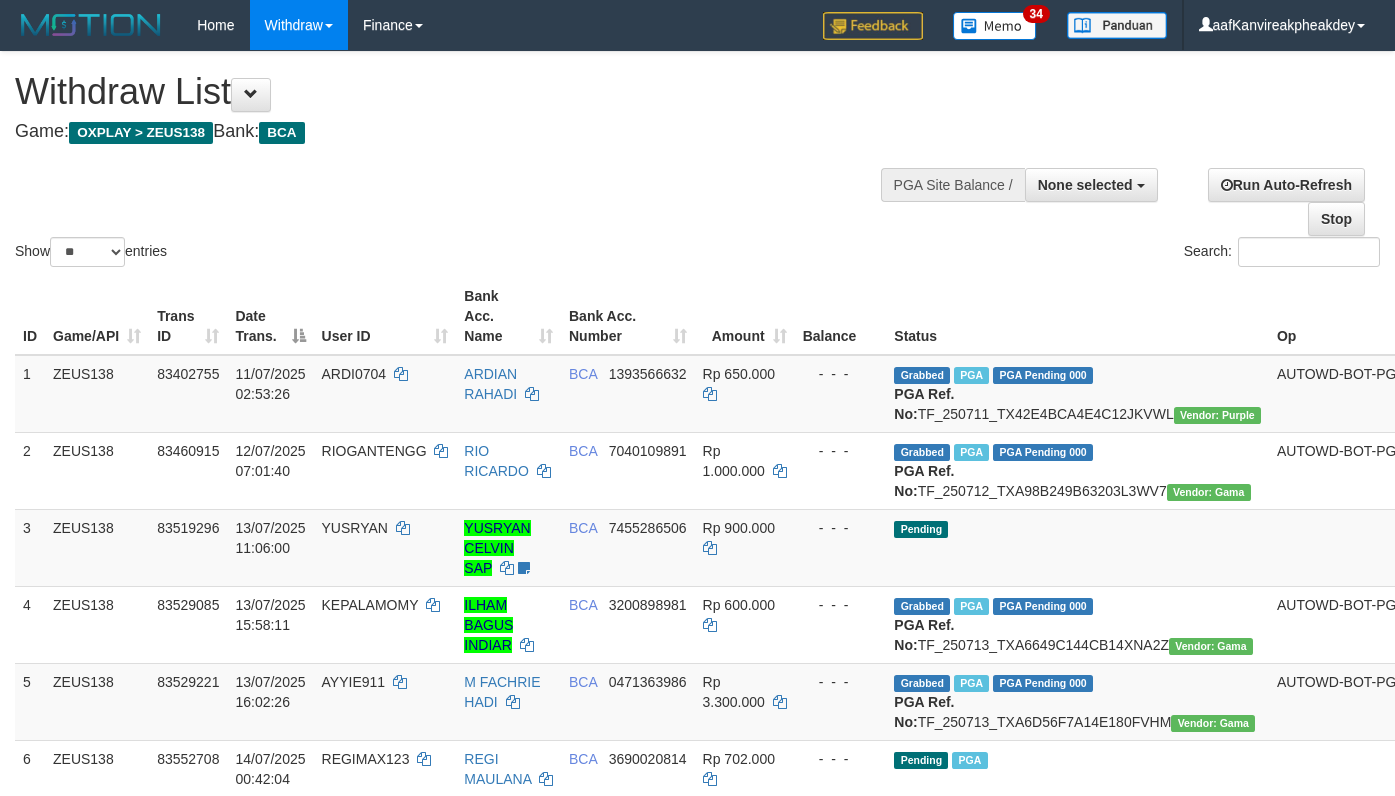 select 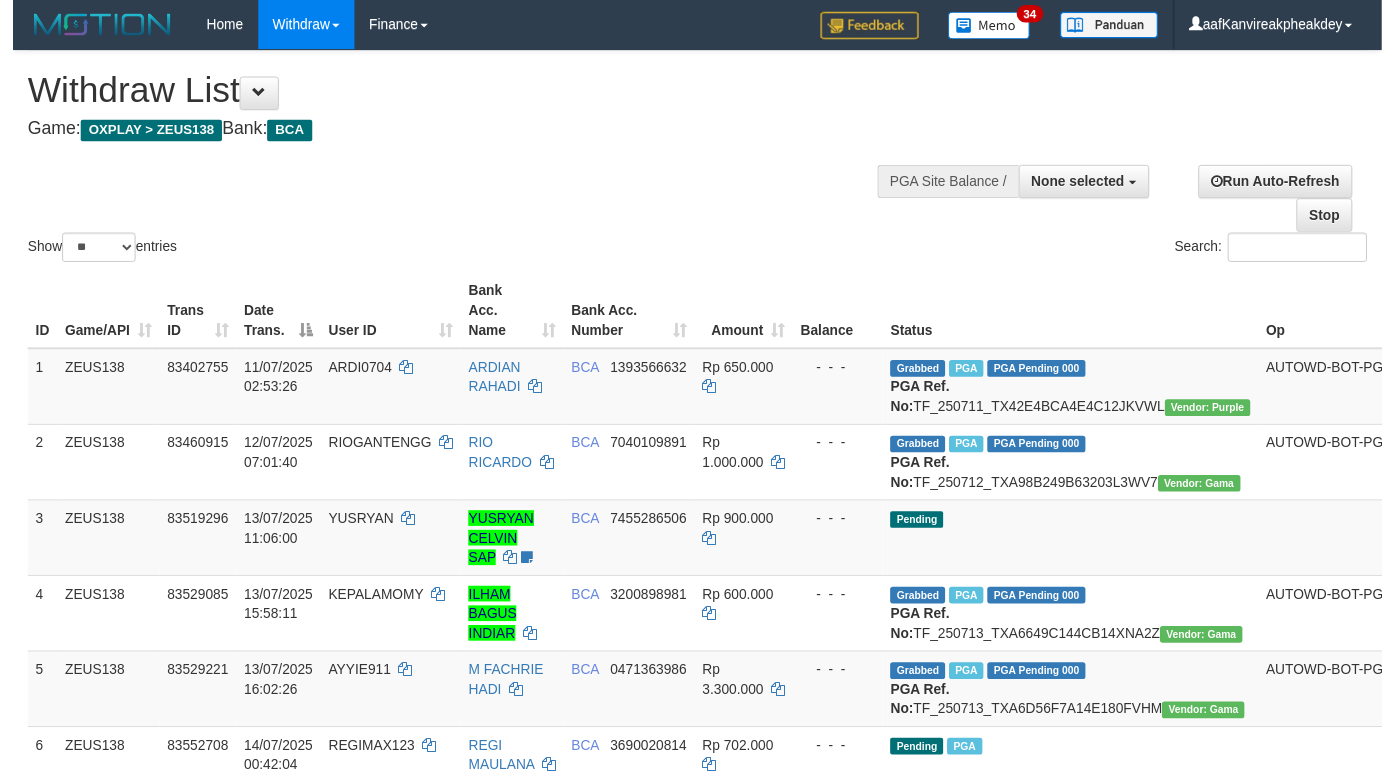 scroll, scrollTop: 522, scrollLeft: 0, axis: vertical 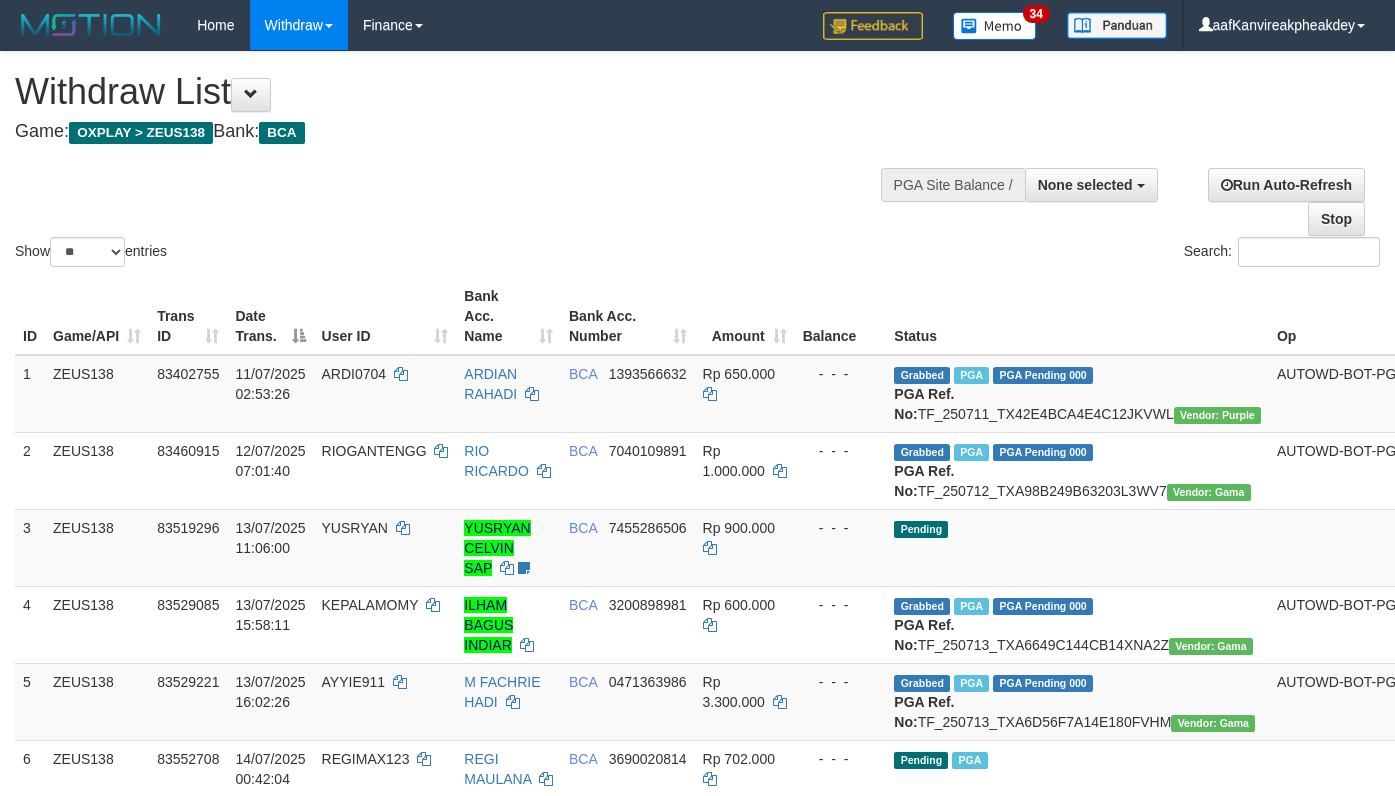 select 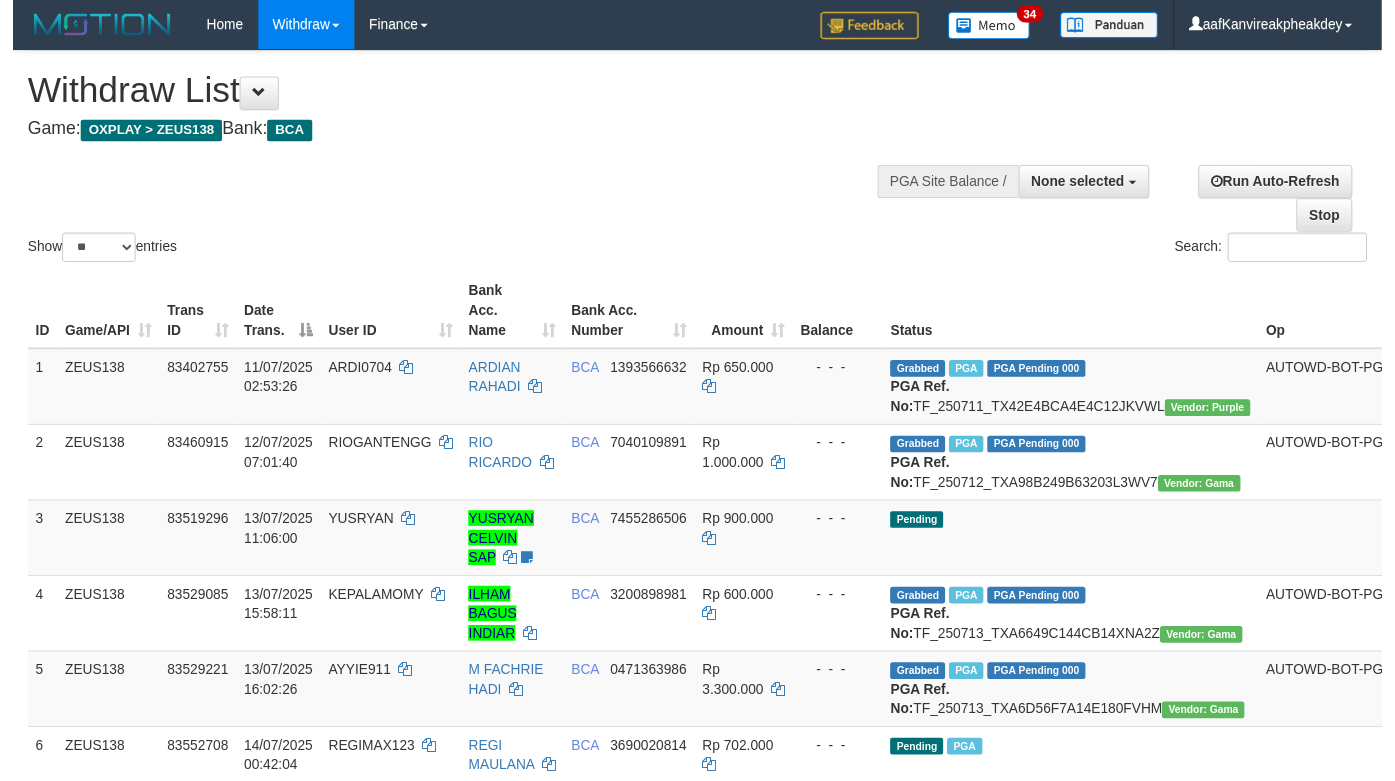 scroll, scrollTop: 522, scrollLeft: 0, axis: vertical 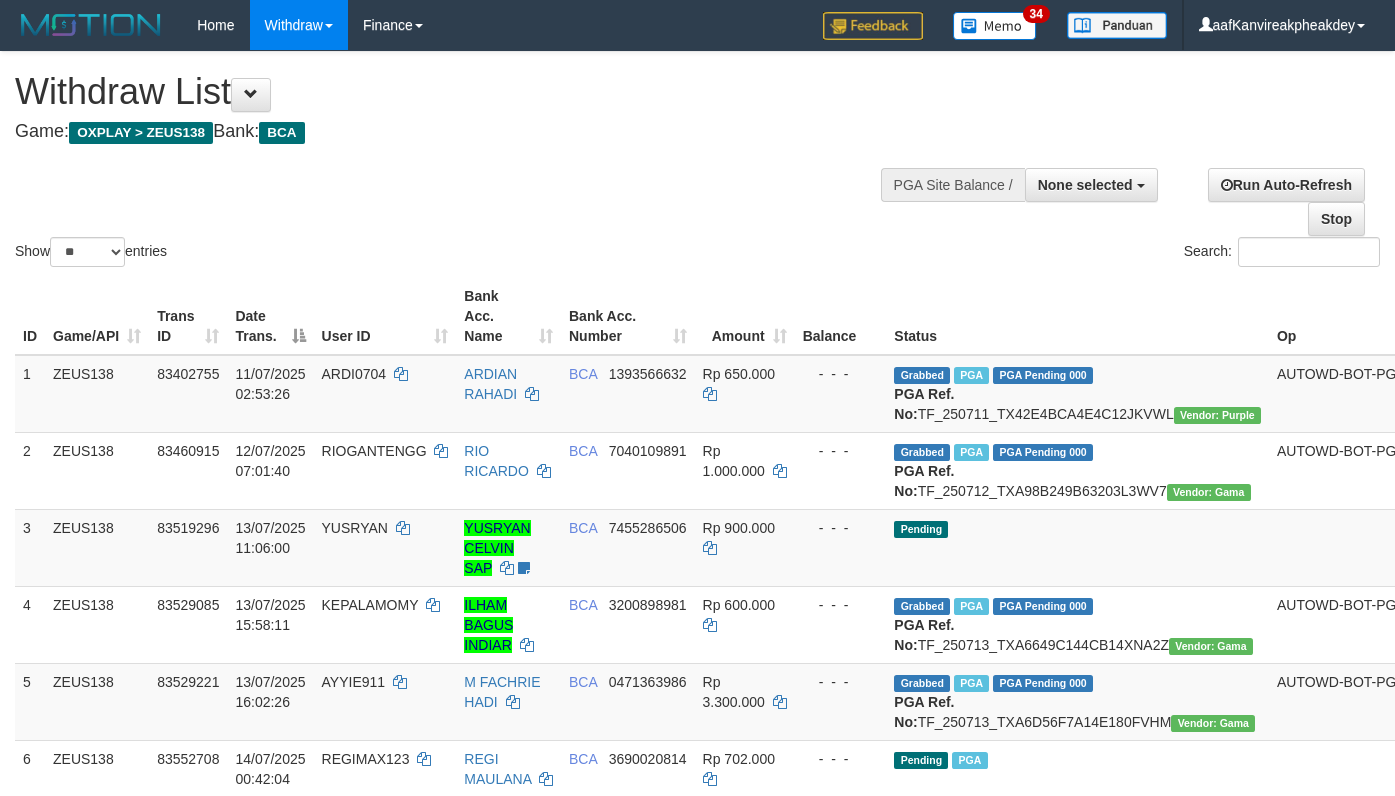 select 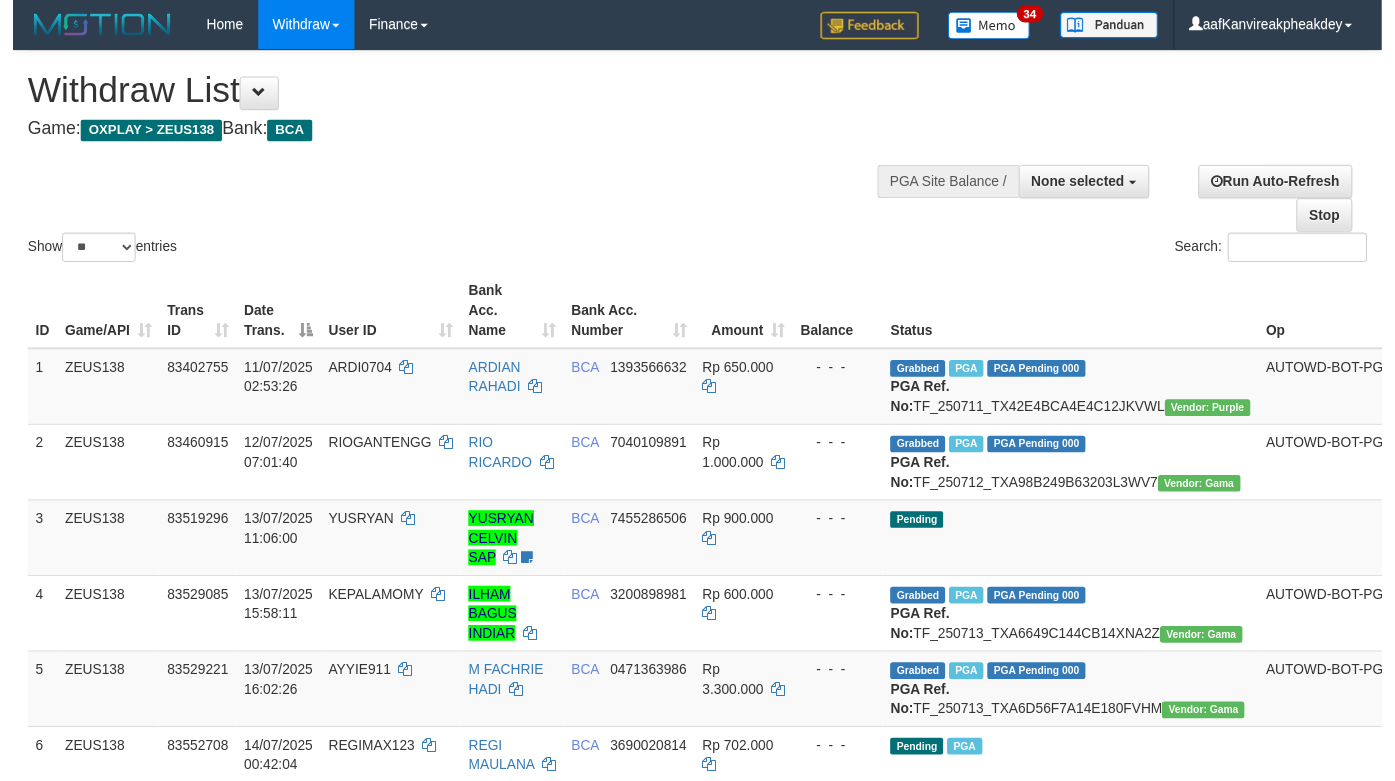 scroll, scrollTop: 522, scrollLeft: 0, axis: vertical 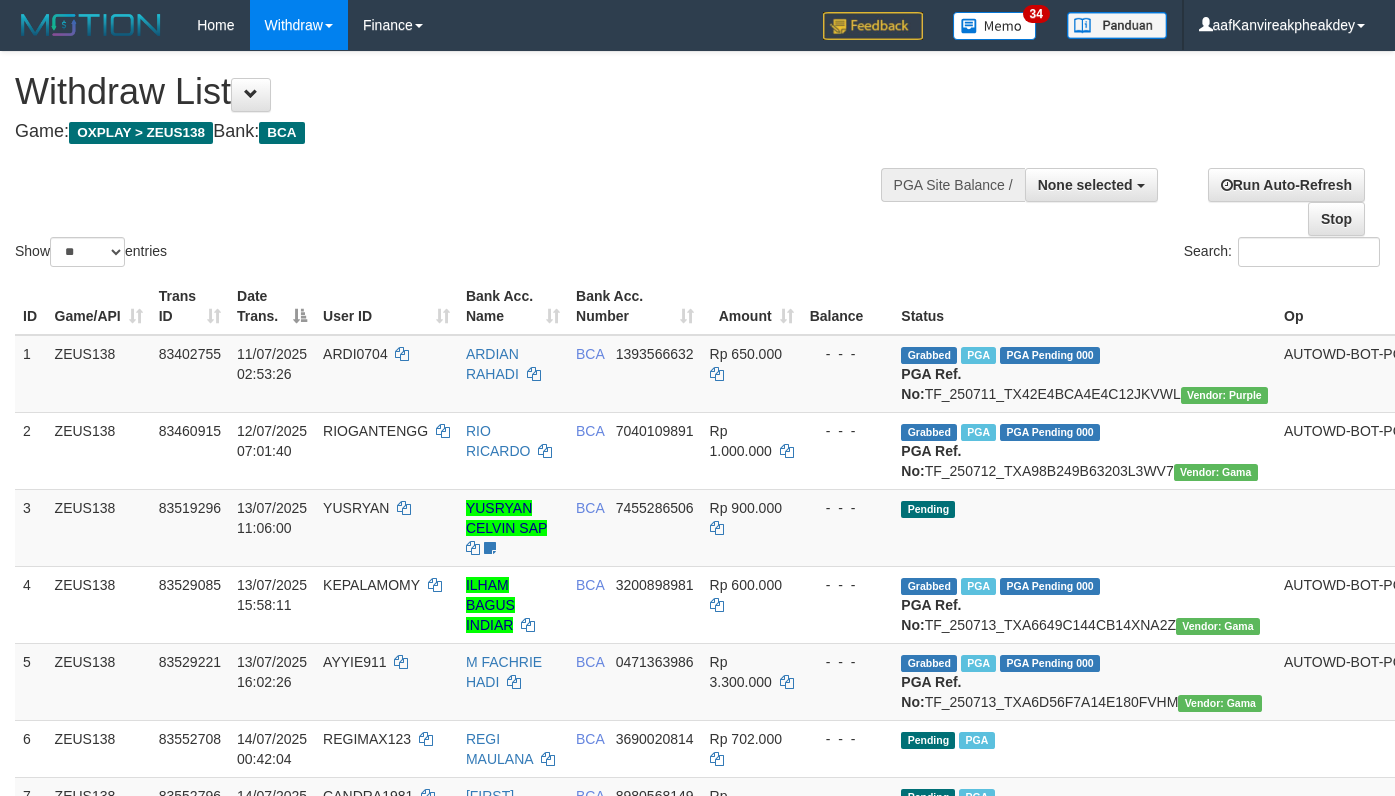 select 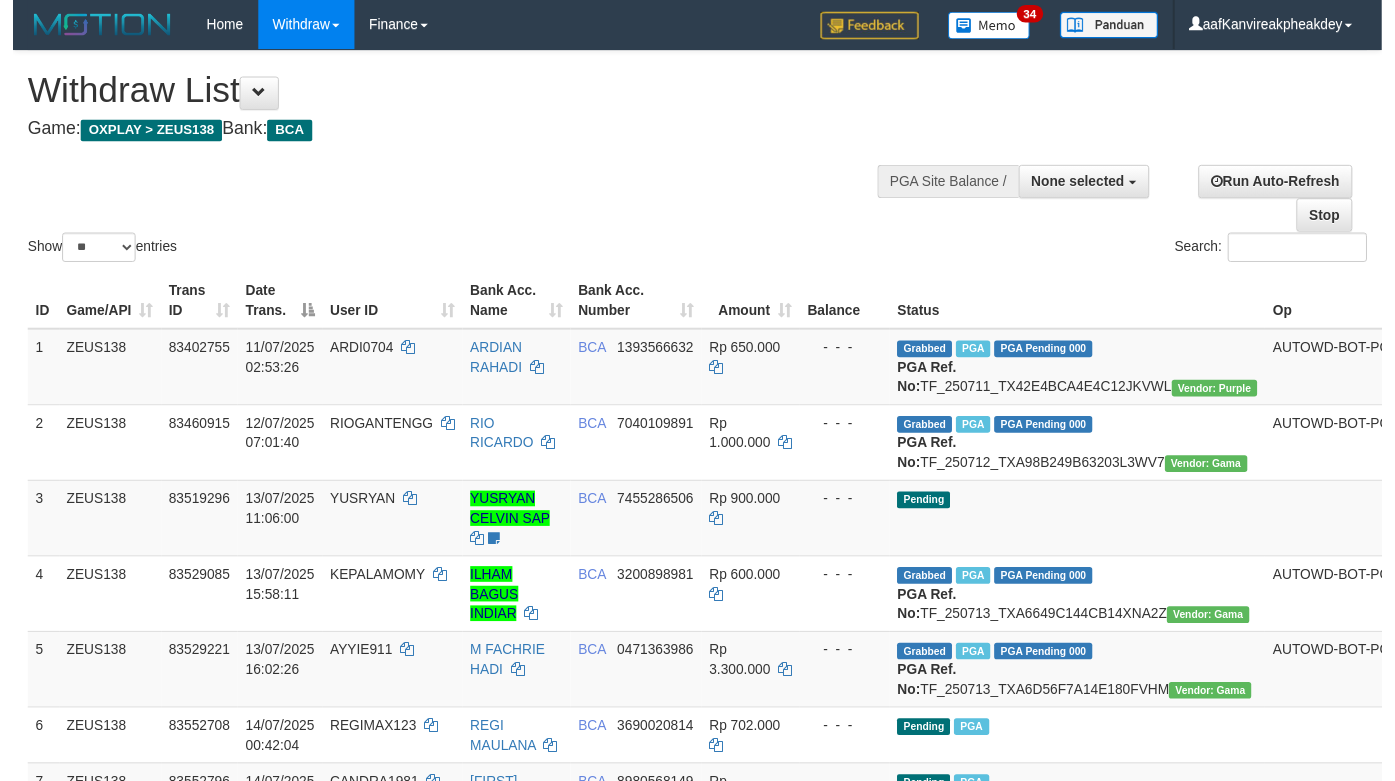 scroll, scrollTop: 522, scrollLeft: 0, axis: vertical 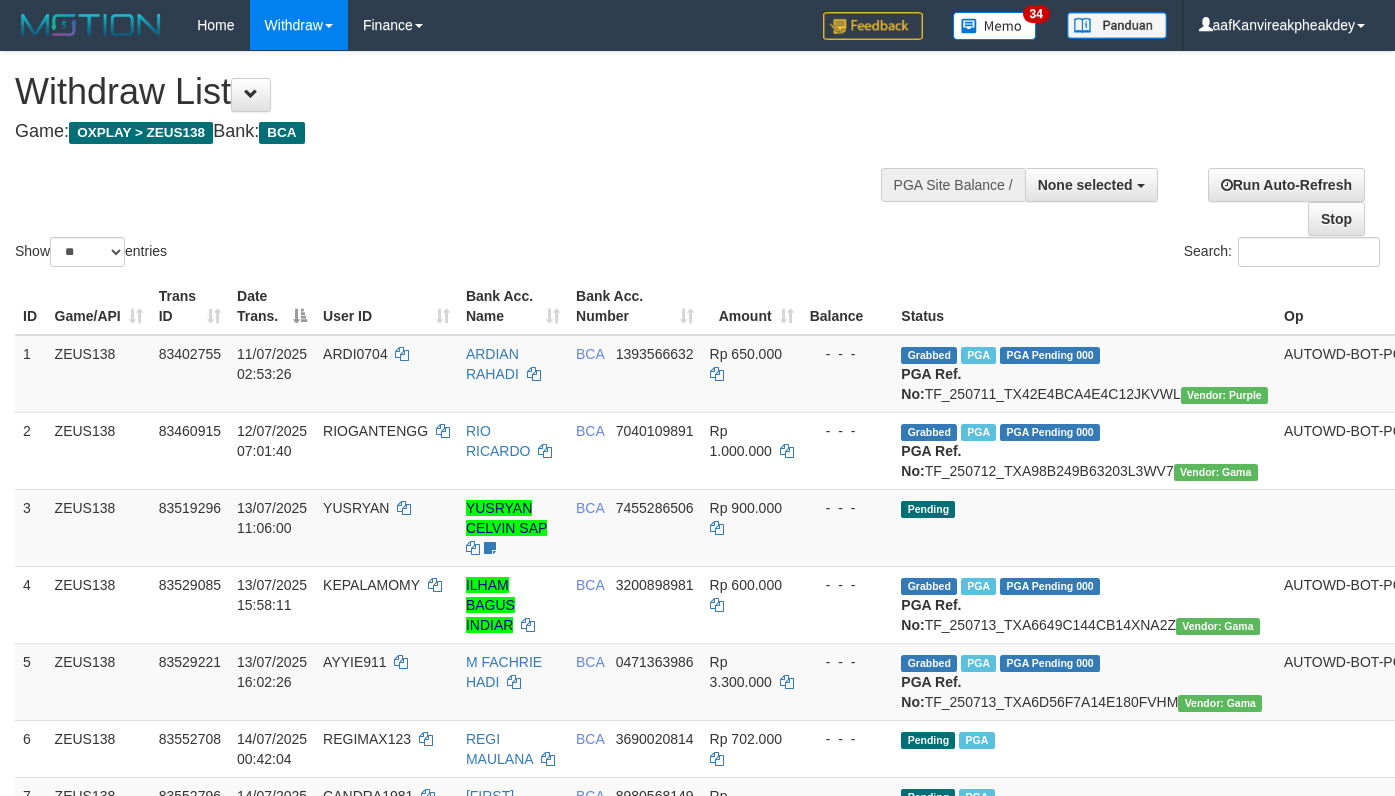 select 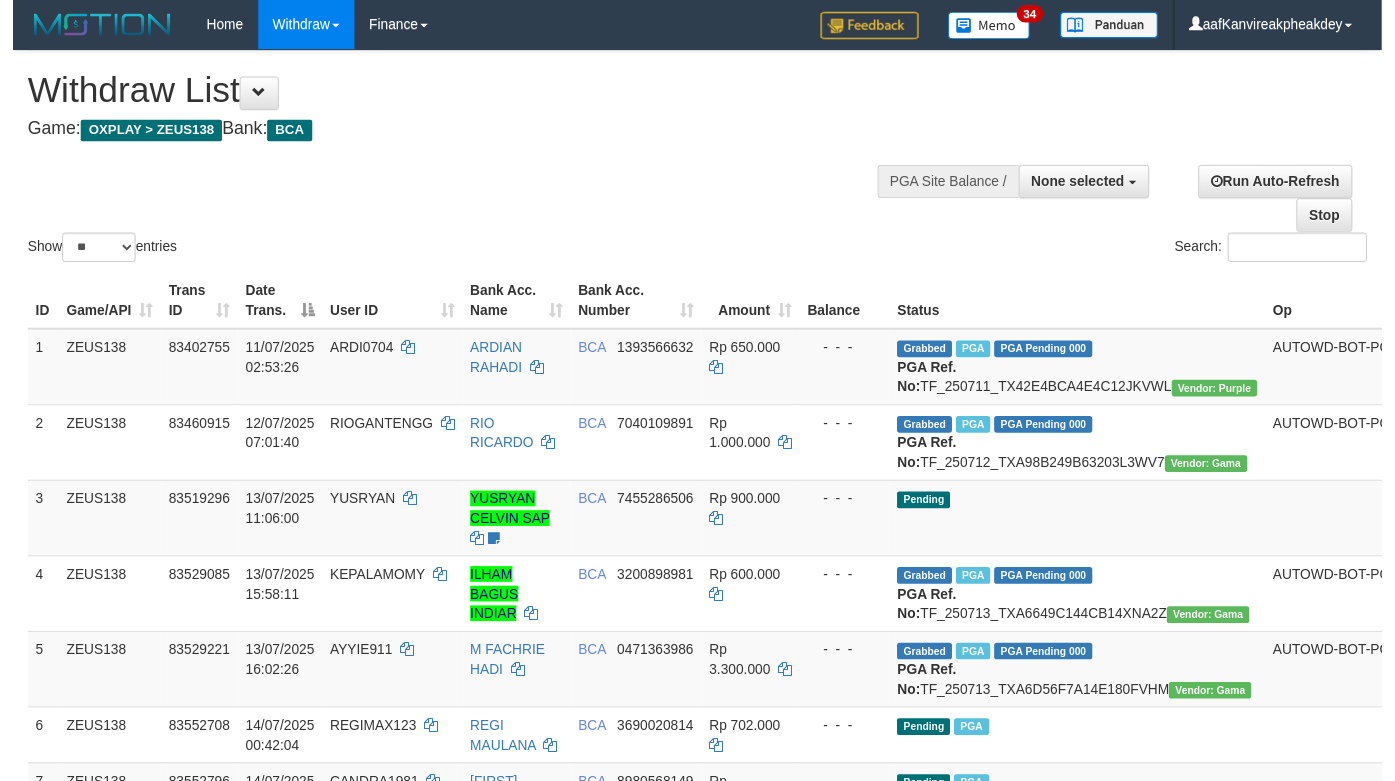 scroll, scrollTop: 522, scrollLeft: 0, axis: vertical 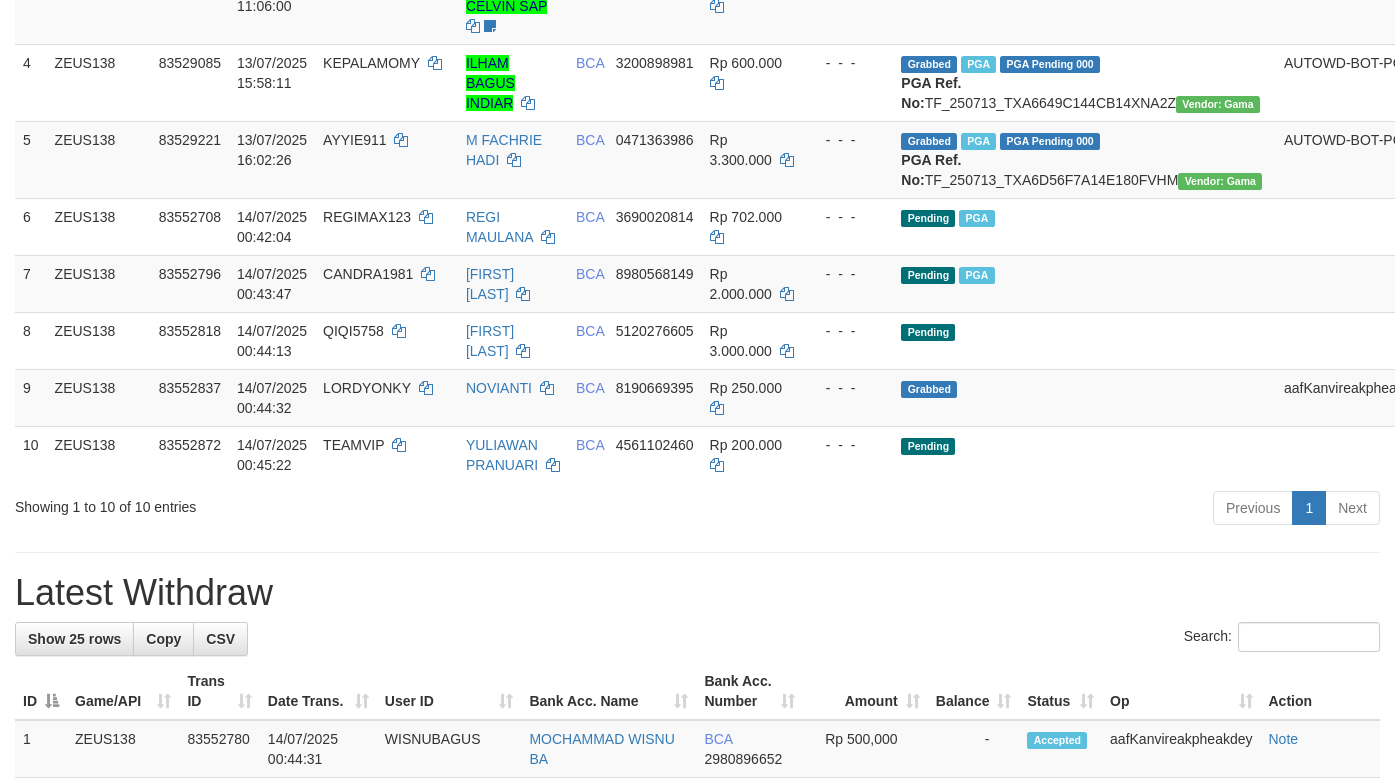click on "Rp 3.300.000" at bounding box center (752, 159) 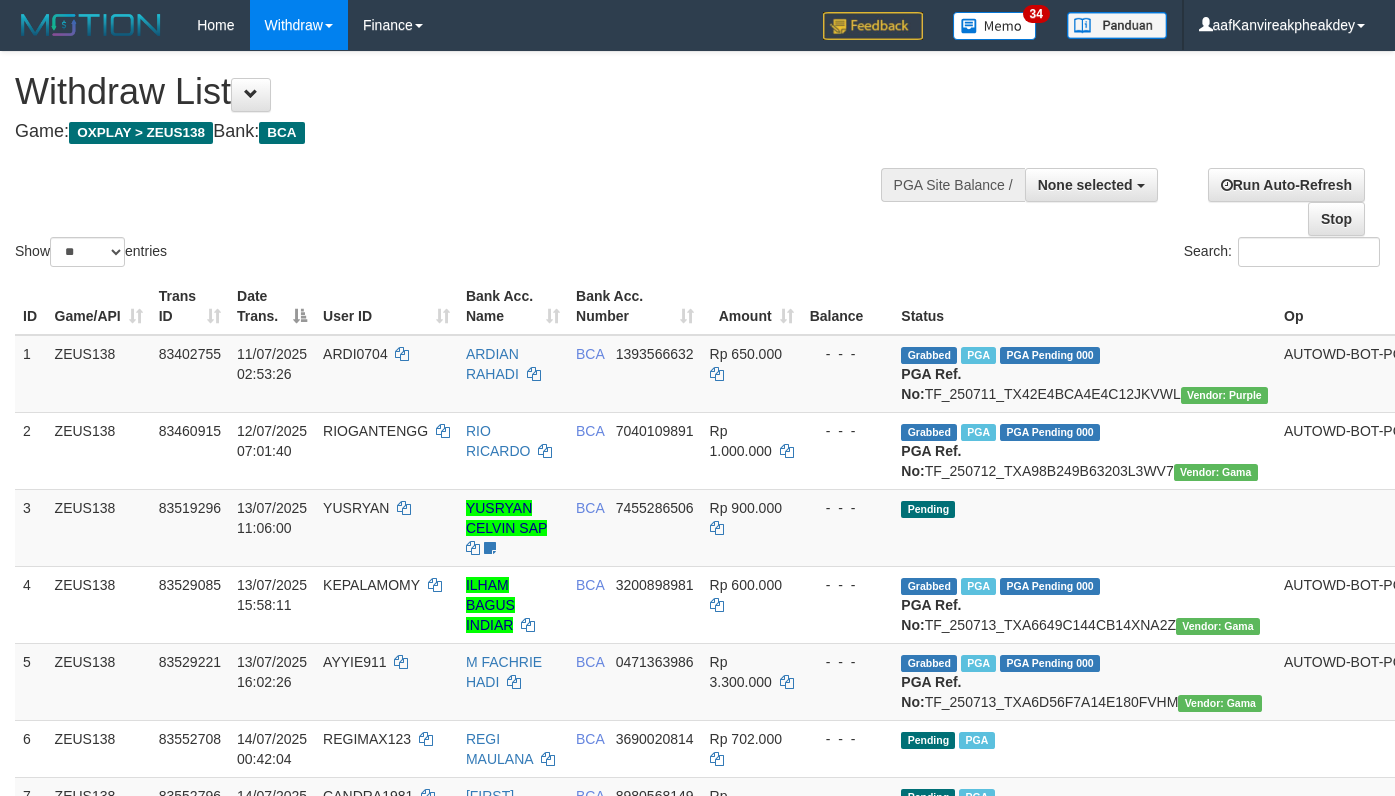 select 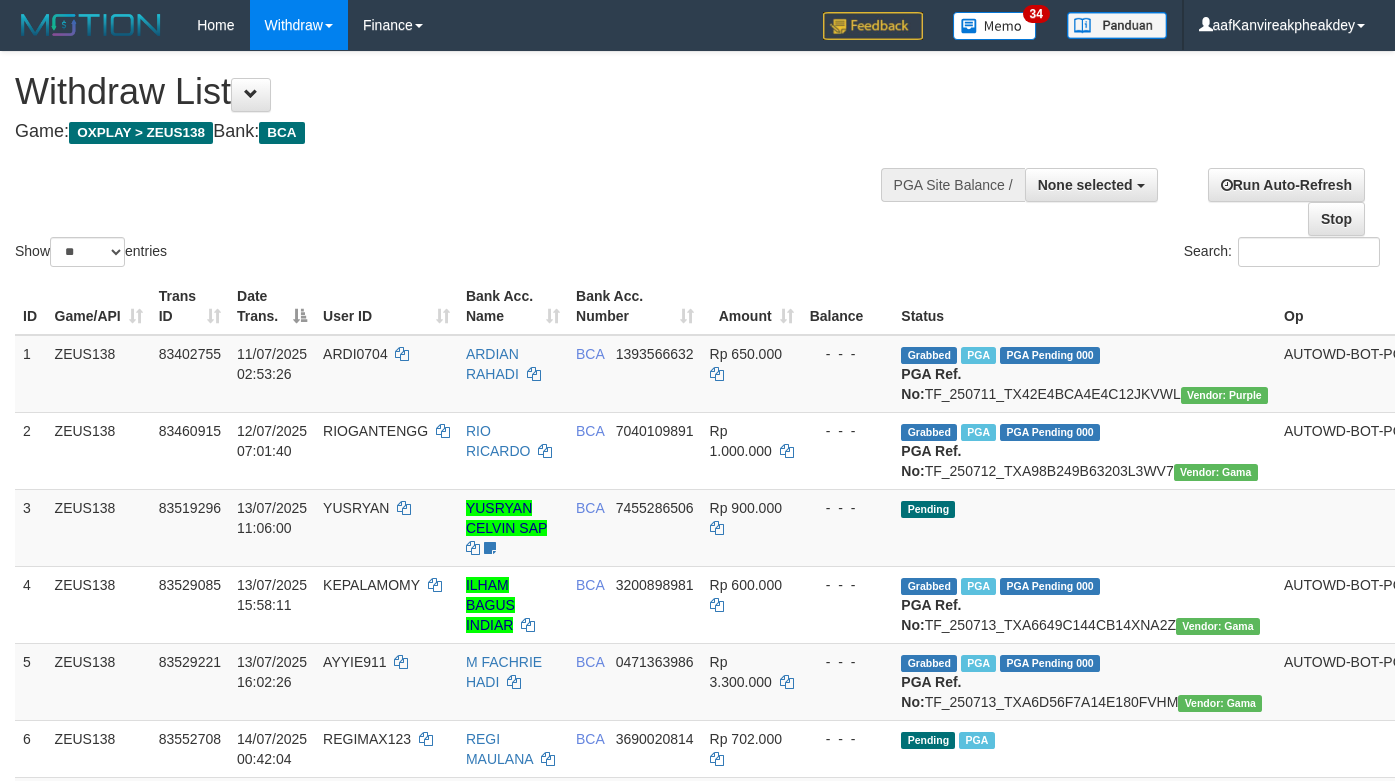 select 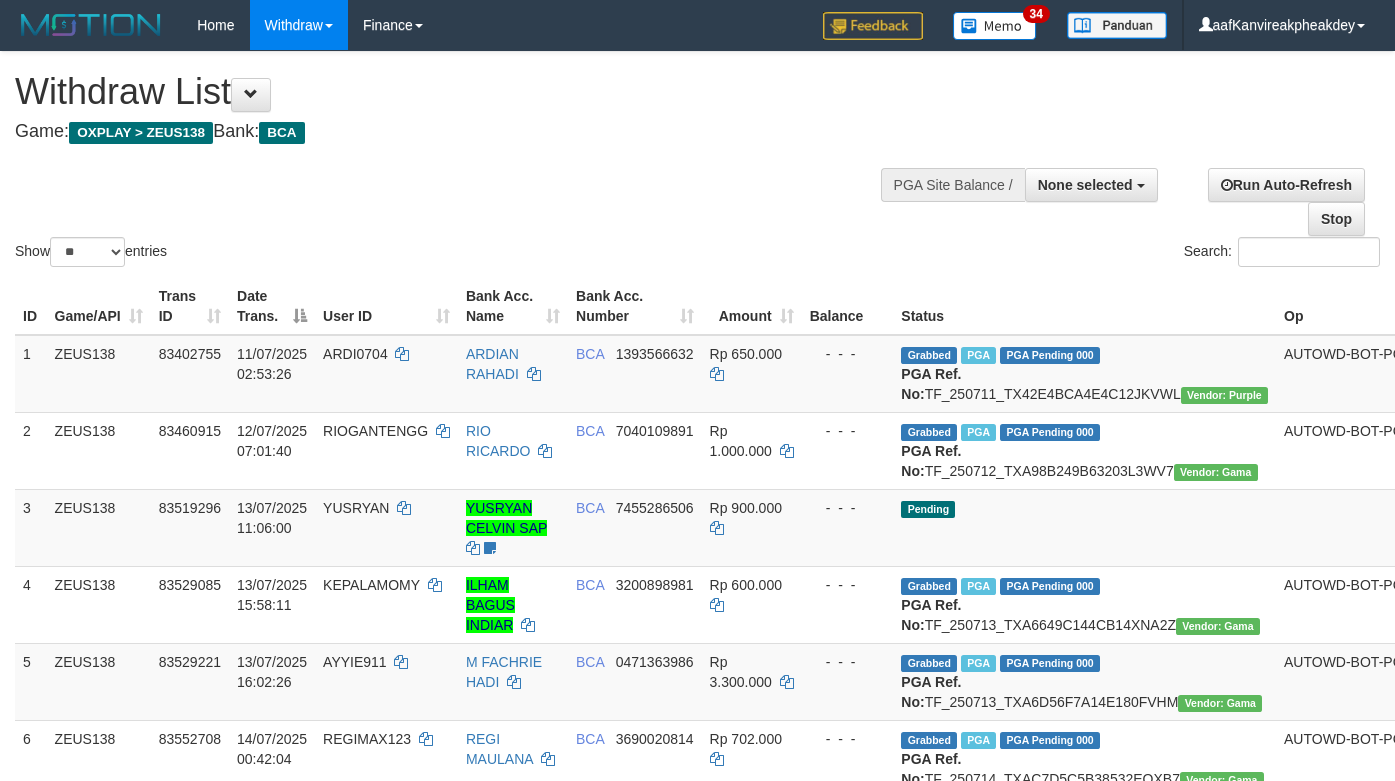 select 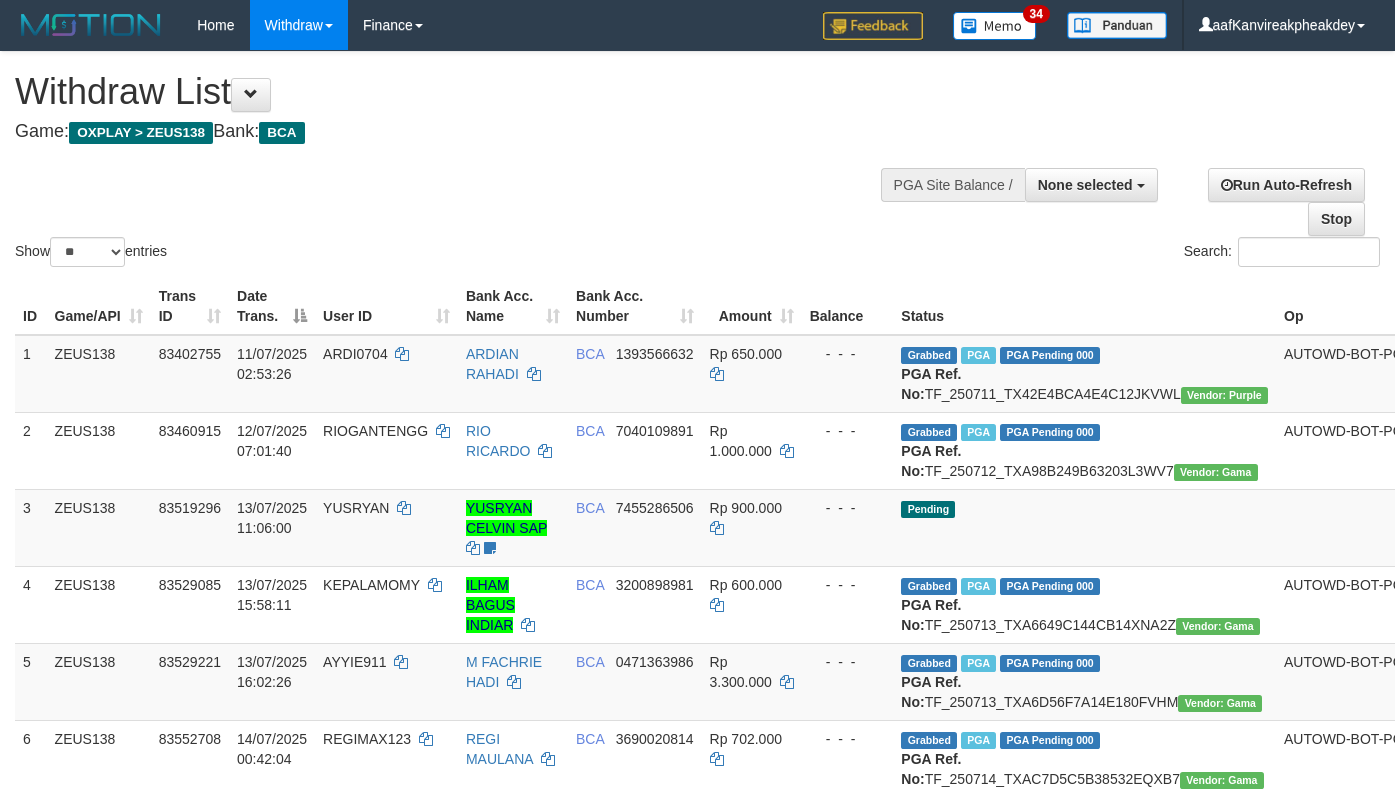 select 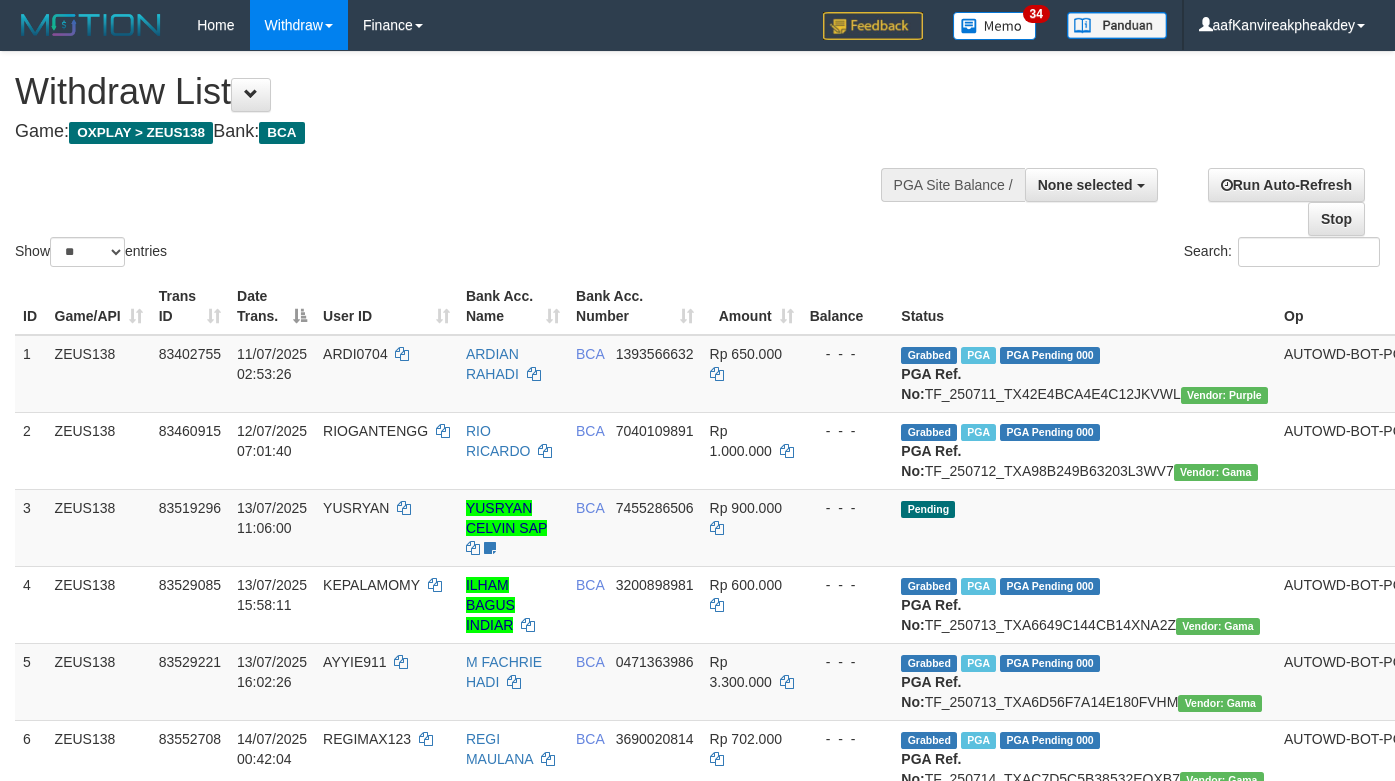 select 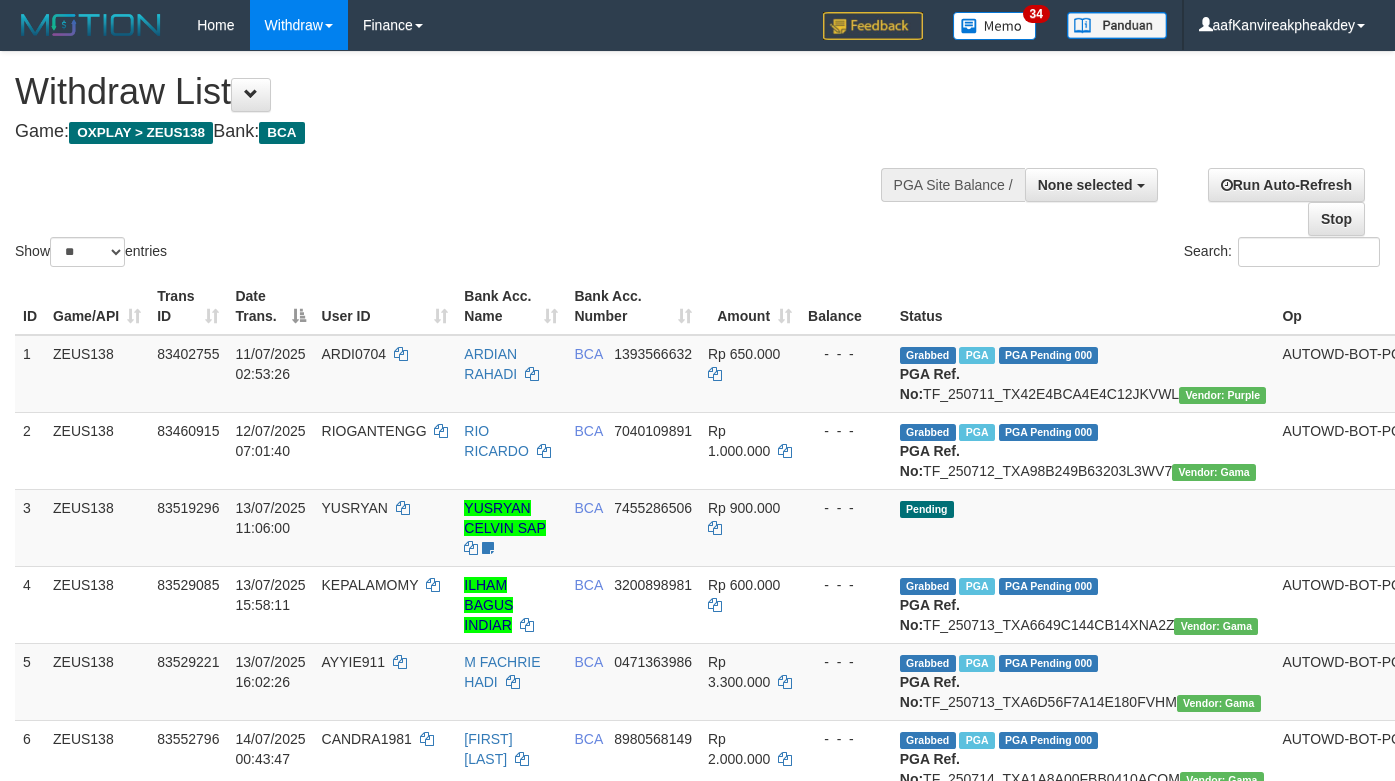 select 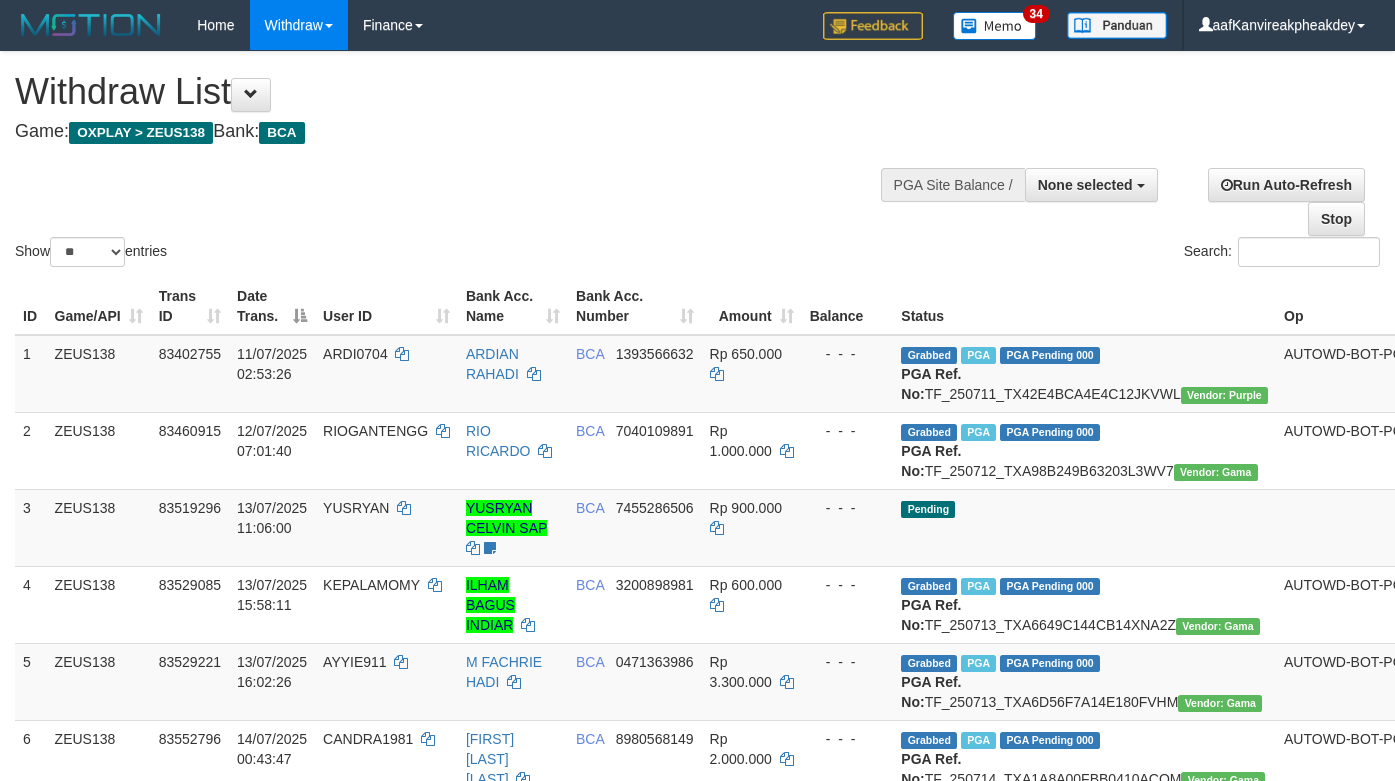 select 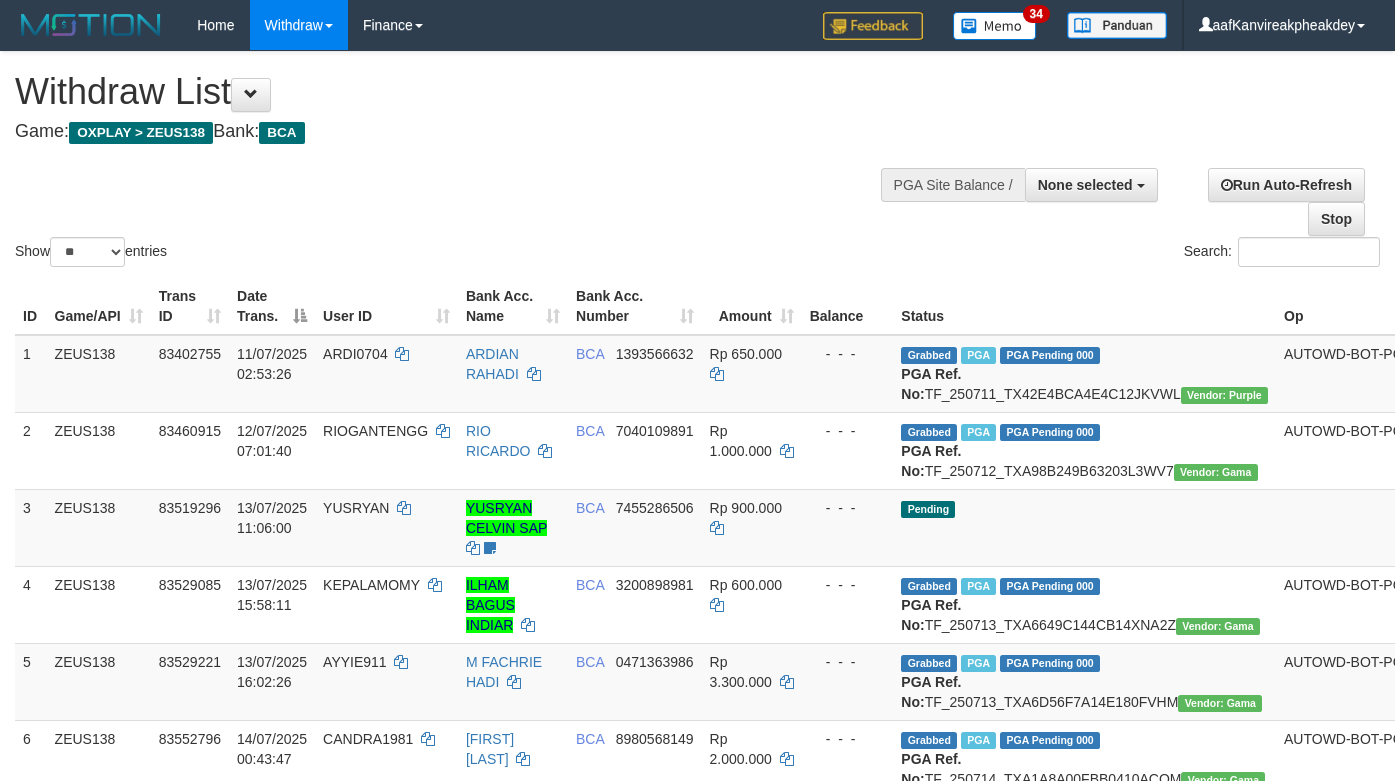 select 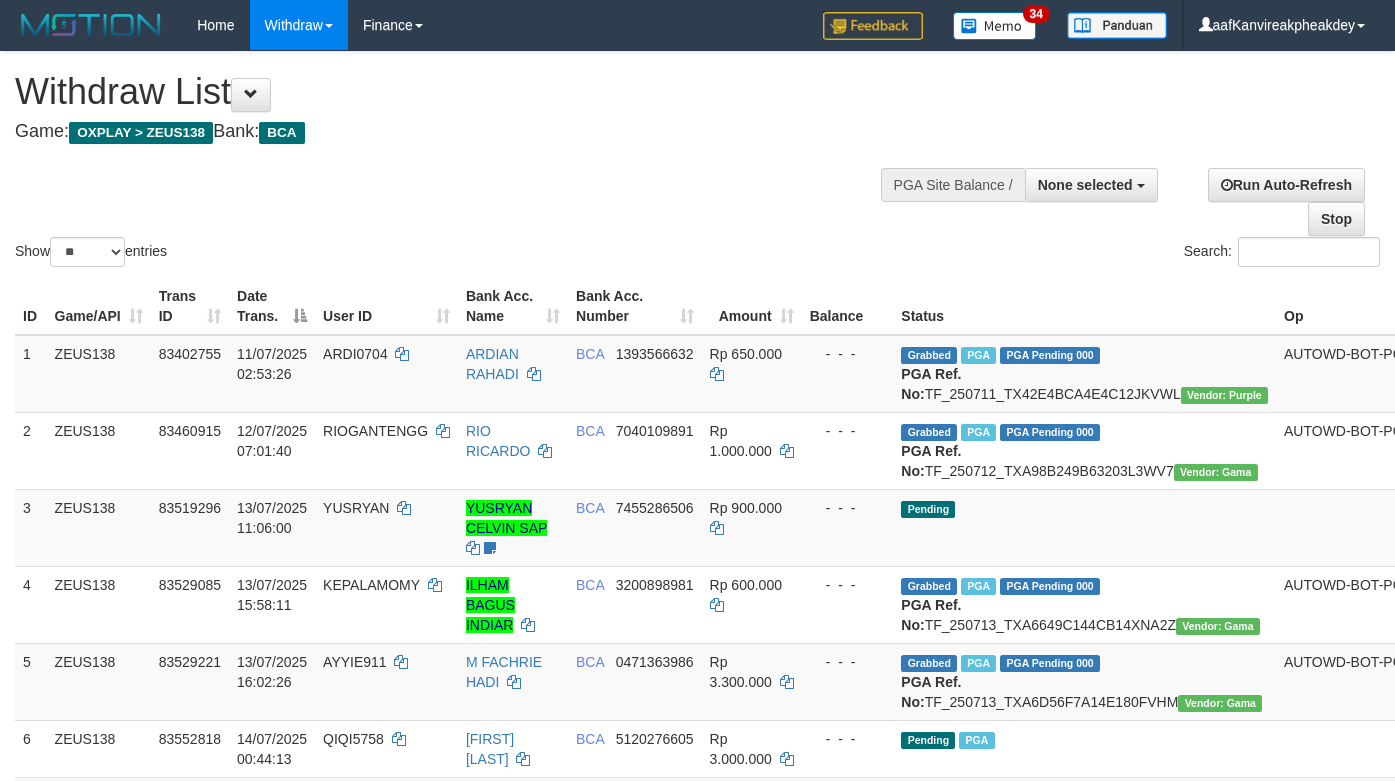 select 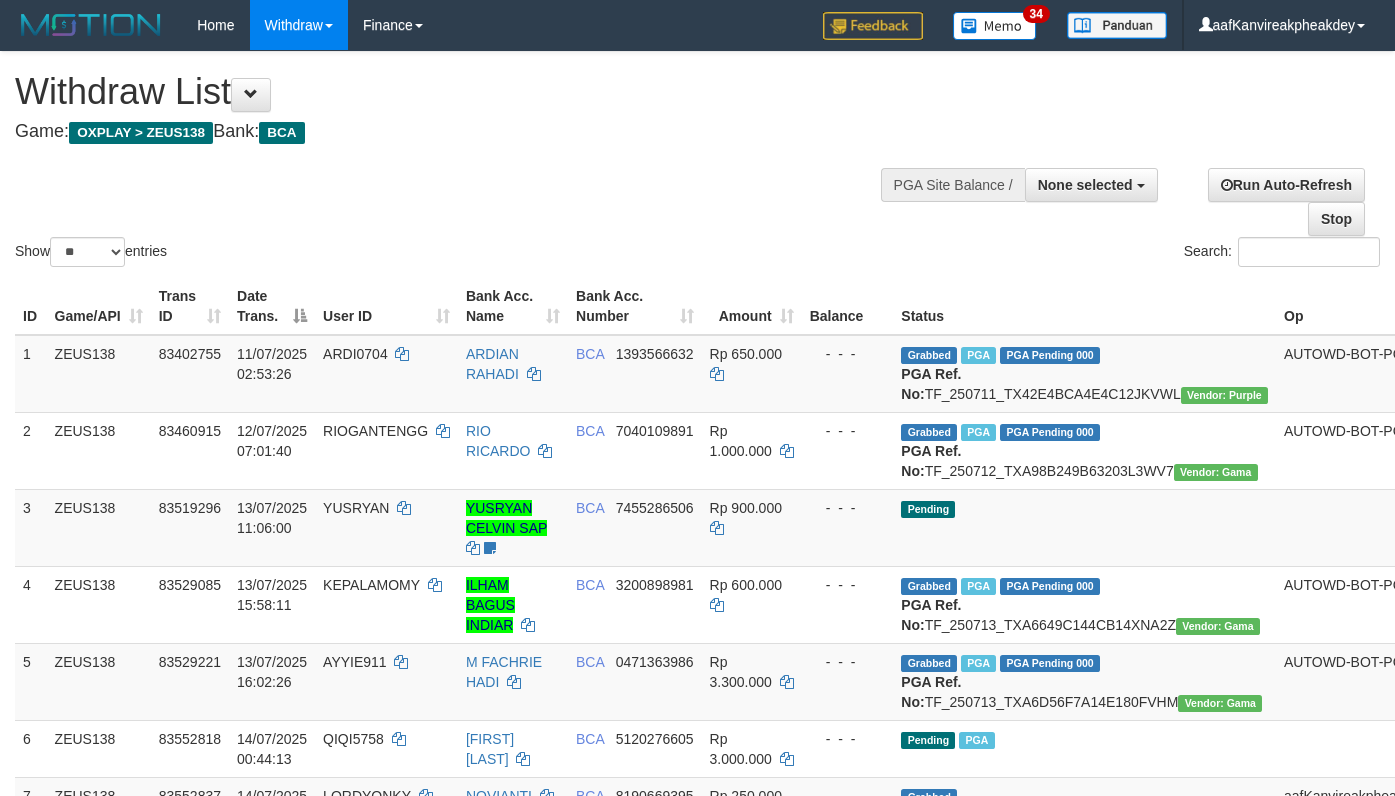 select 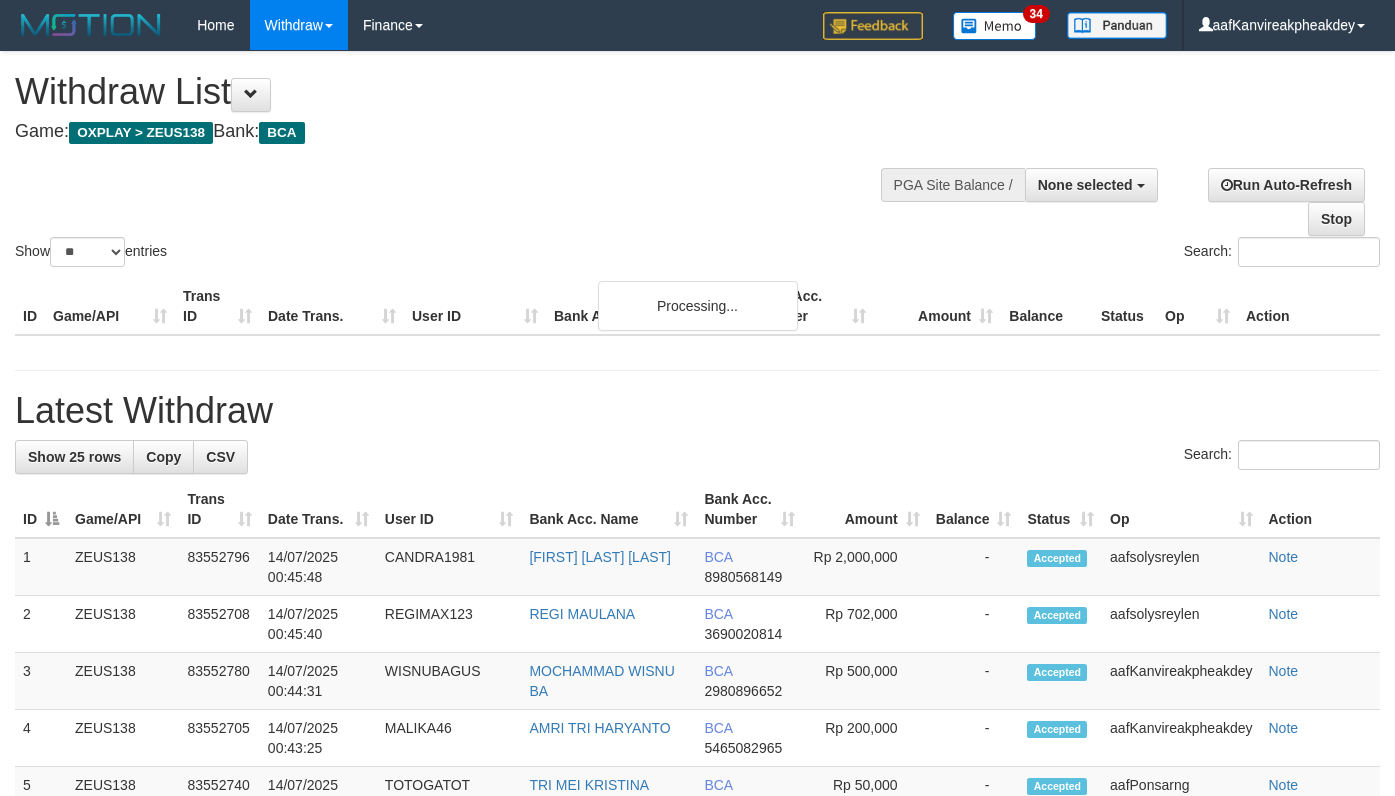 select 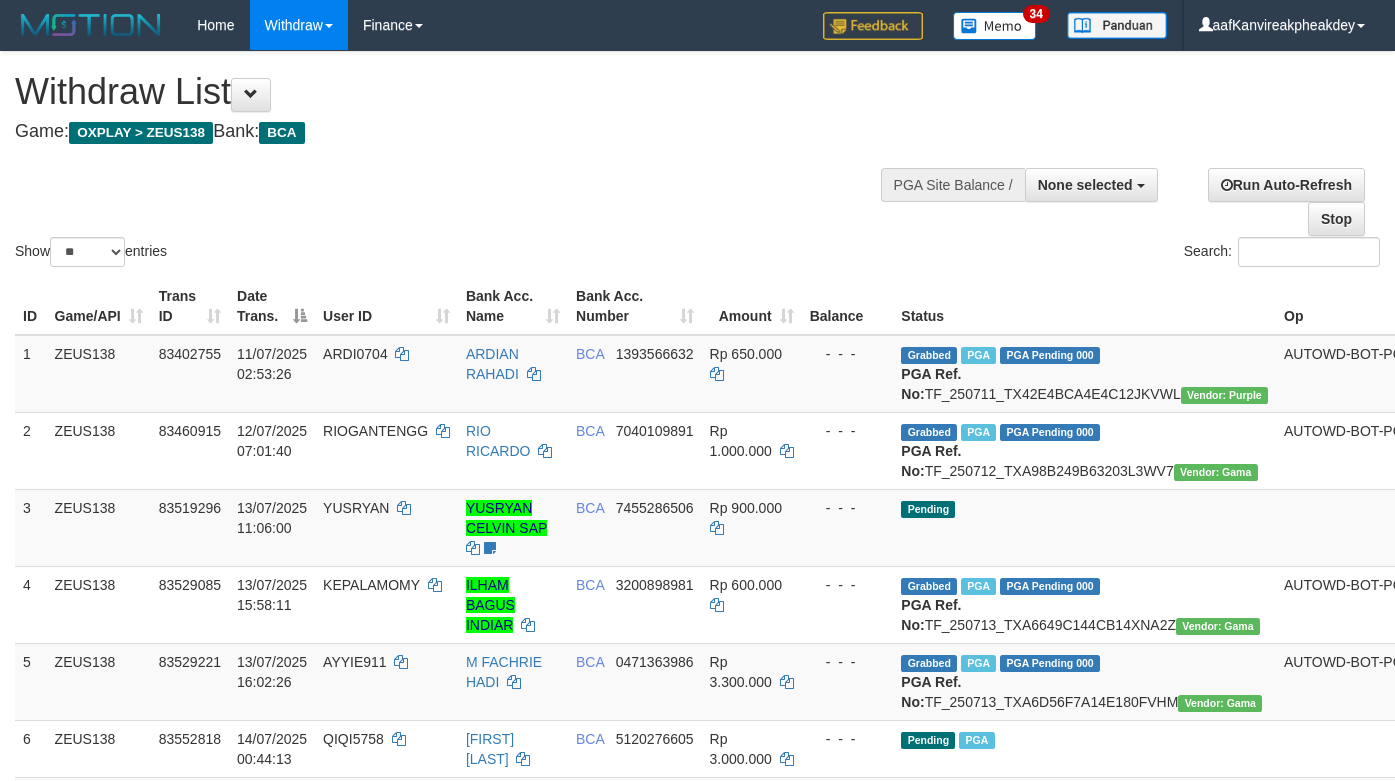 select 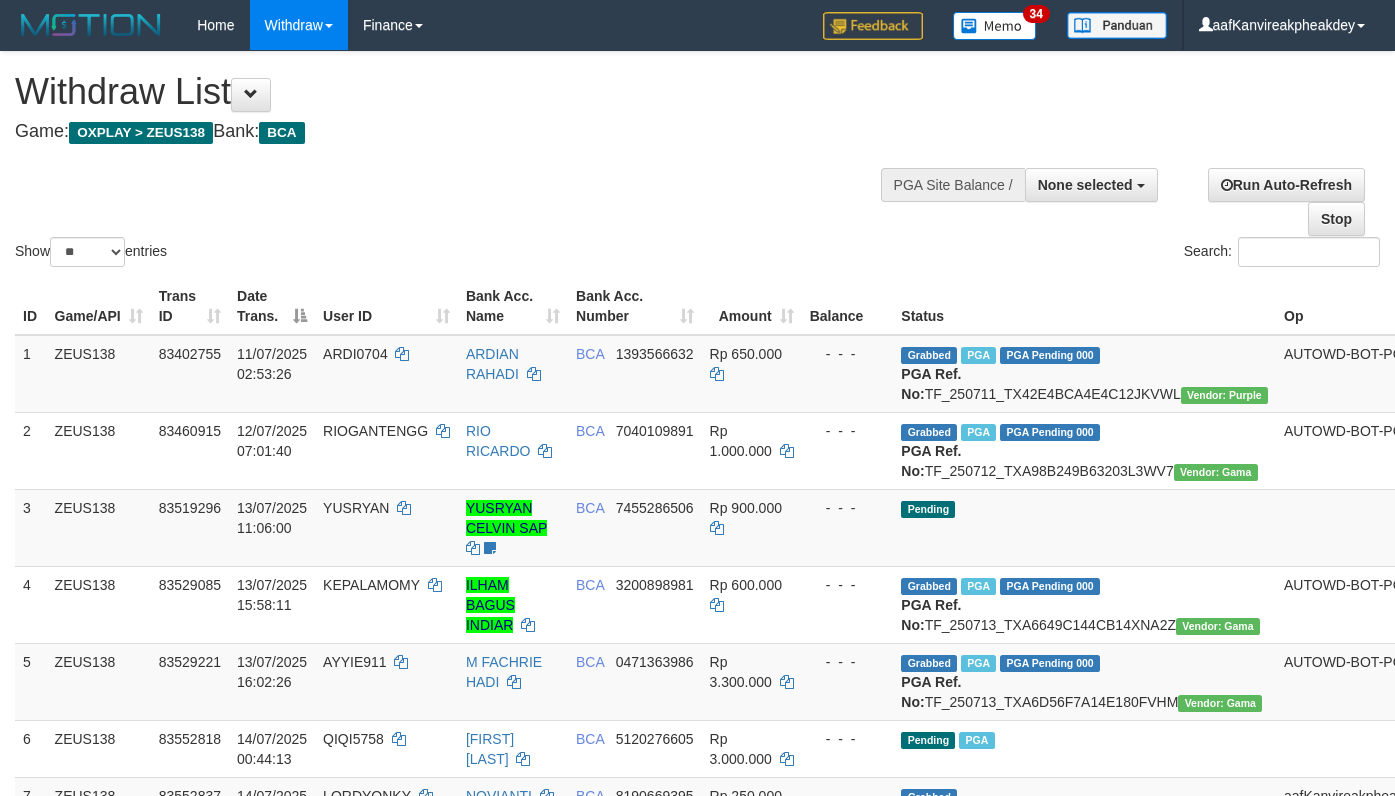 select 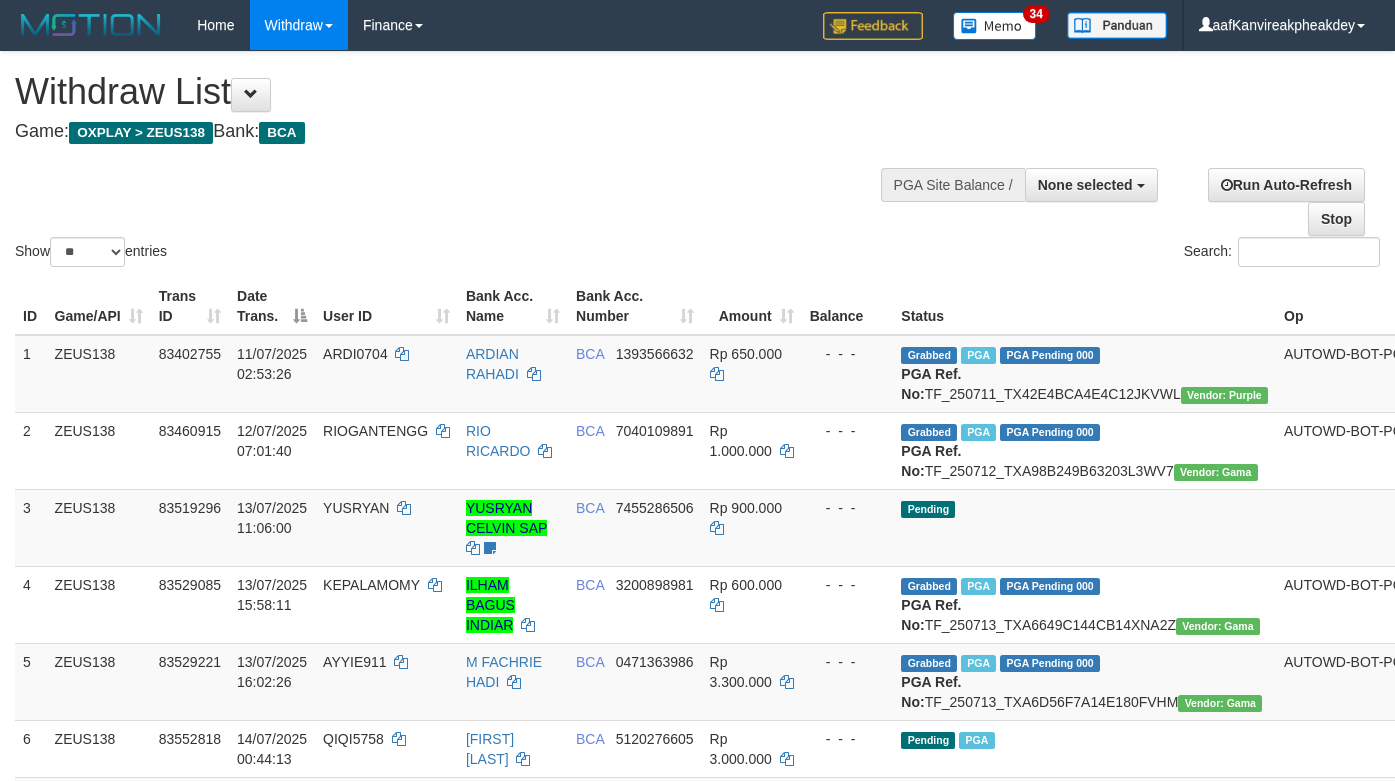 select 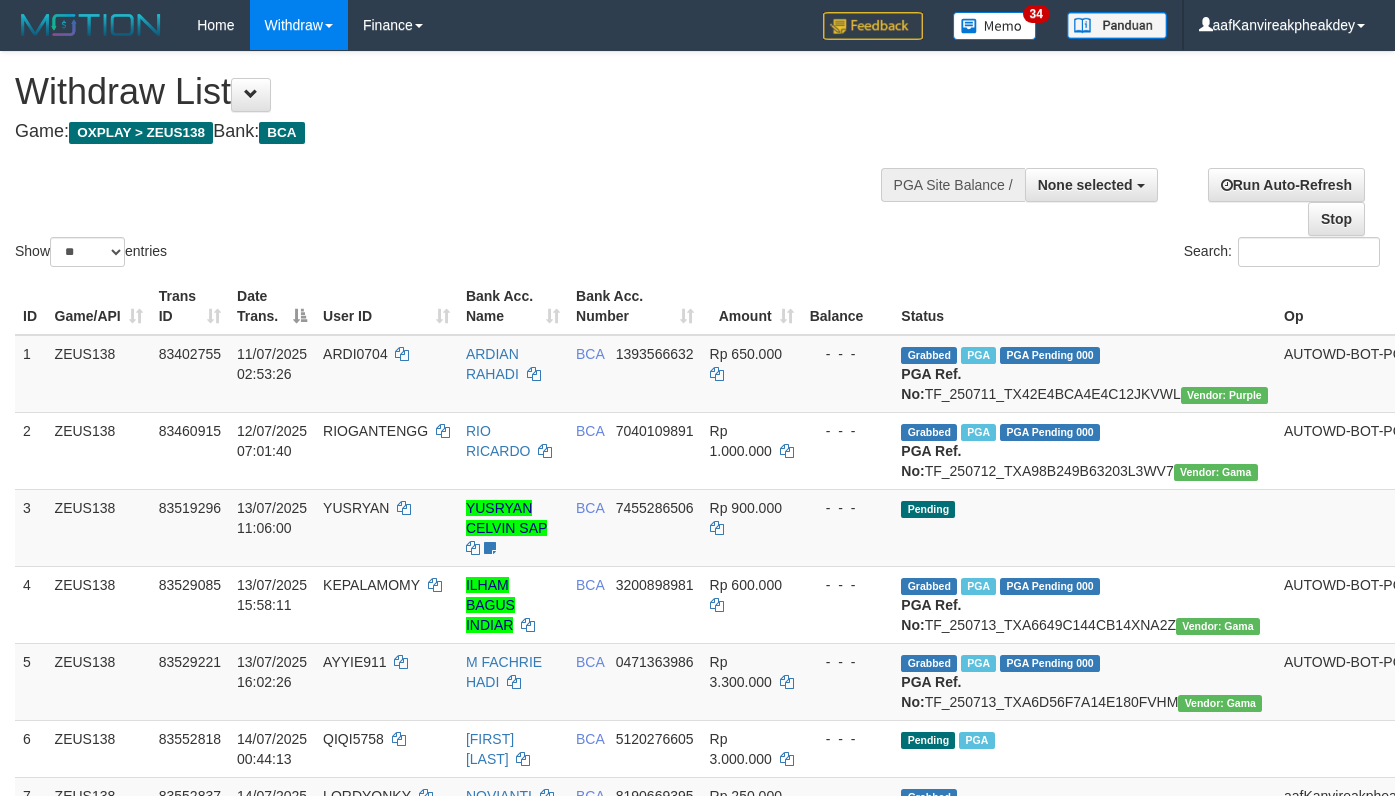 select 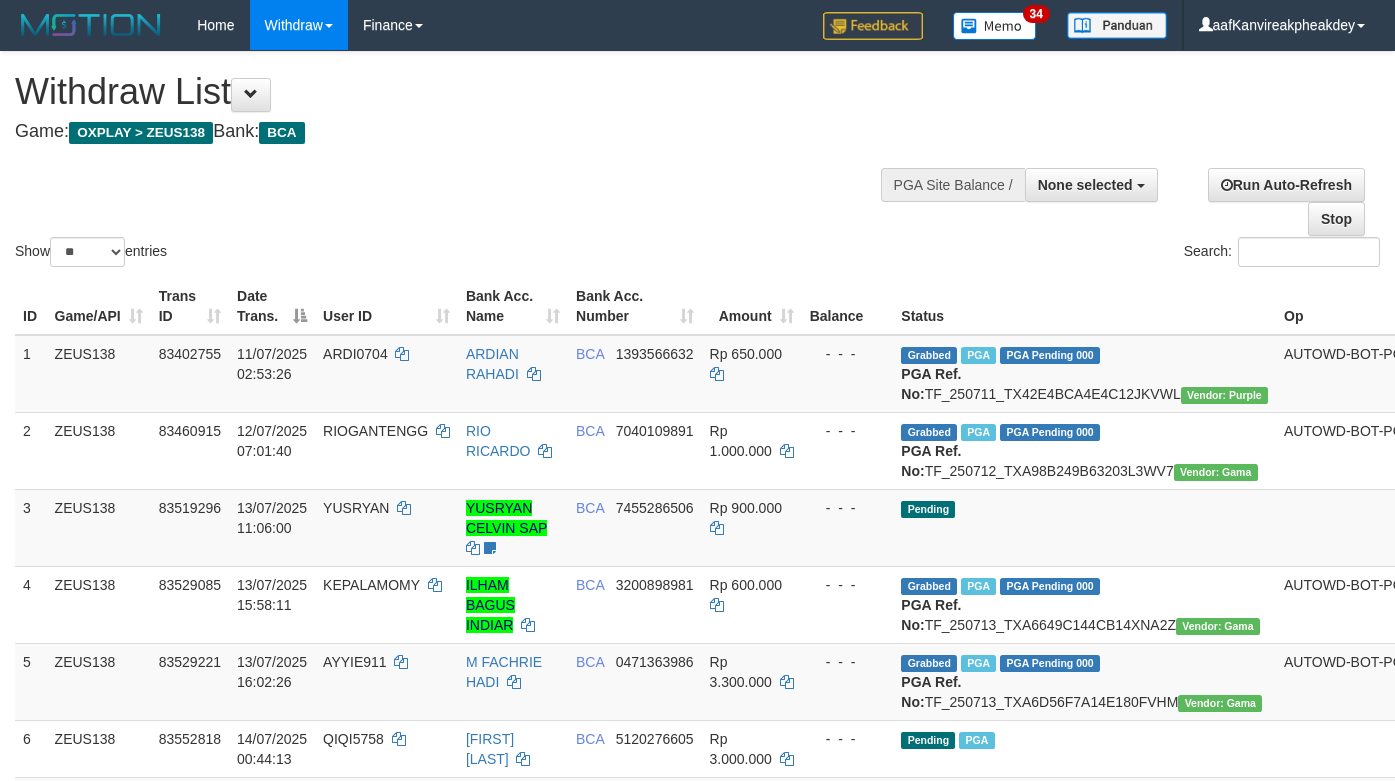 select 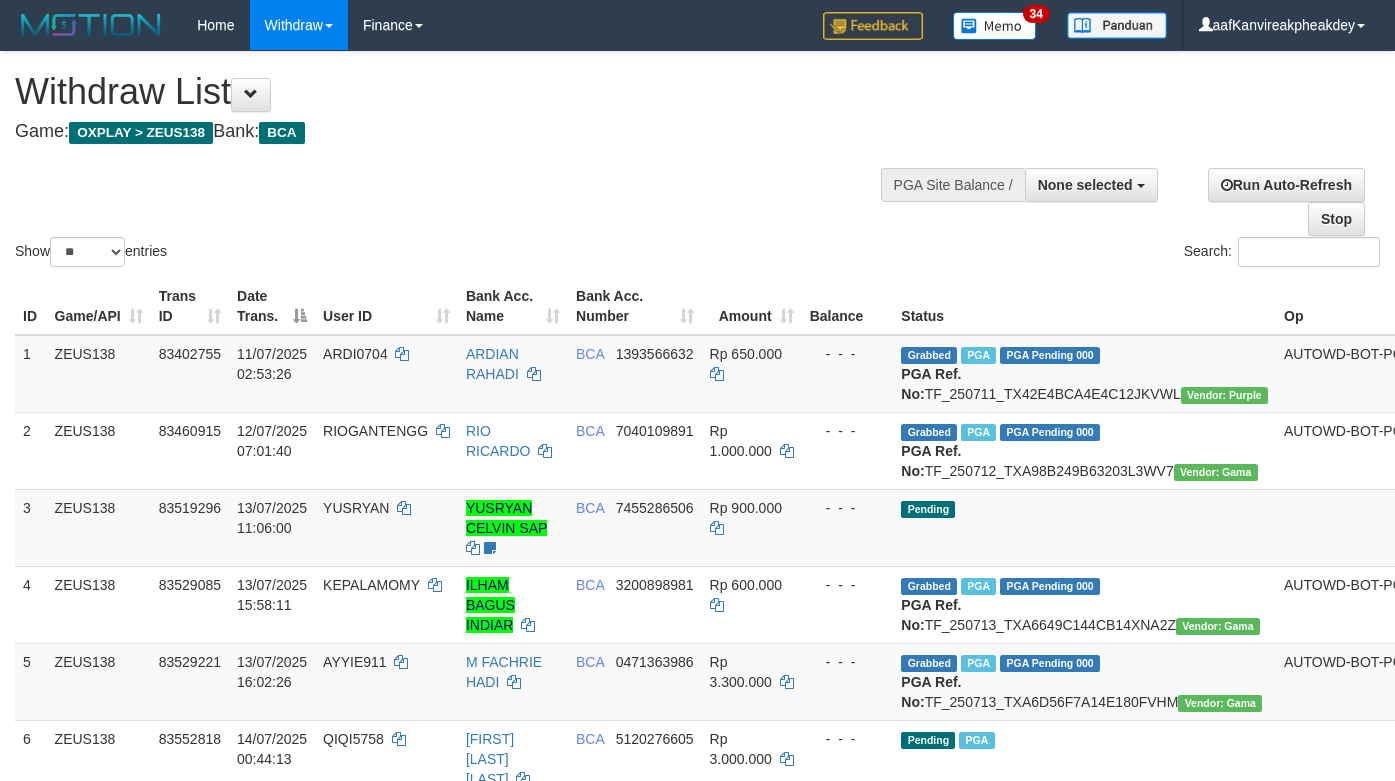select 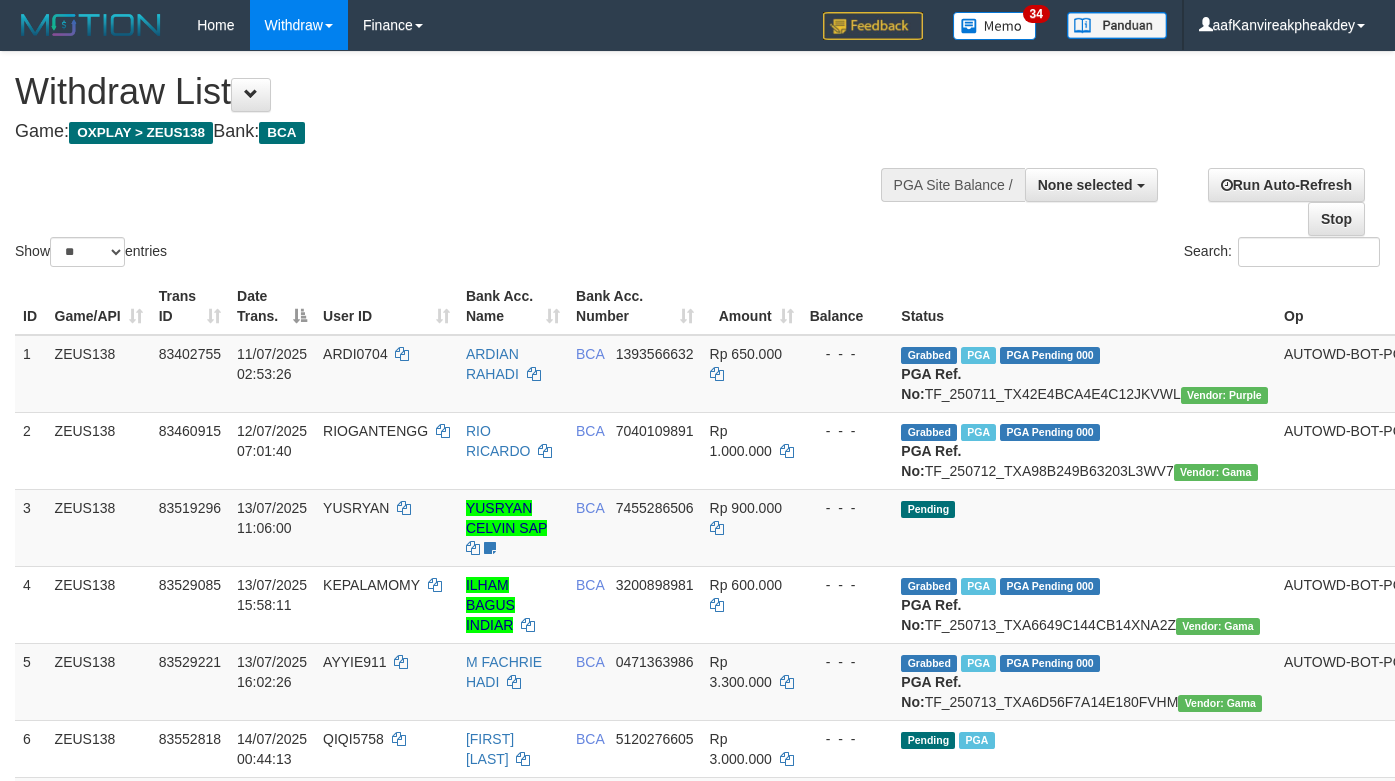 select 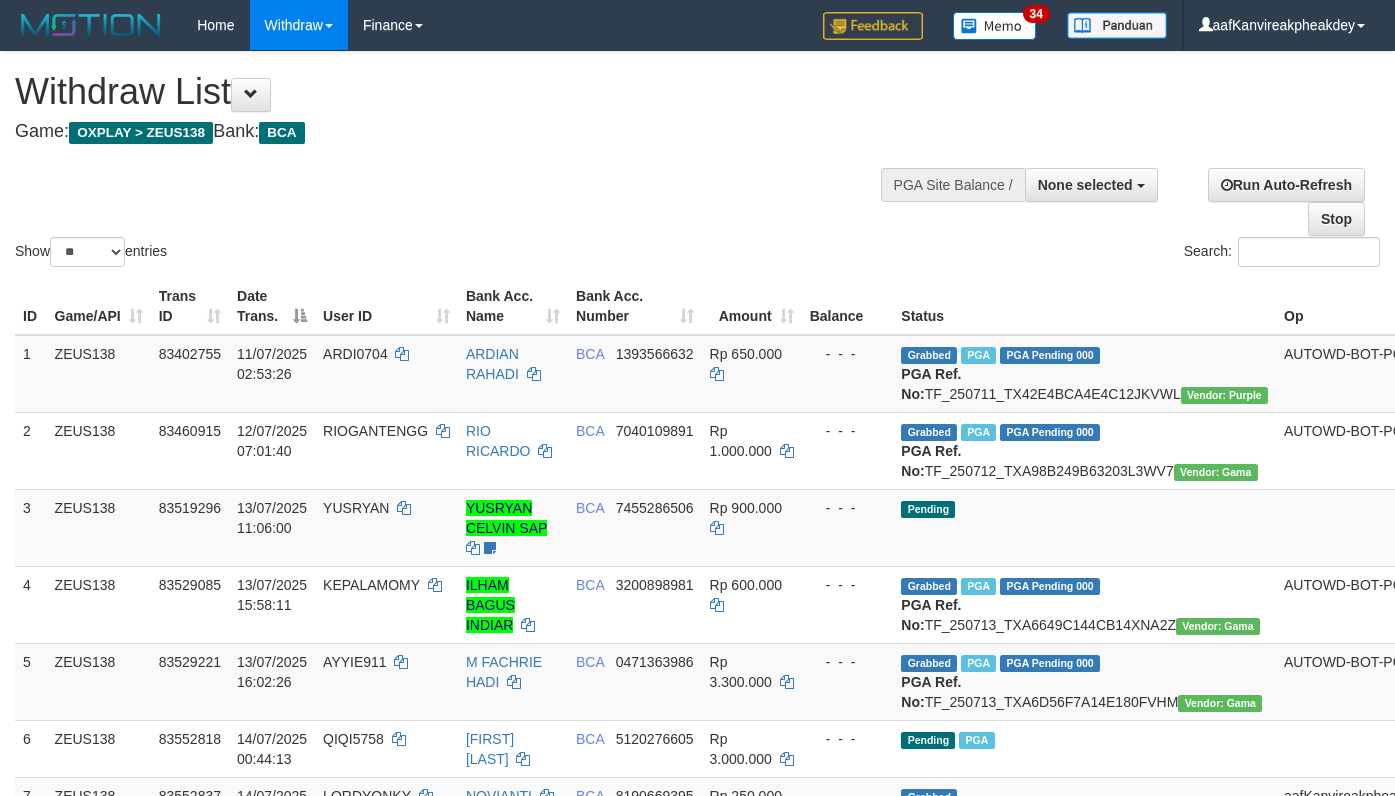 select 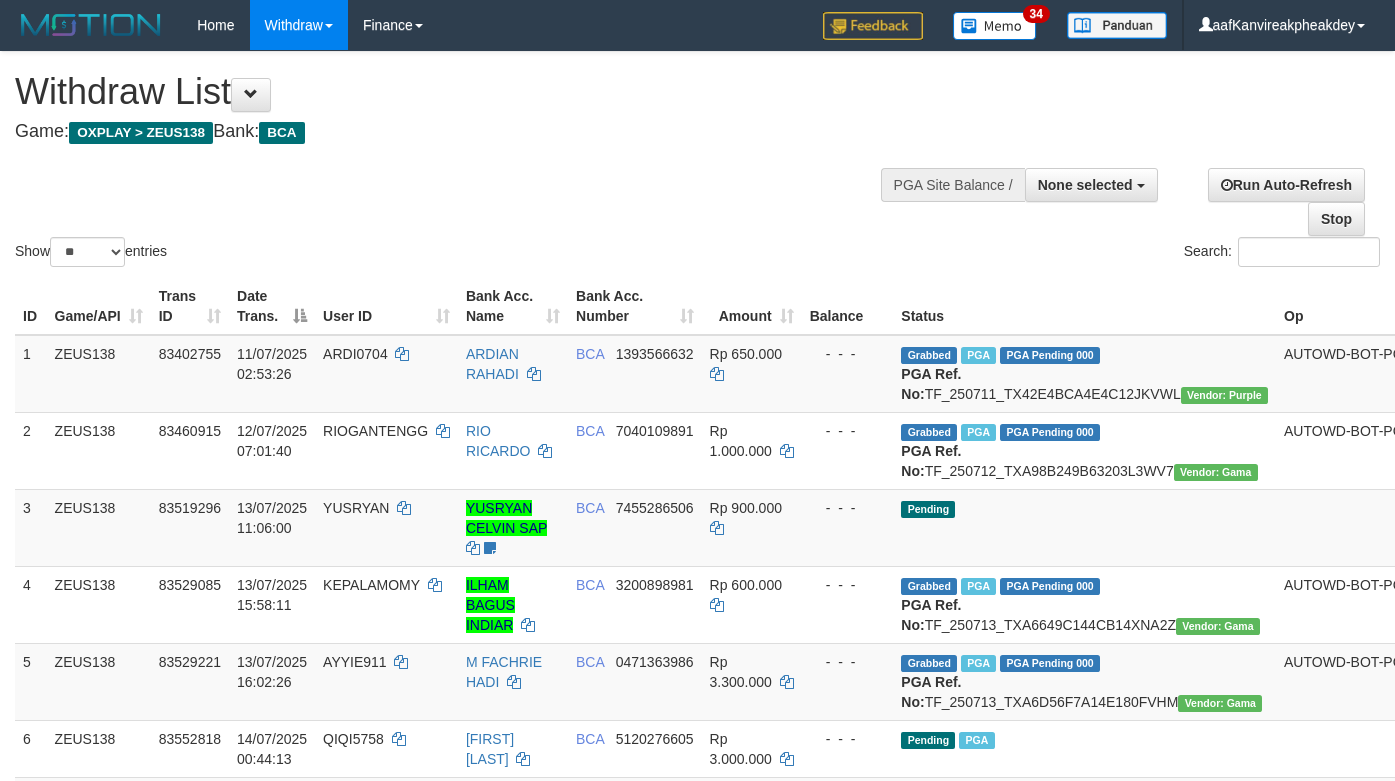 select 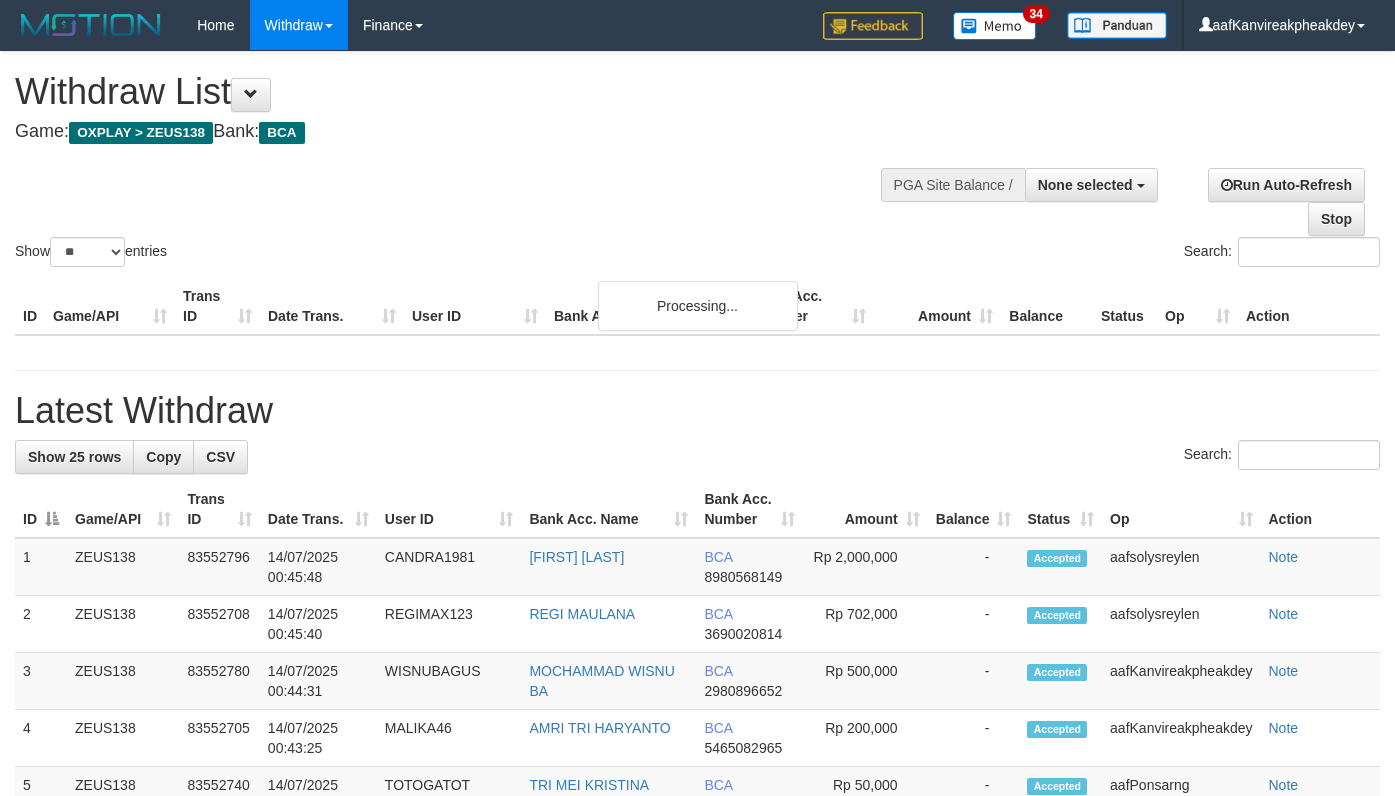 select 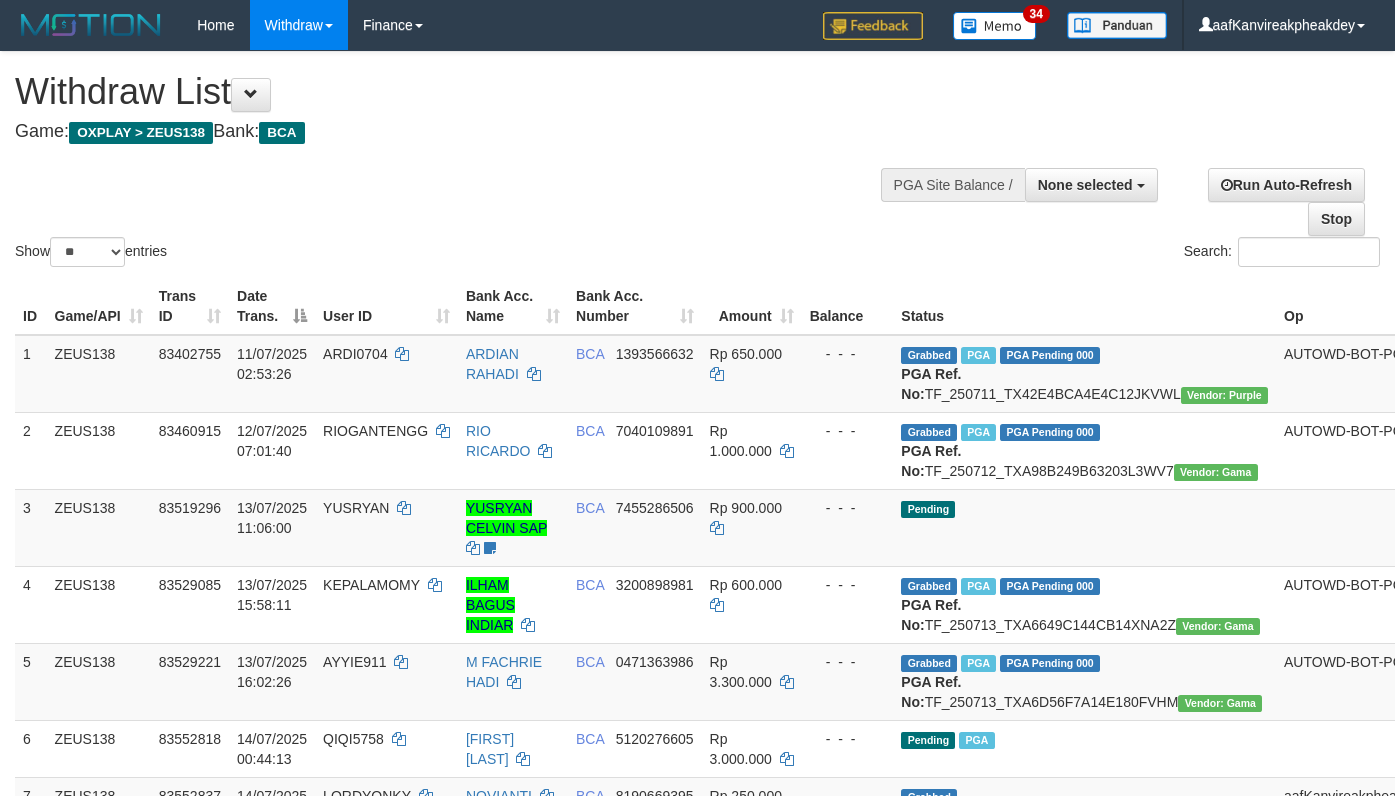 select 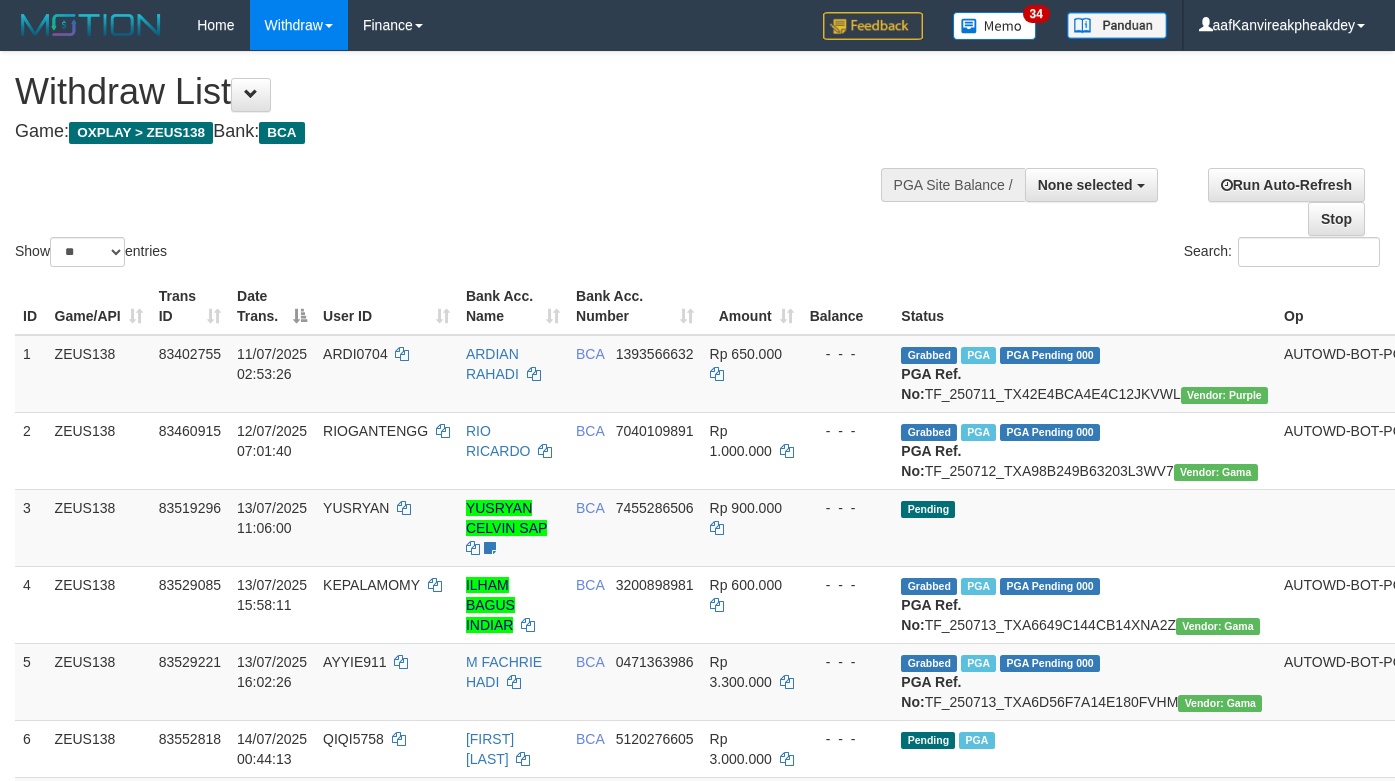 select 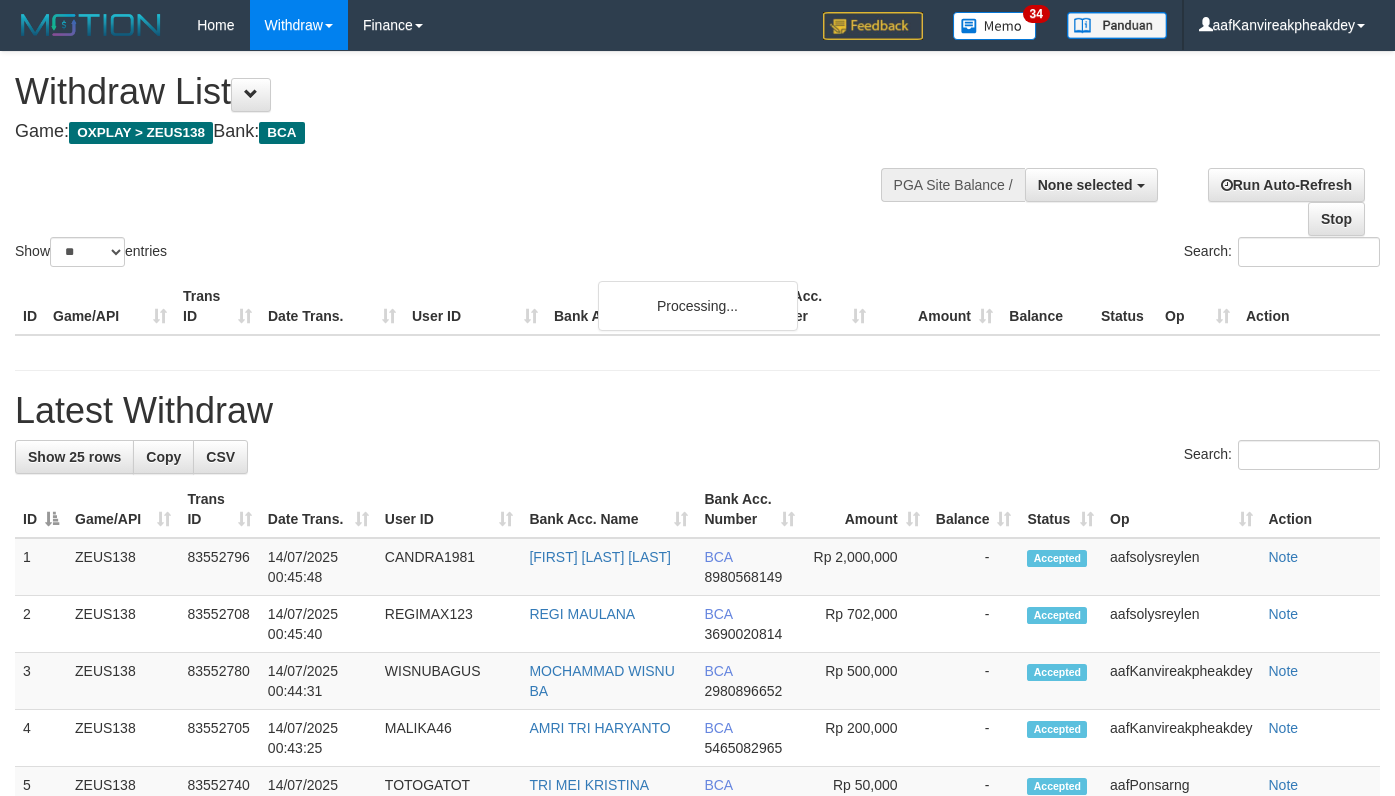 select 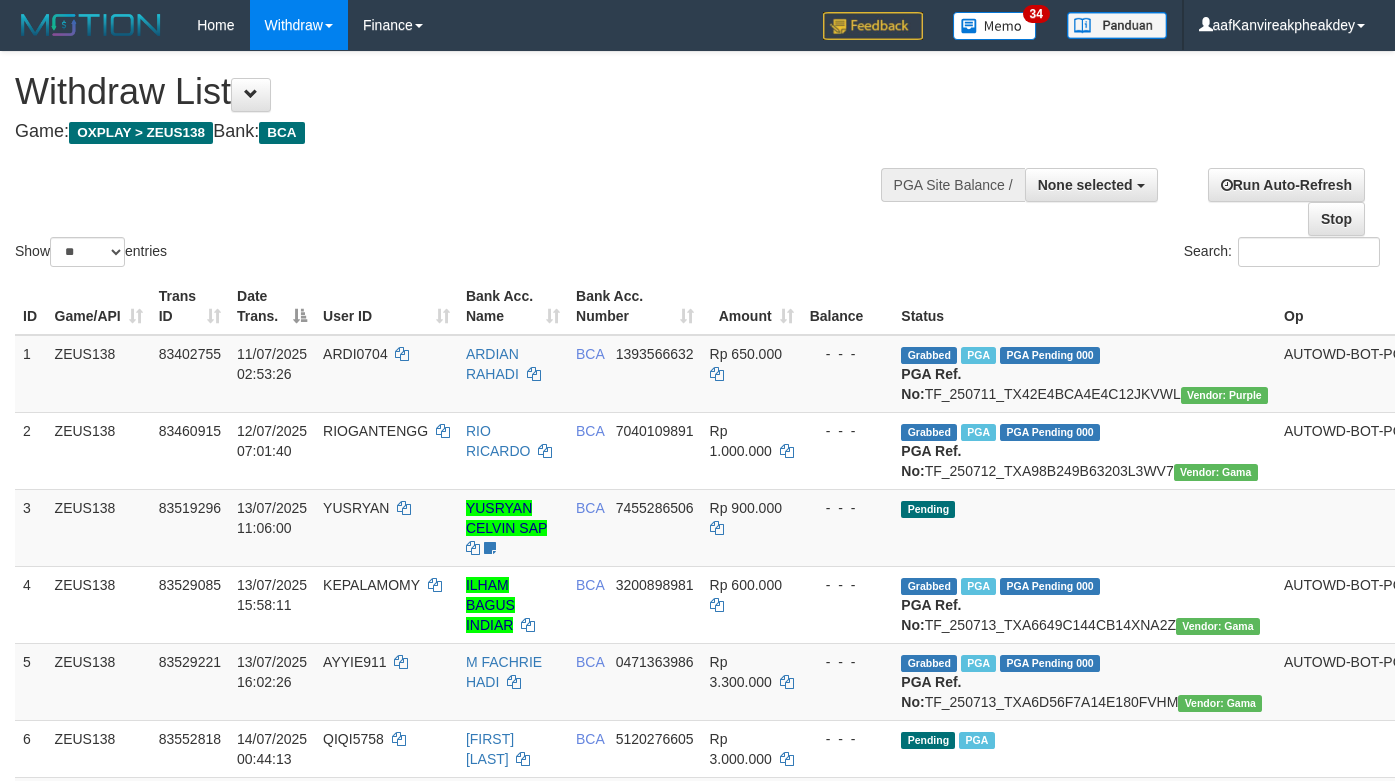 select 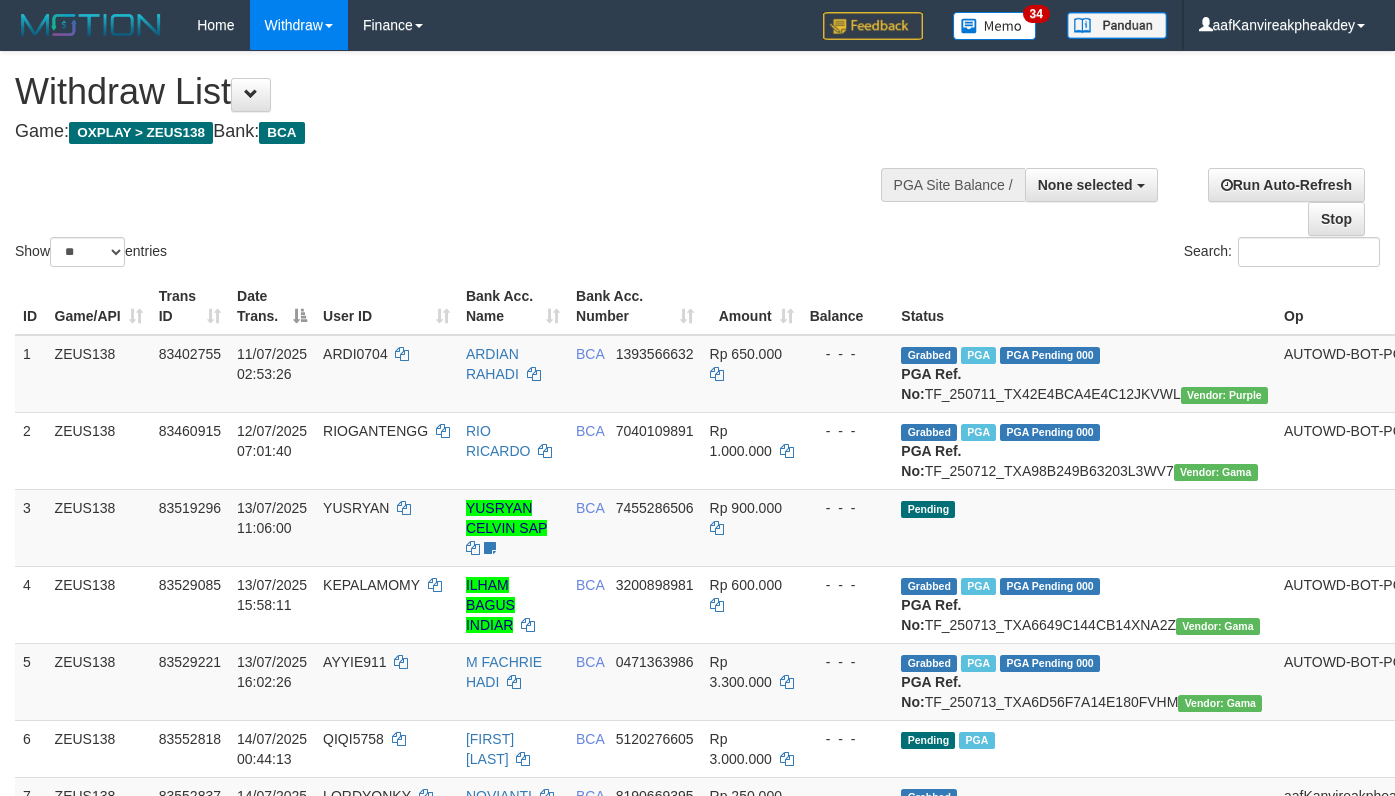 select 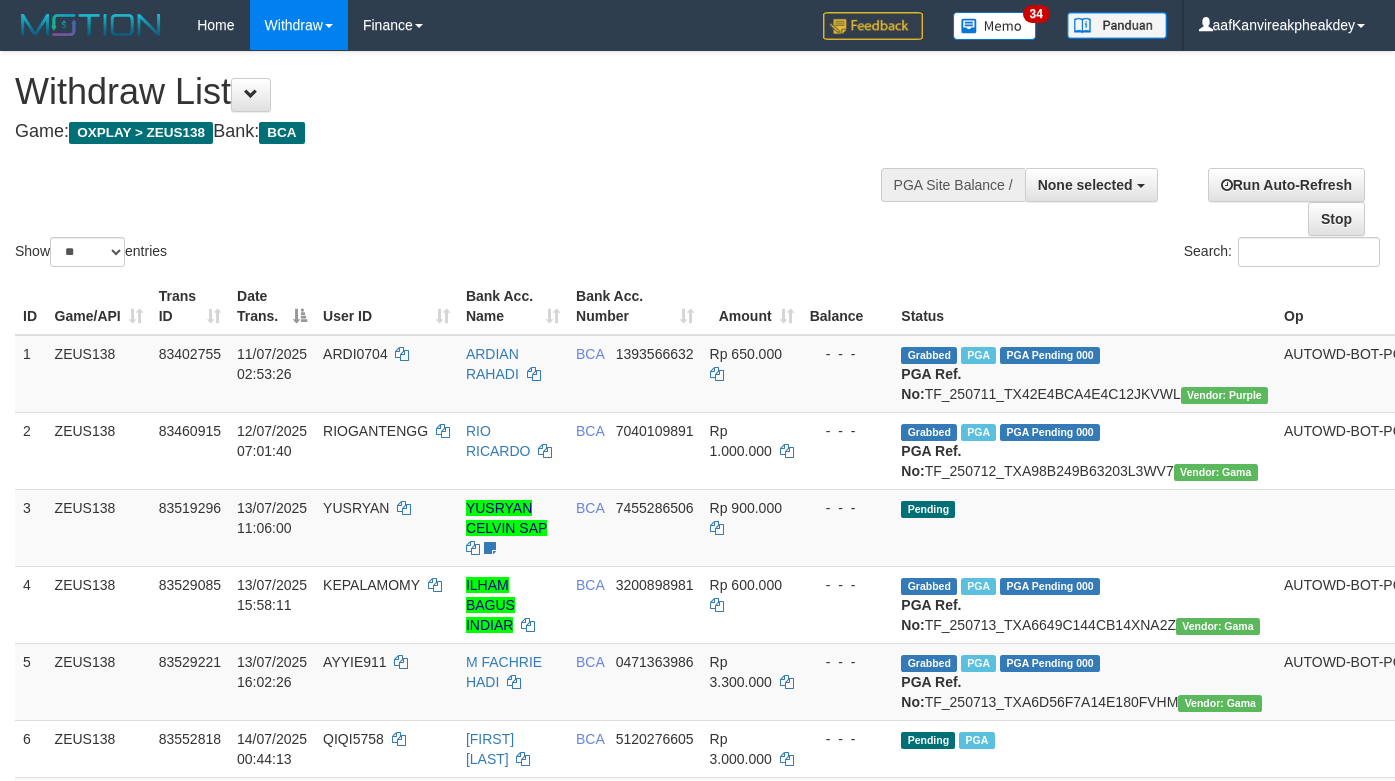 select 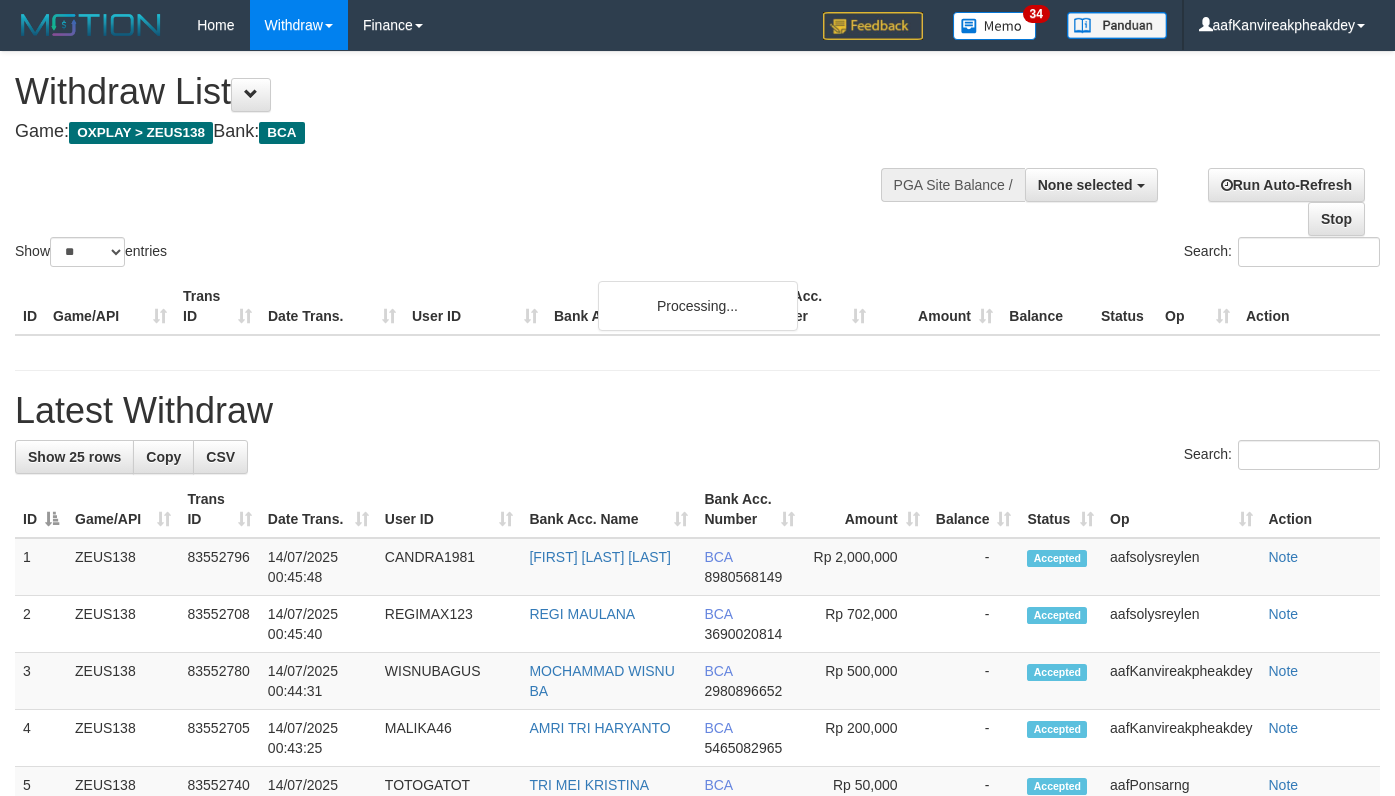 select 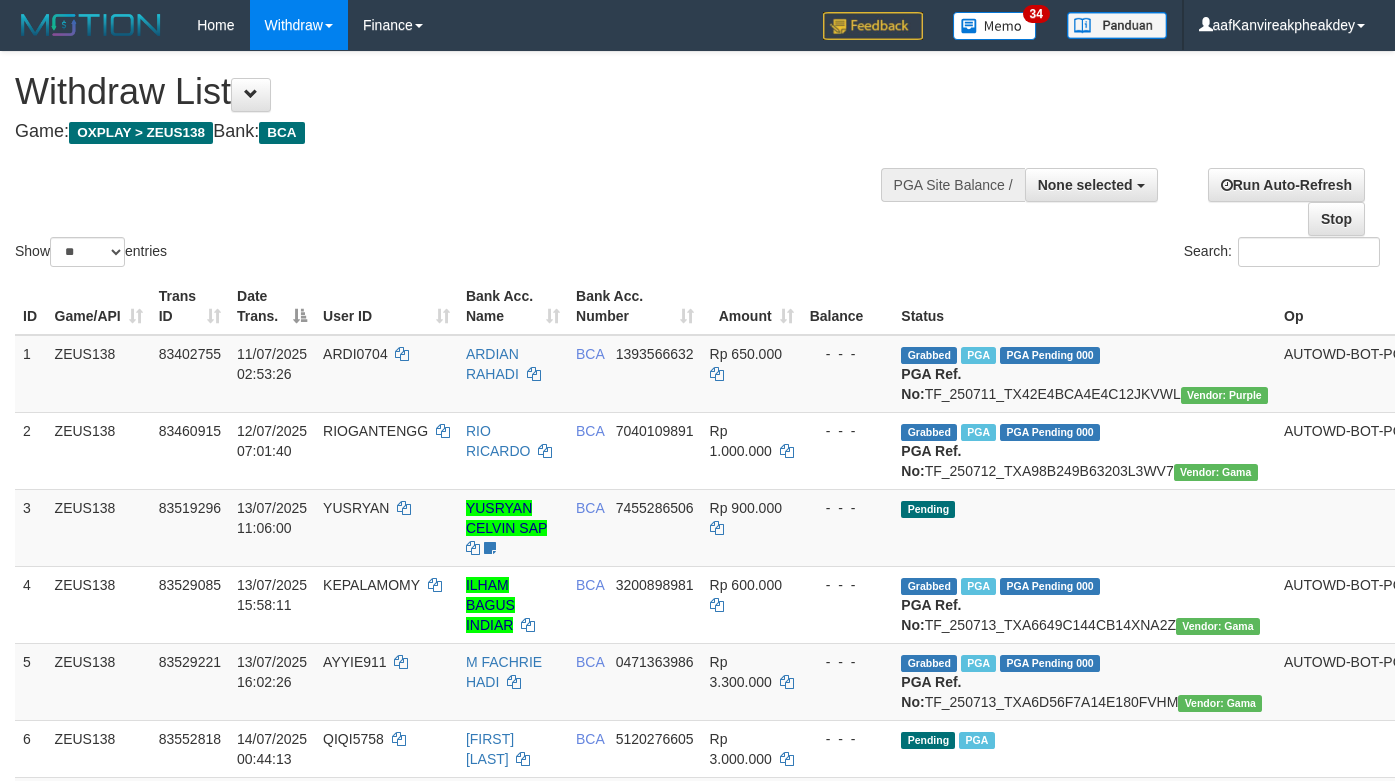 select 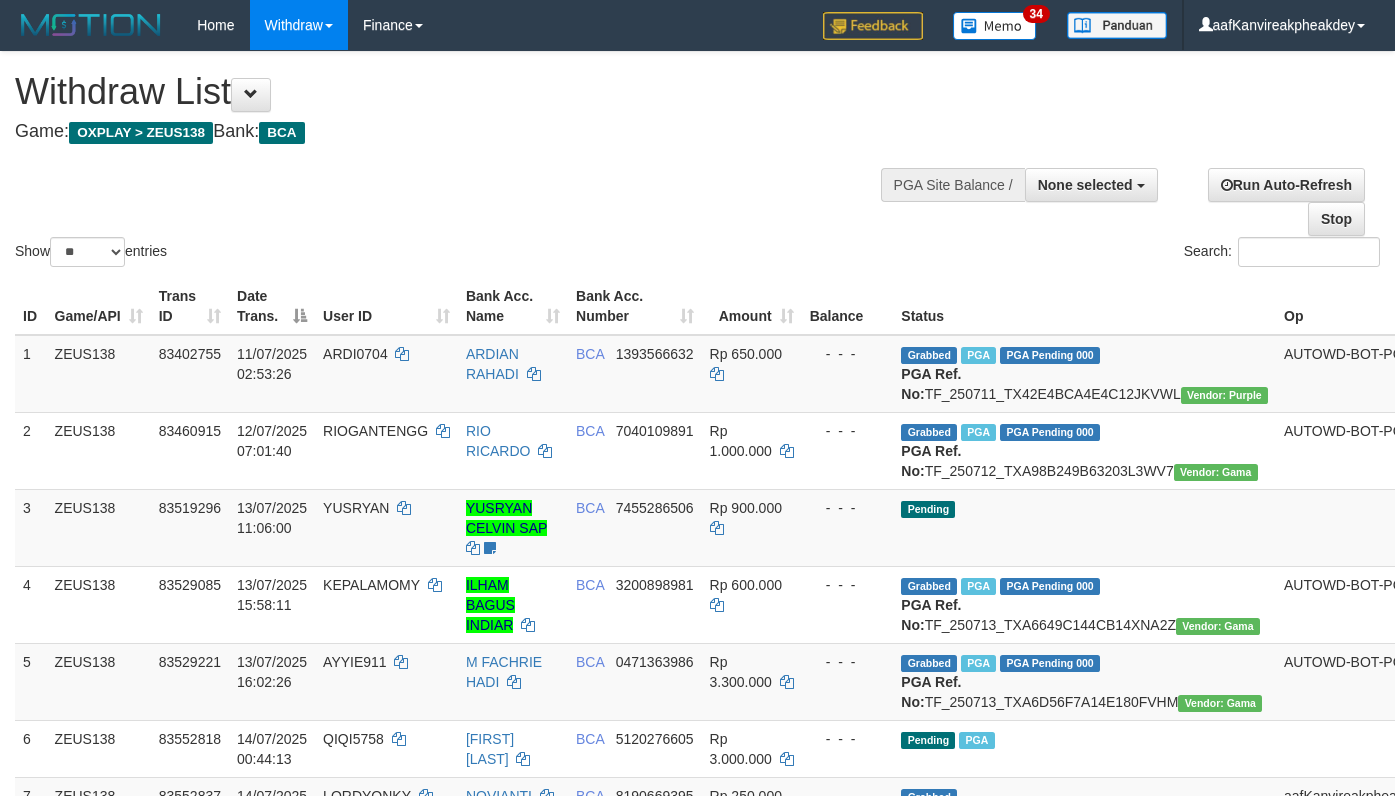 select 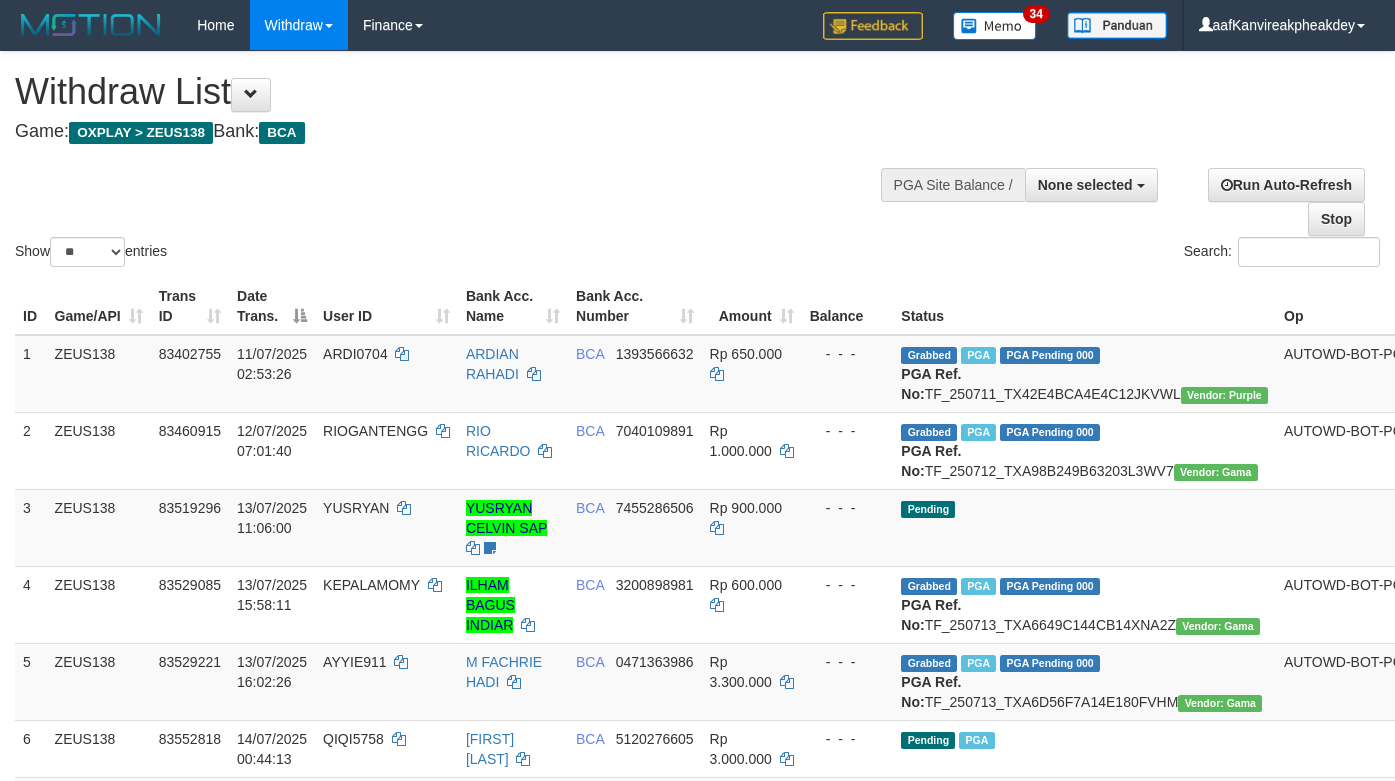 select 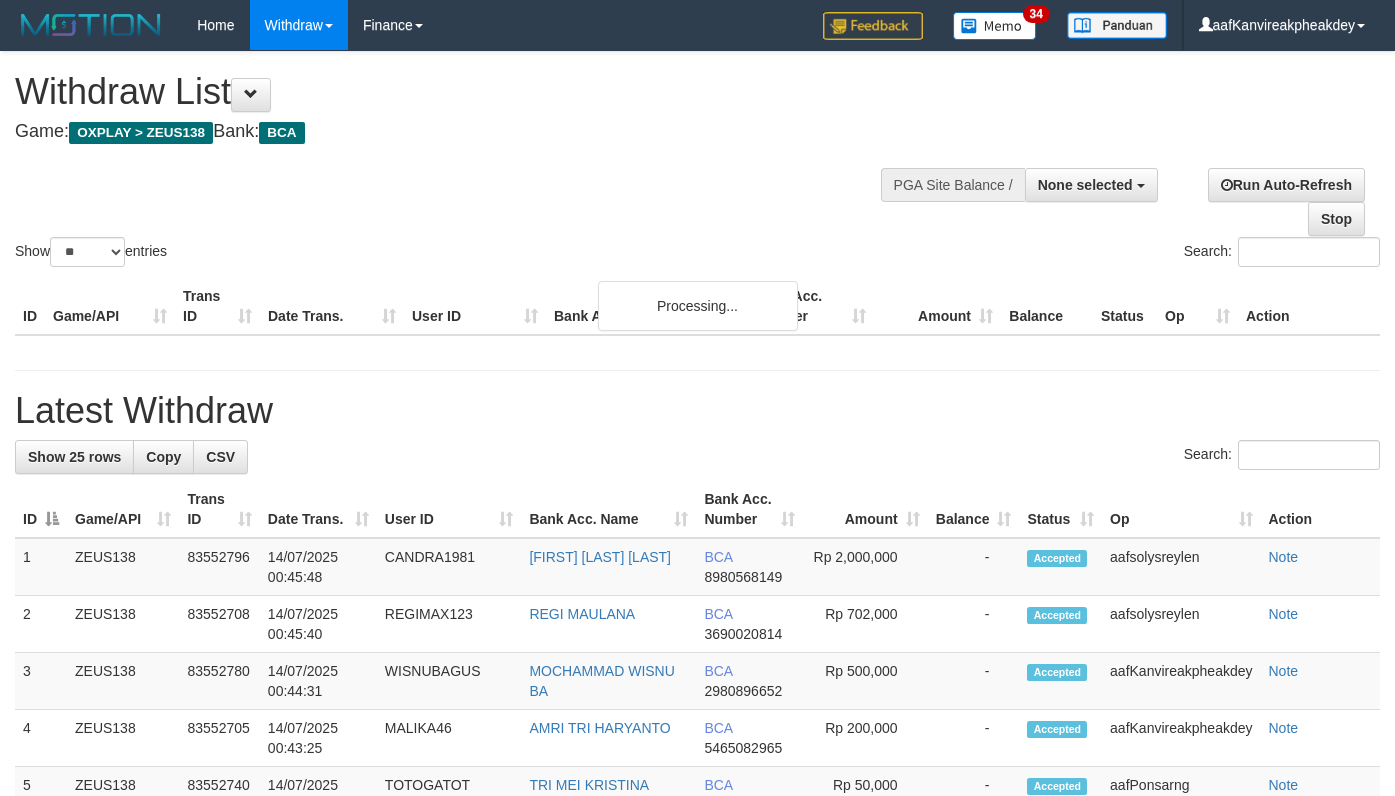 select 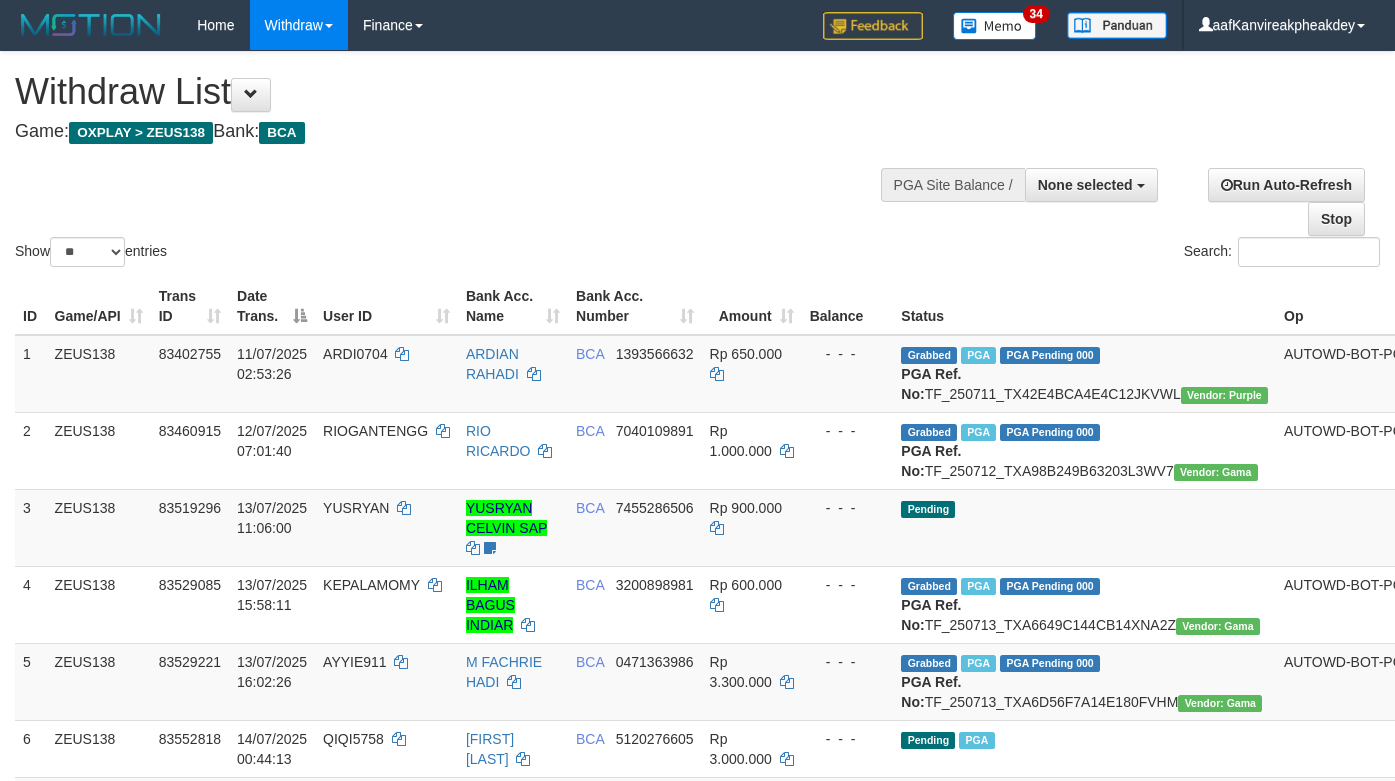 select 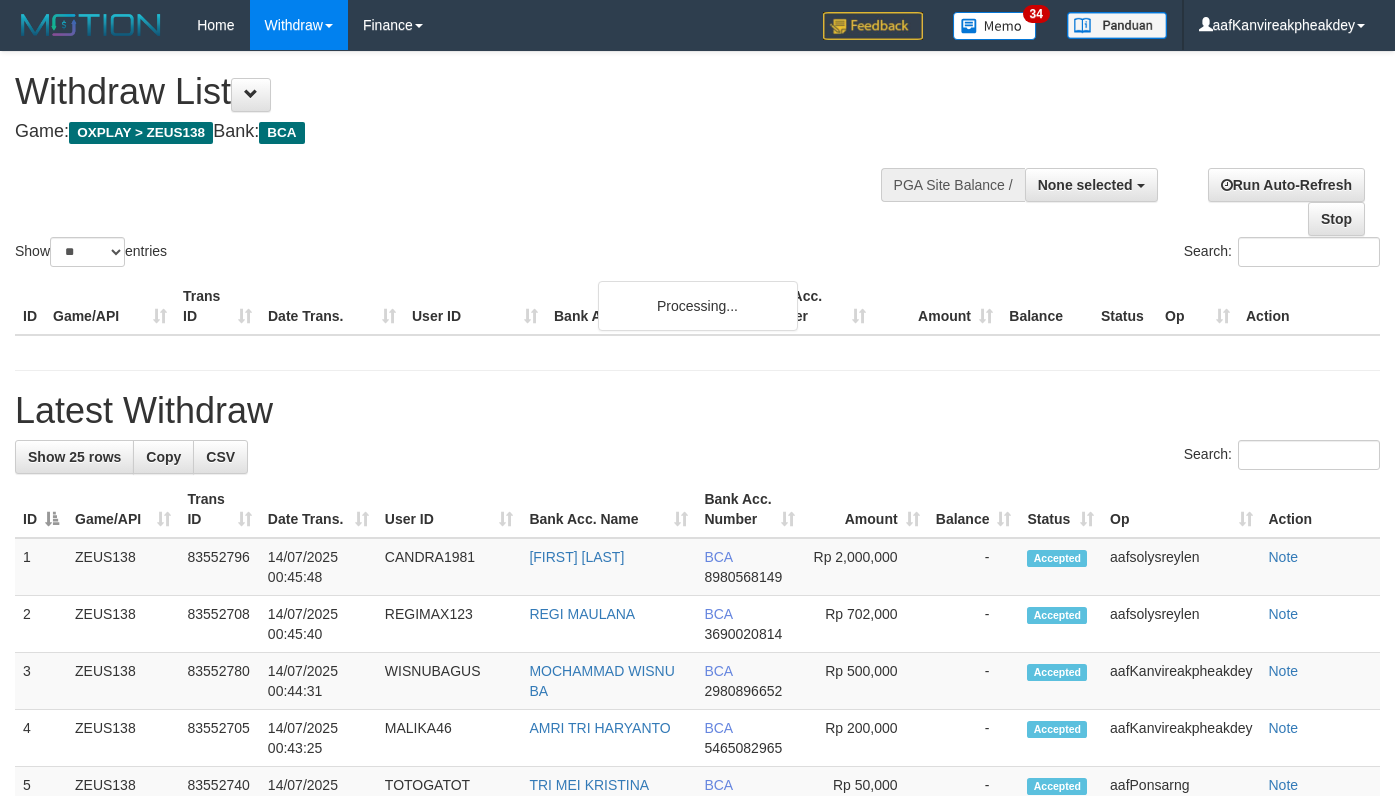 select 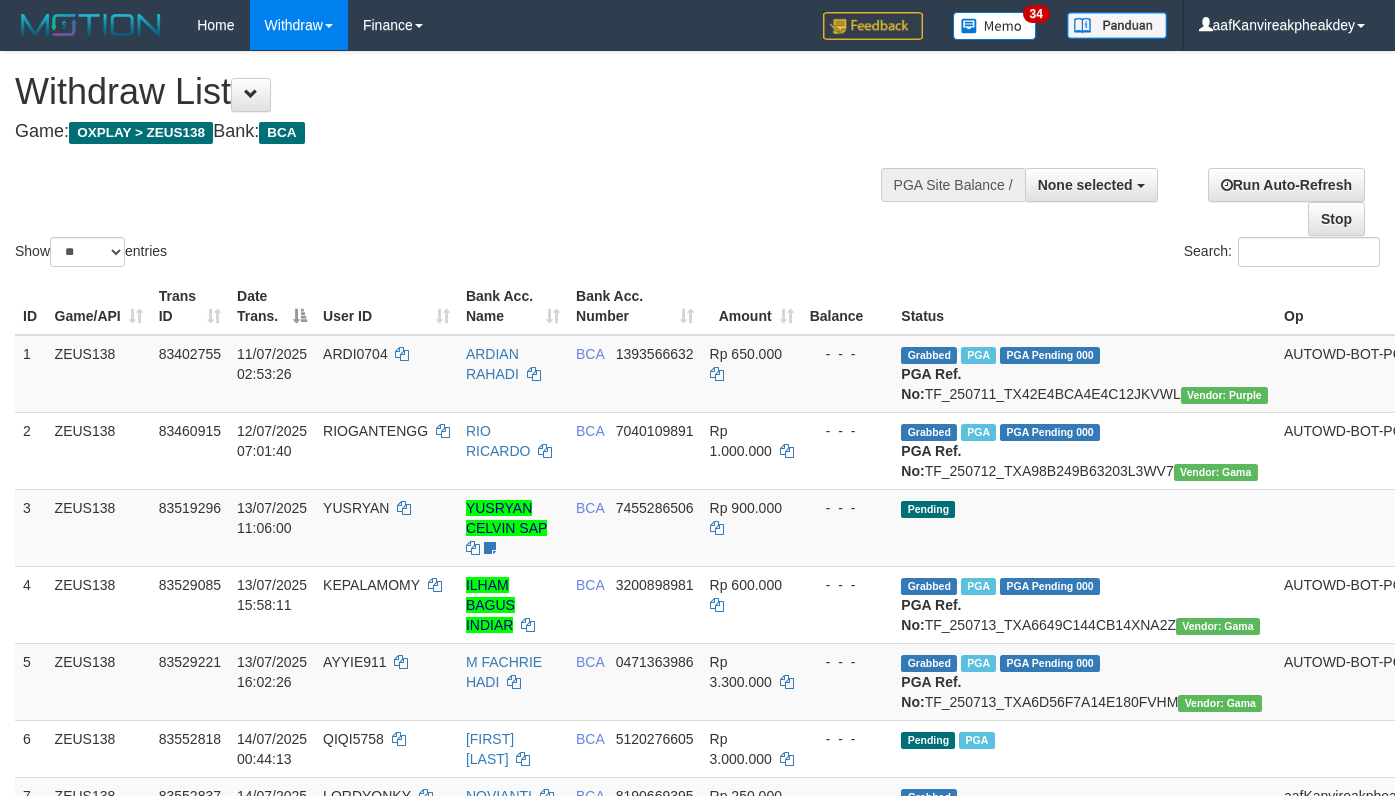select 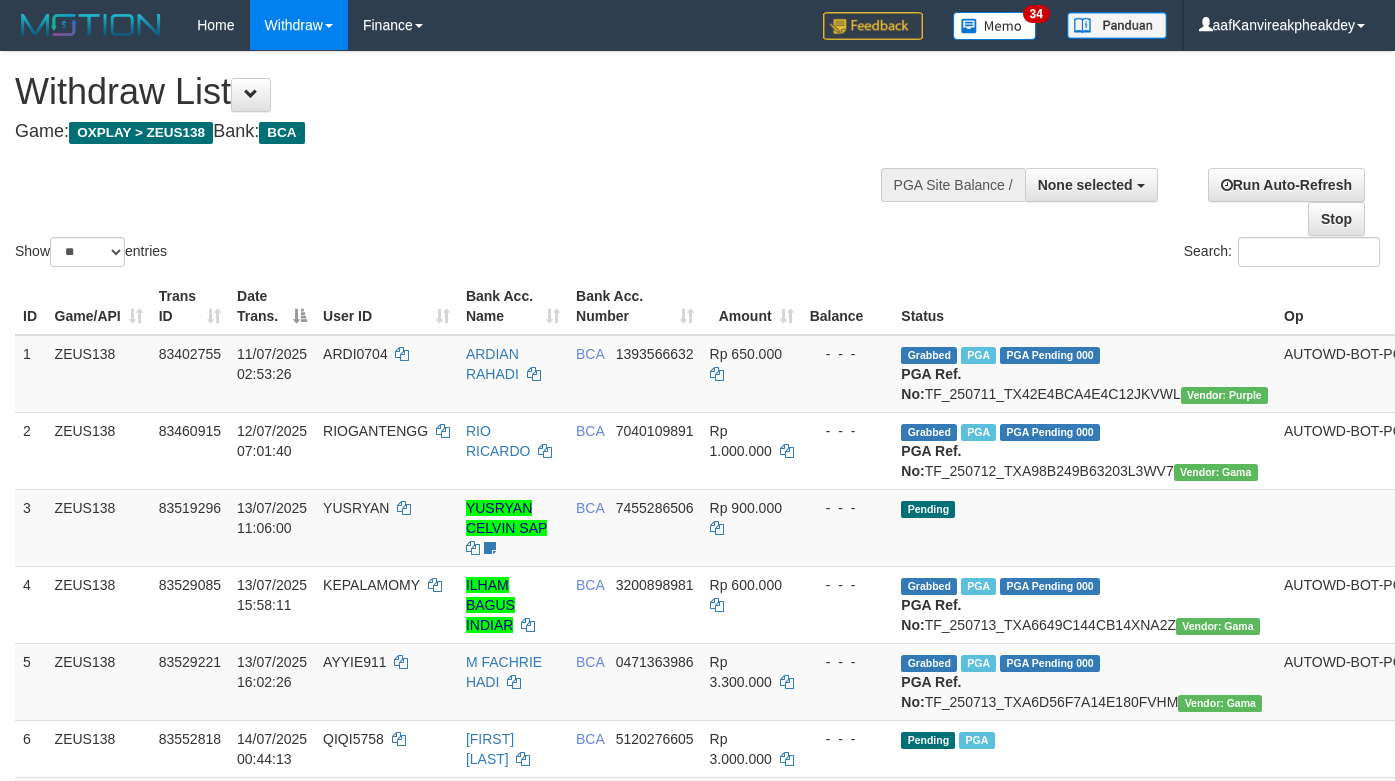 select 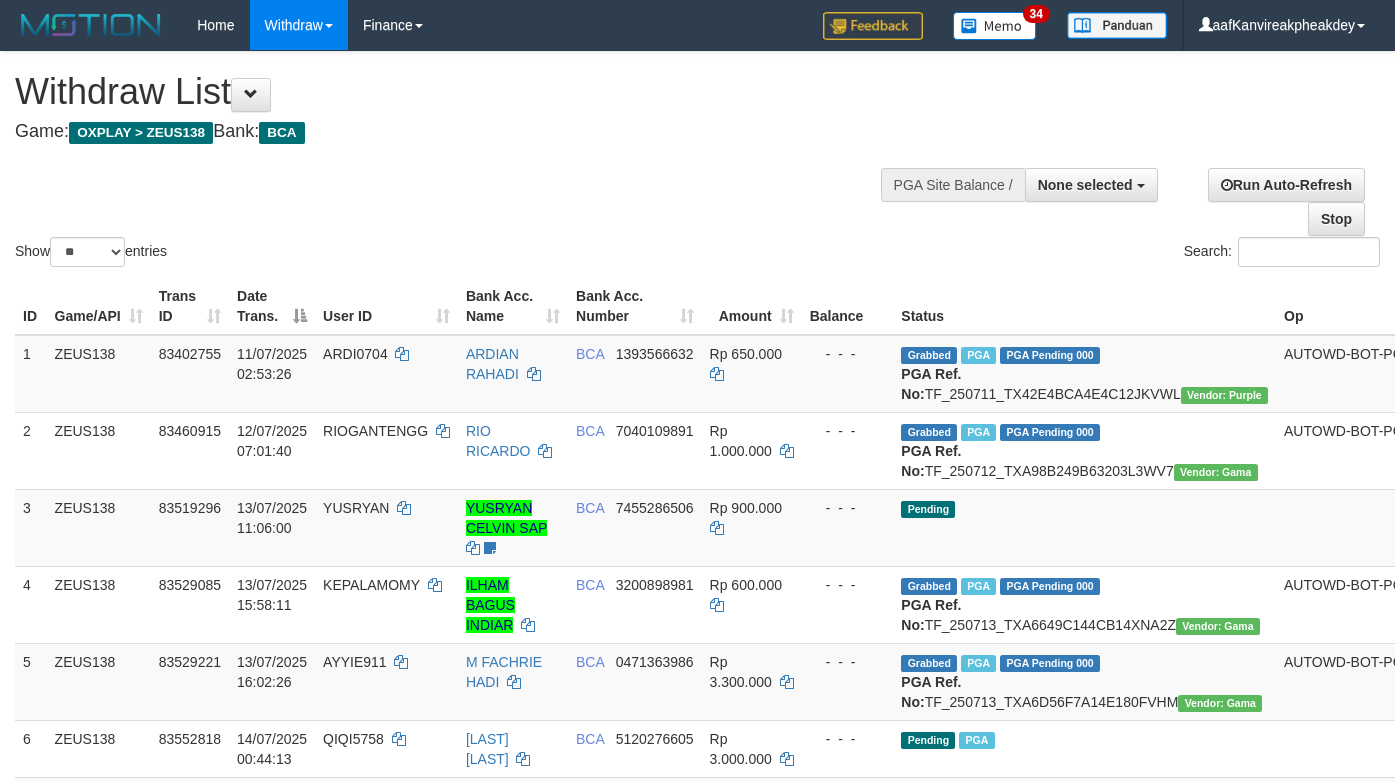 select 